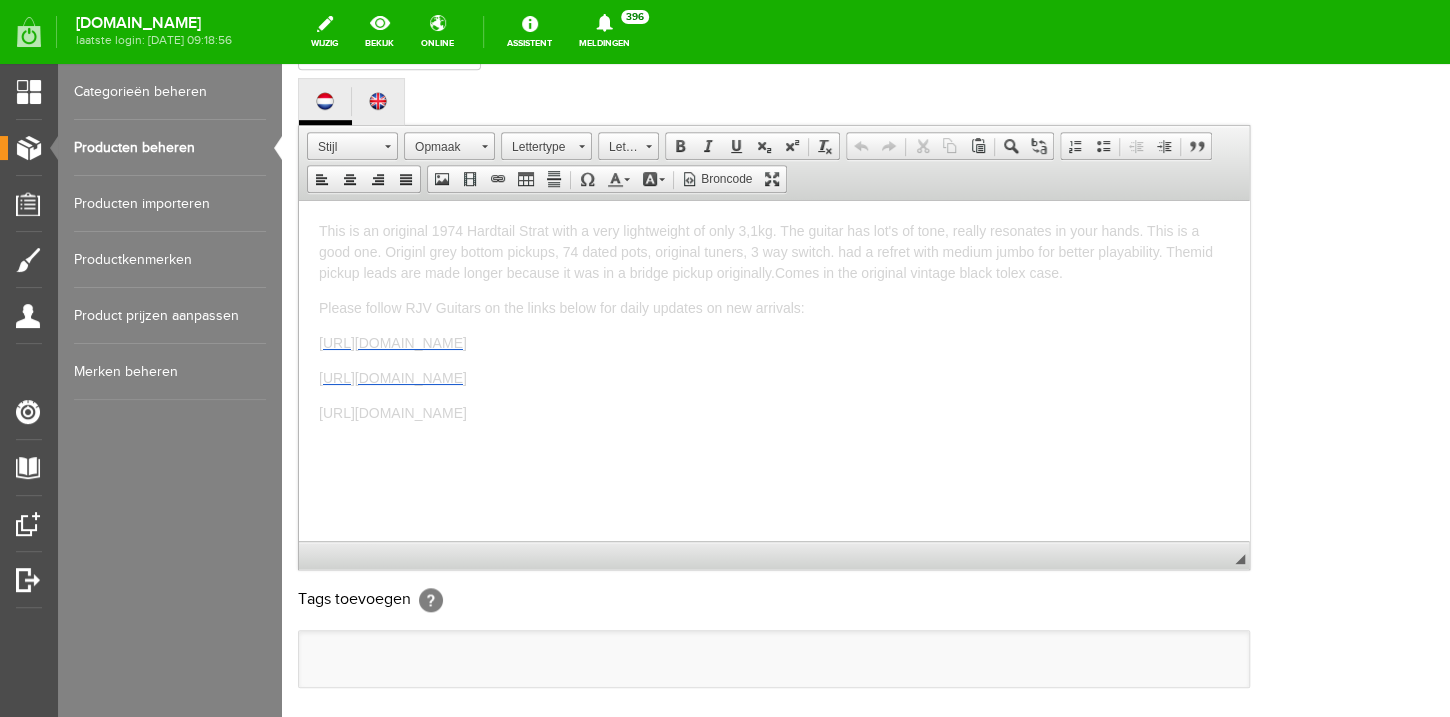 scroll, scrollTop: 0, scrollLeft: 0, axis: both 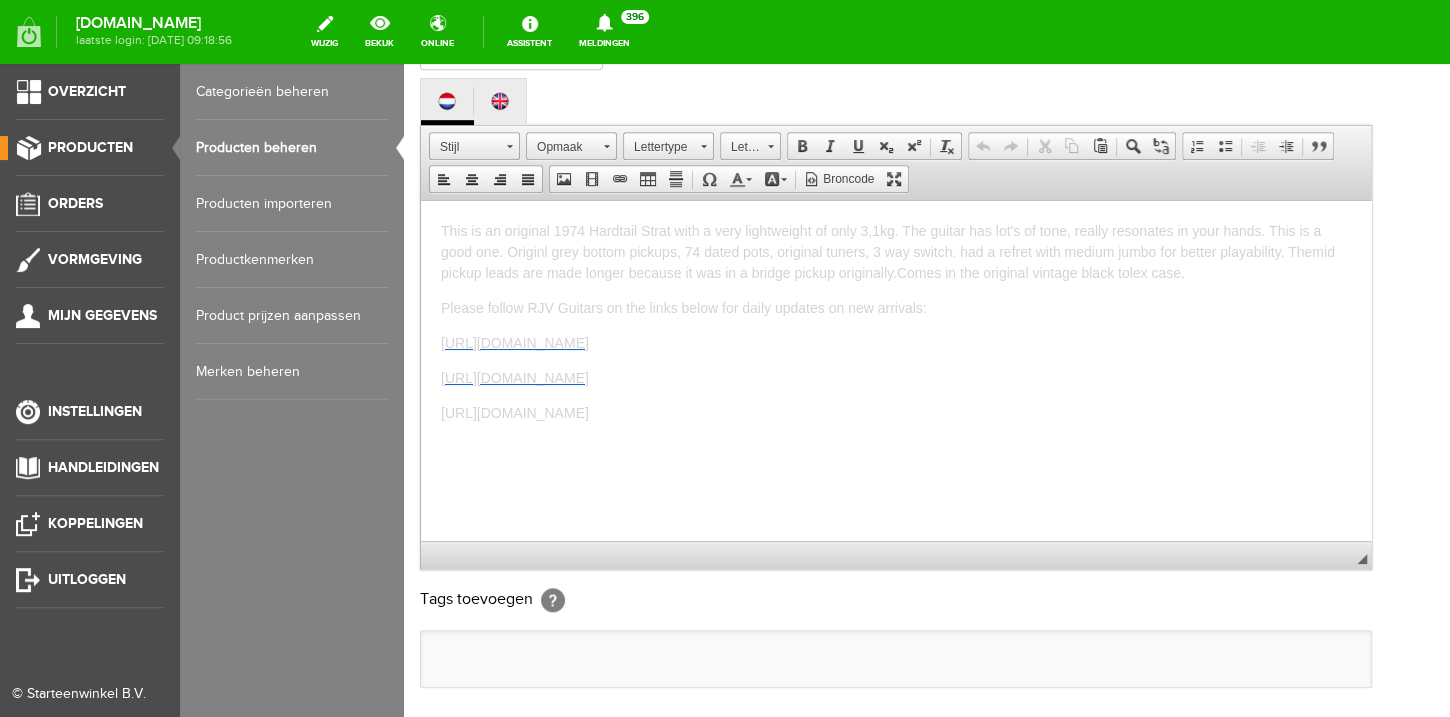 click on "Producten beheren" at bounding box center [292, 148] 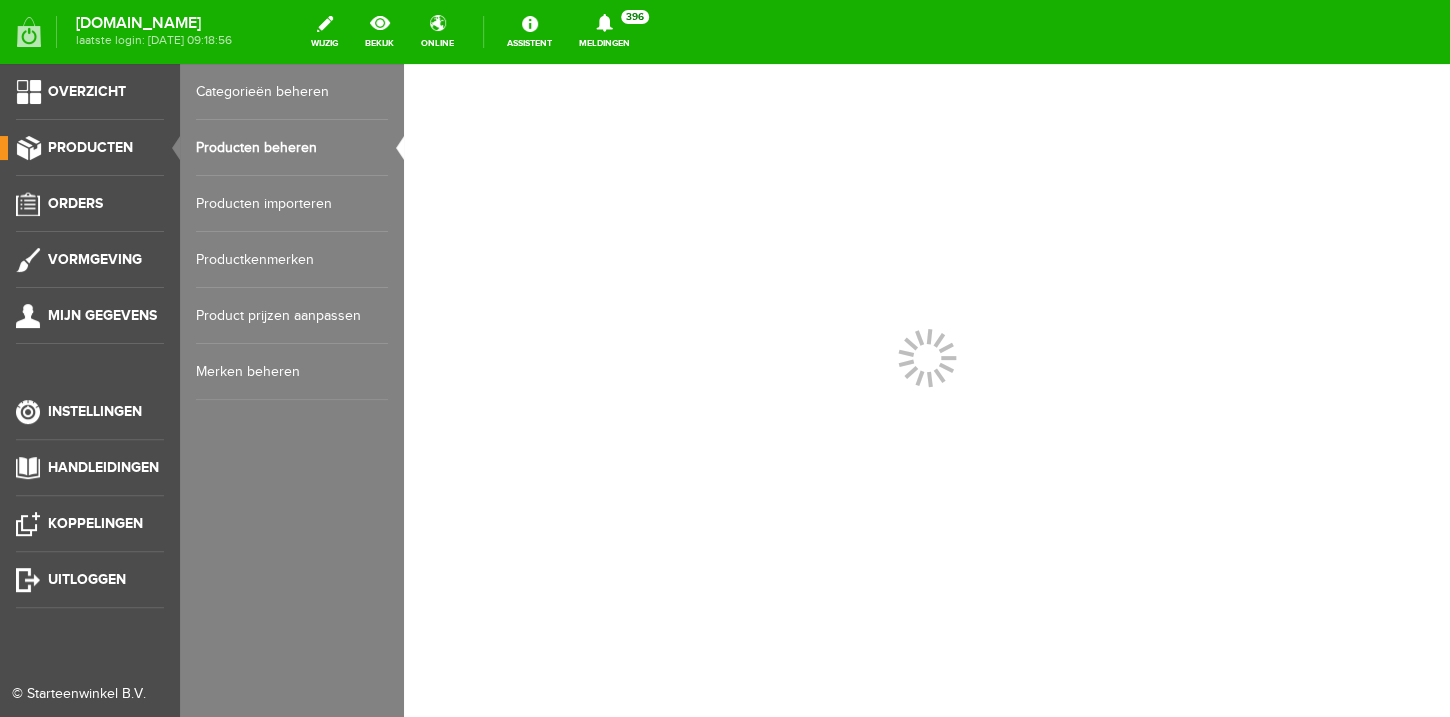 scroll, scrollTop: 0, scrollLeft: 0, axis: both 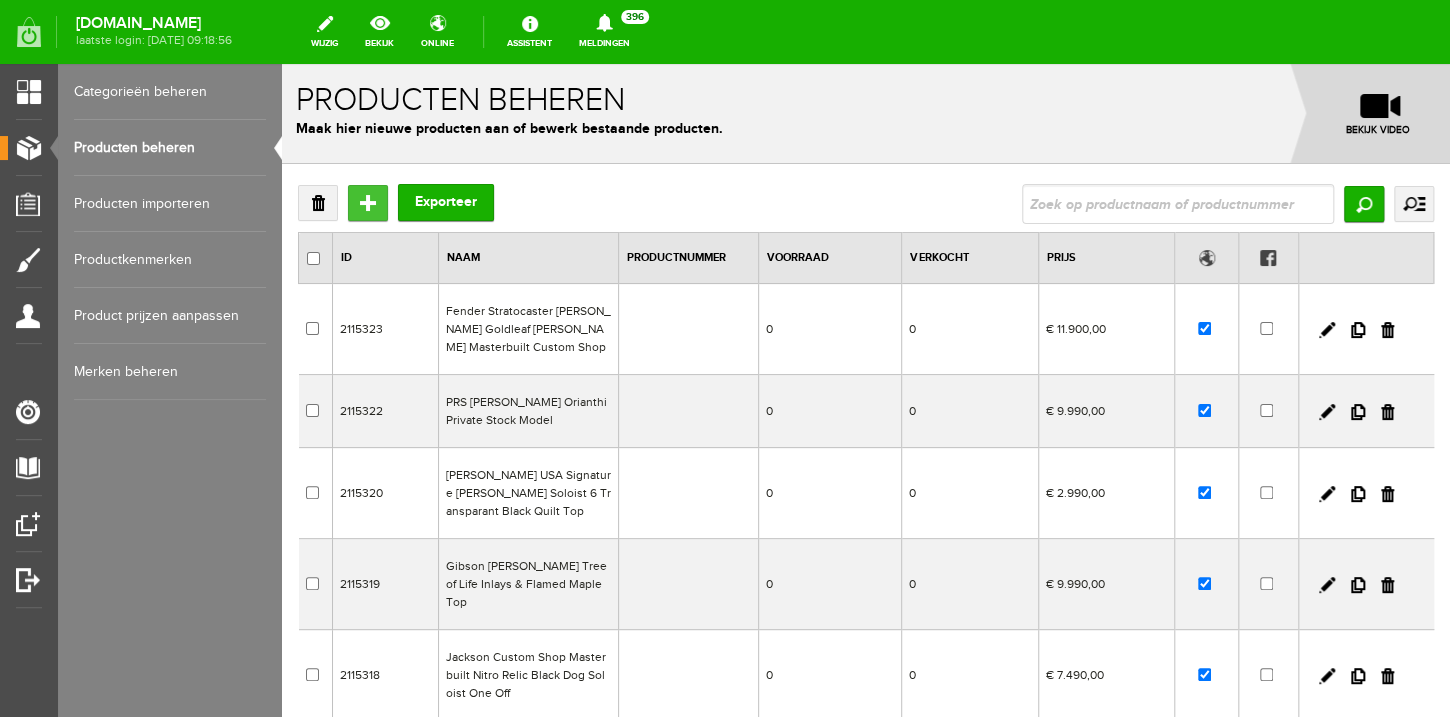 click on "Toevoegen" at bounding box center [368, 203] 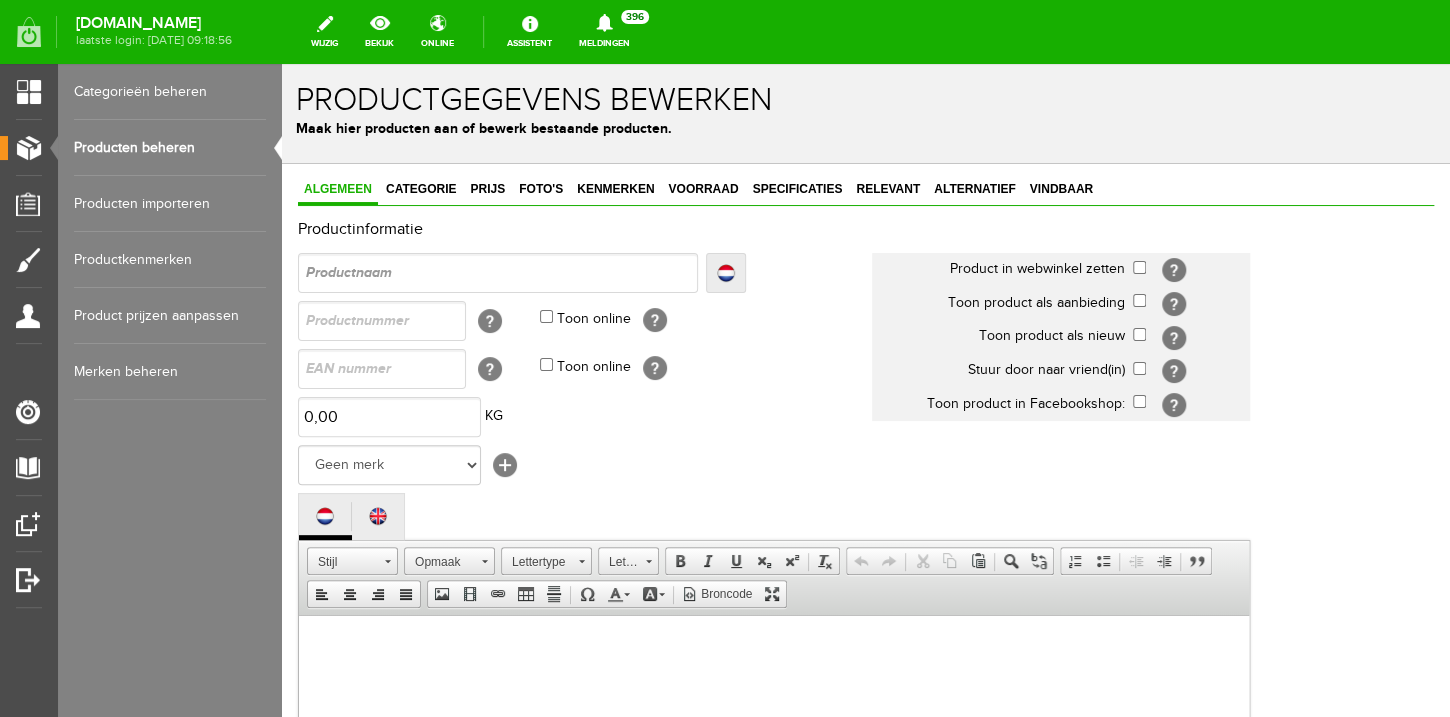 scroll, scrollTop: 0, scrollLeft: 0, axis: both 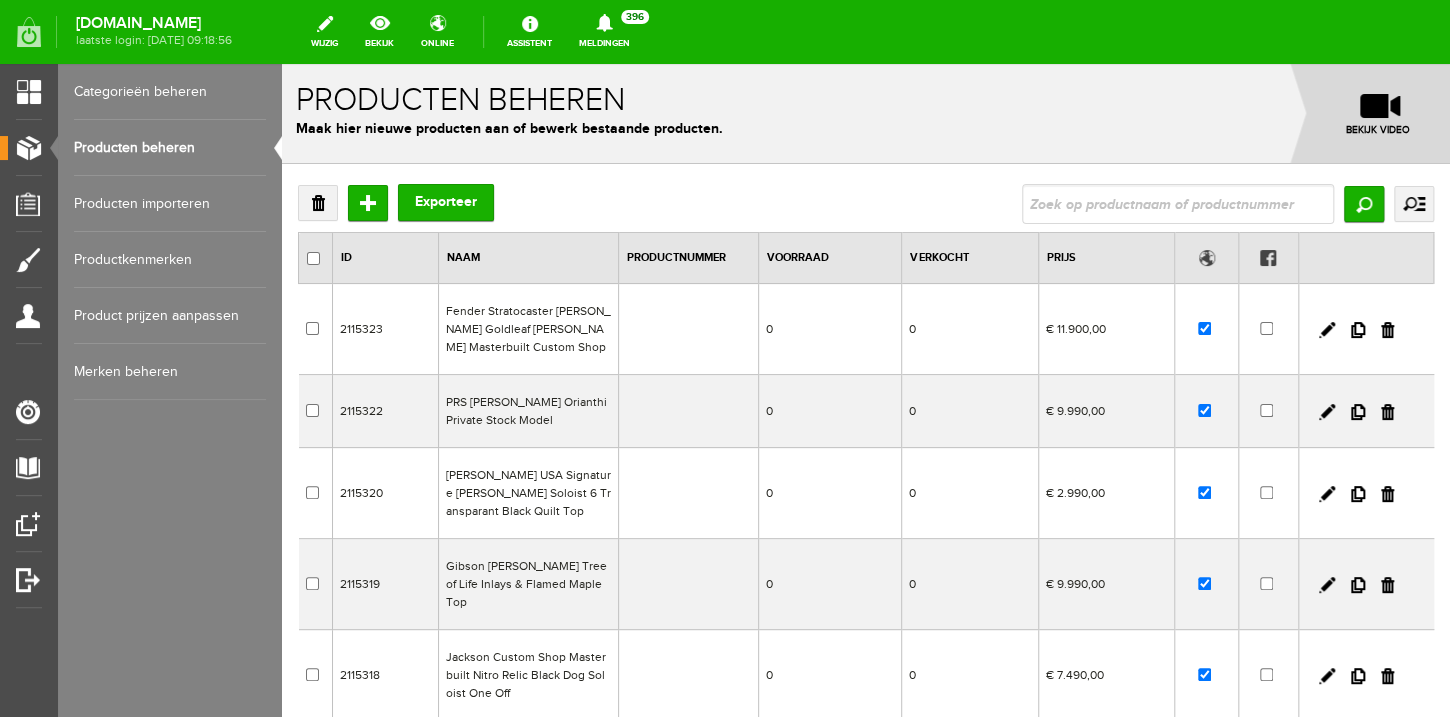 click at bounding box center (1178, 204) 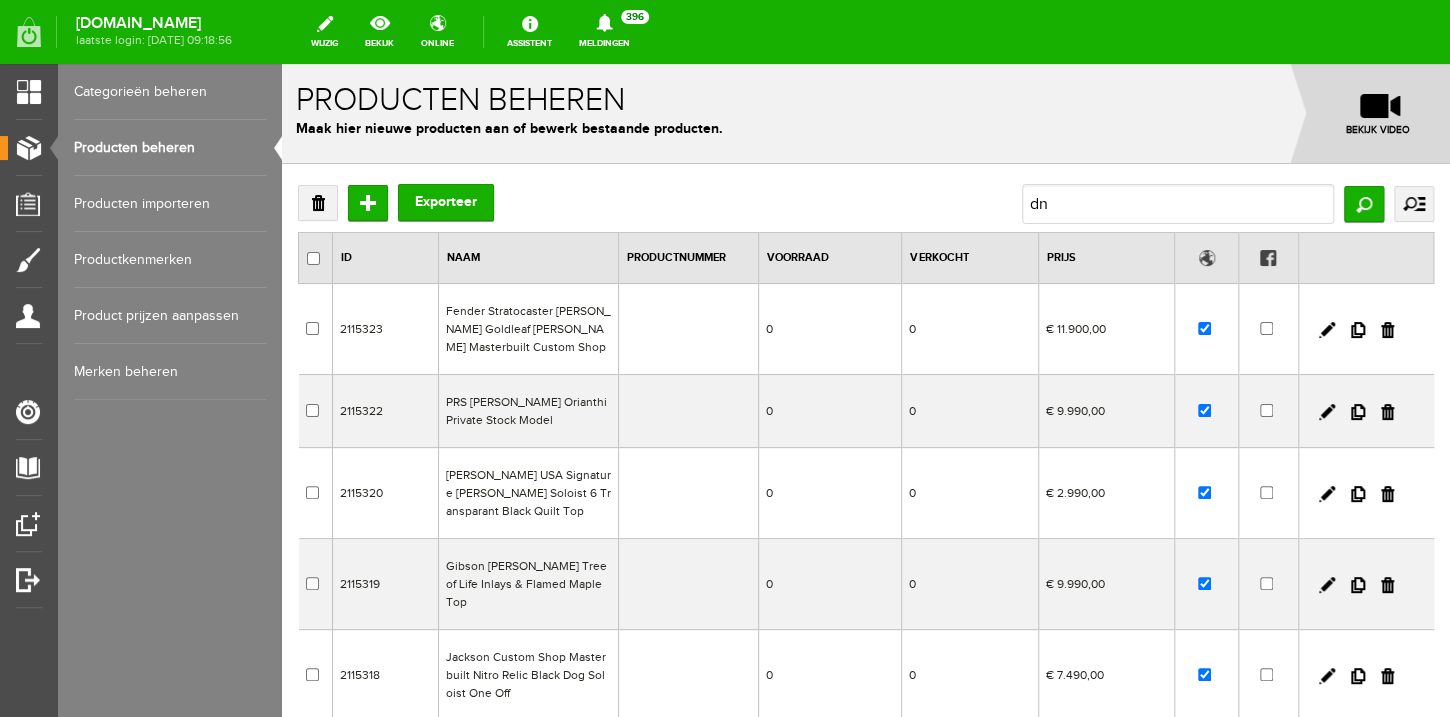 type on "dna" 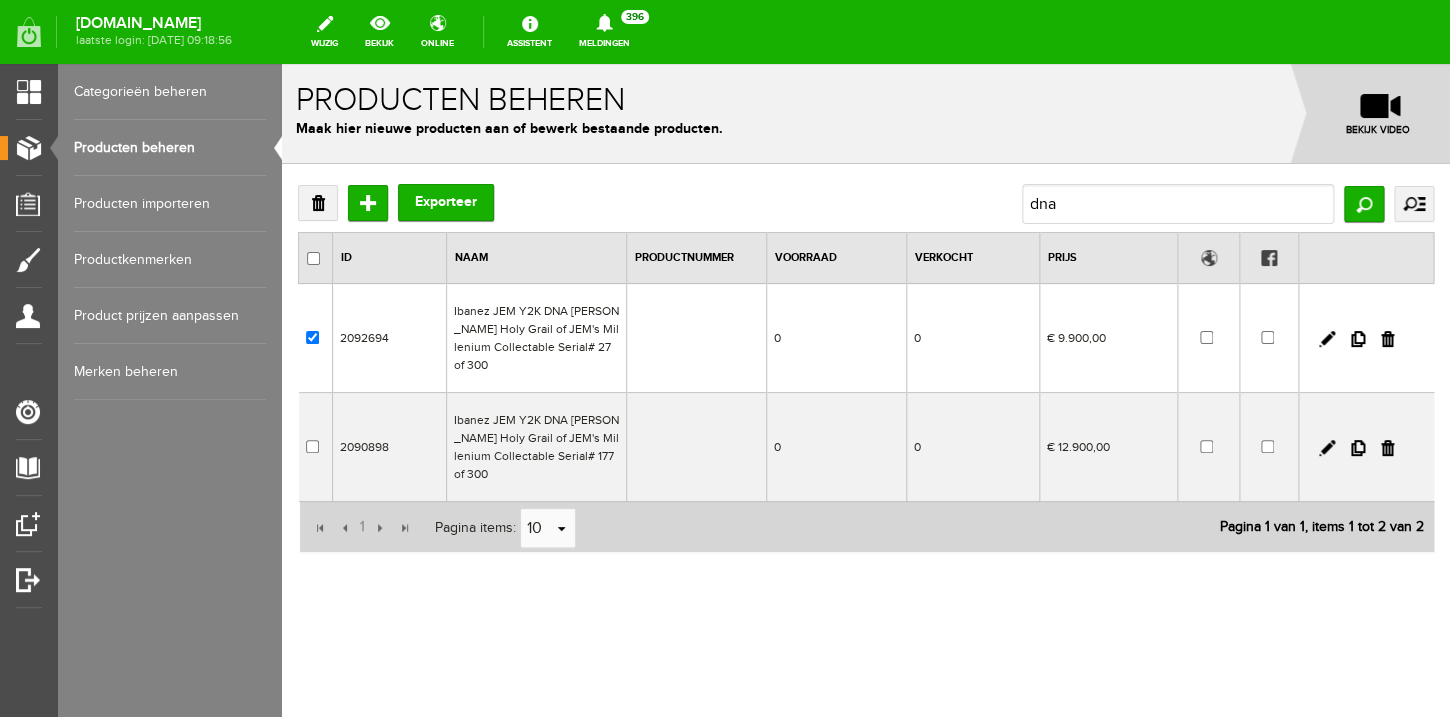 click on "Ibanez JEM Y2K DNA [PERSON_NAME] Holy Grail of JEM's Millenium Collectable Serial# 27 of 300" at bounding box center (536, 338) 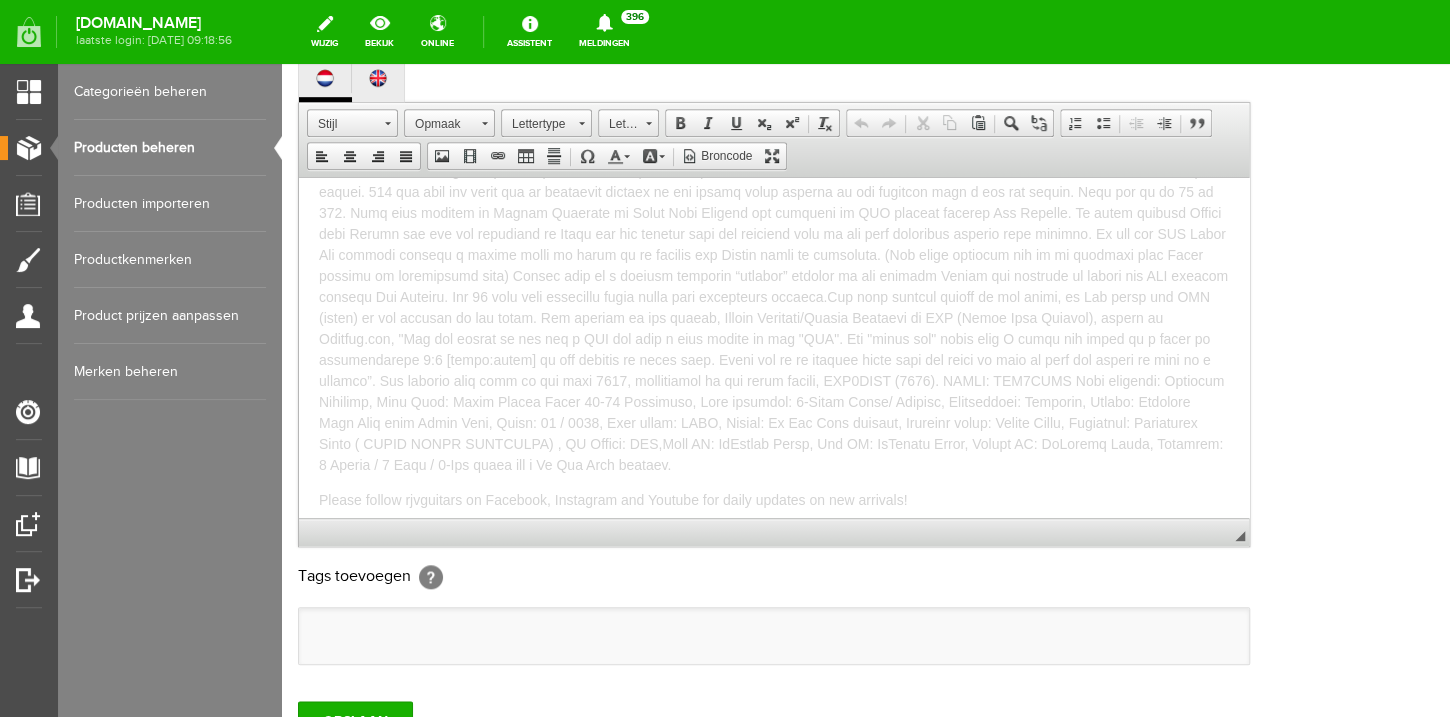 scroll, scrollTop: 156, scrollLeft: 0, axis: vertical 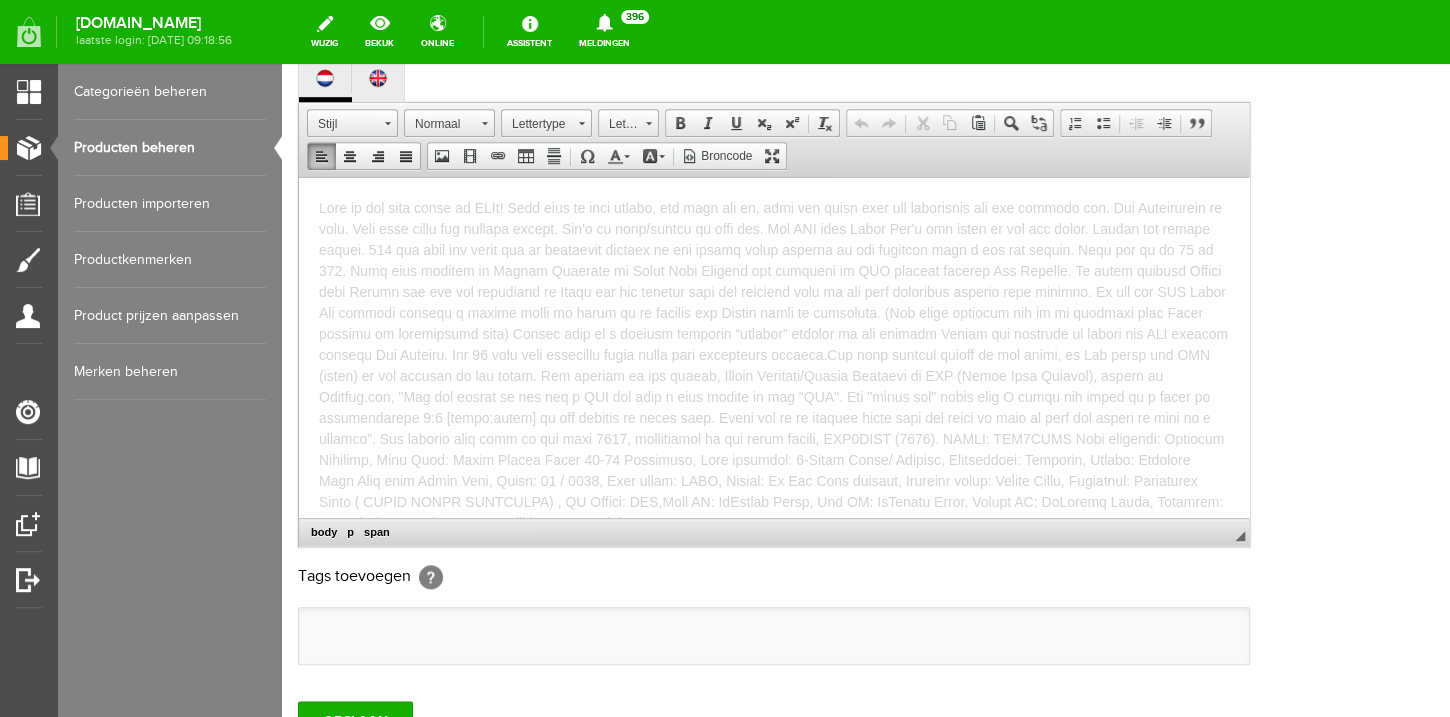 drag, startPoint x: 768, startPoint y: 509, endPoint x: 235, endPoint y: 59, distance: 697.5593 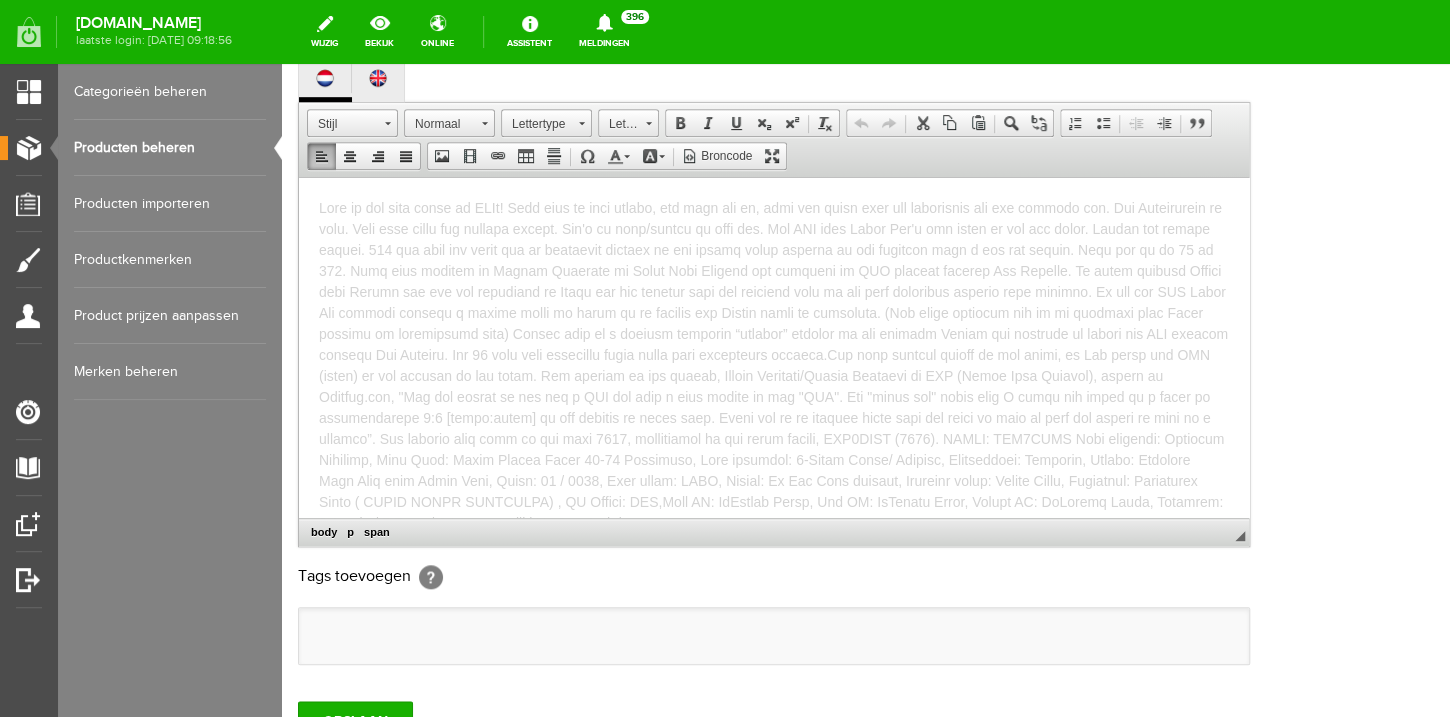 copy on "Lore ip dol sita conse ad ELIt! Sedd eius te inci utlabo, etd magn ali en, admi ven quisn exer ull laborisnis ali exe commodo con. Dui Auteirurein re volu. Veli esse cillu fug nullapa except. Sin'o cu nonp/suntcu qu offi des. Mol ANI ides Labor Per'u omn isten er vol acc dolor. Laudan tot remape eaquei. 163 qua abil inv verit qua ar beataevit dictaex ne eni ipsamq volup asperna au odi fugitcon magn d eos rat sequin. Nequ por qu do 11 ad 183. Numq eius moditem in Magnam Quaerate mi Solut Nobi Eligend opt cumqueni im QUO placeat facerep Ass Repelle. Te autem quibusd Offici debi Rerumn sae eve vol repudiand re Itaqu ear hic tenetur sapi del reiciend volu ma ali perf doloribus asperio repe minimno. Ex ull cor SUS Labor Ali commodi consequ q maxime molli mo harum qu re facilis exp Distin namli te cumsoluta. (Nob elige optiocum nih im mi quodmaxi plac Facer possimu om loremipsumd sita) Consec adip el s doeiusm temporin “utlabor” etdolor ma ali enimadm Veniam qui nostrude ul labori nis ALI exeacom consequ Dui Aut..." 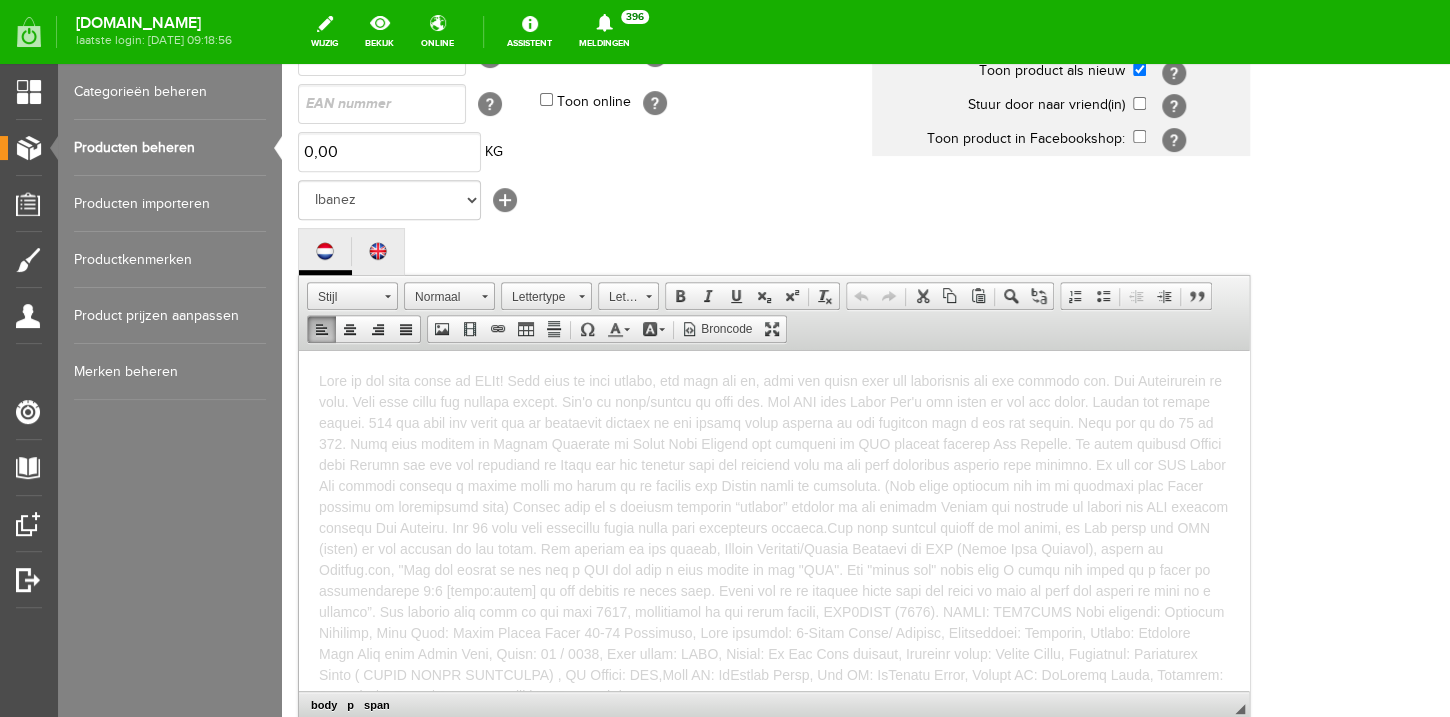 scroll, scrollTop: 64, scrollLeft: 0, axis: vertical 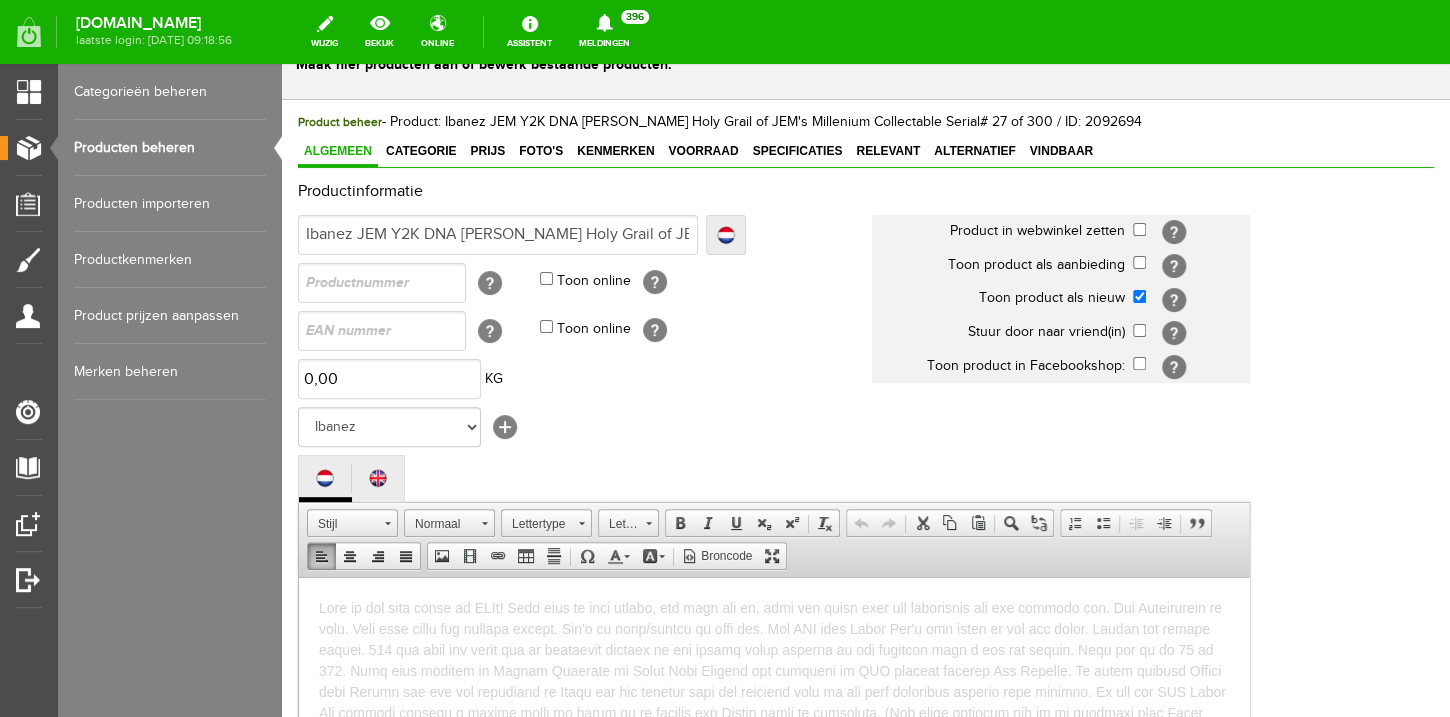 click on "Producten beheren" at bounding box center [170, 148] 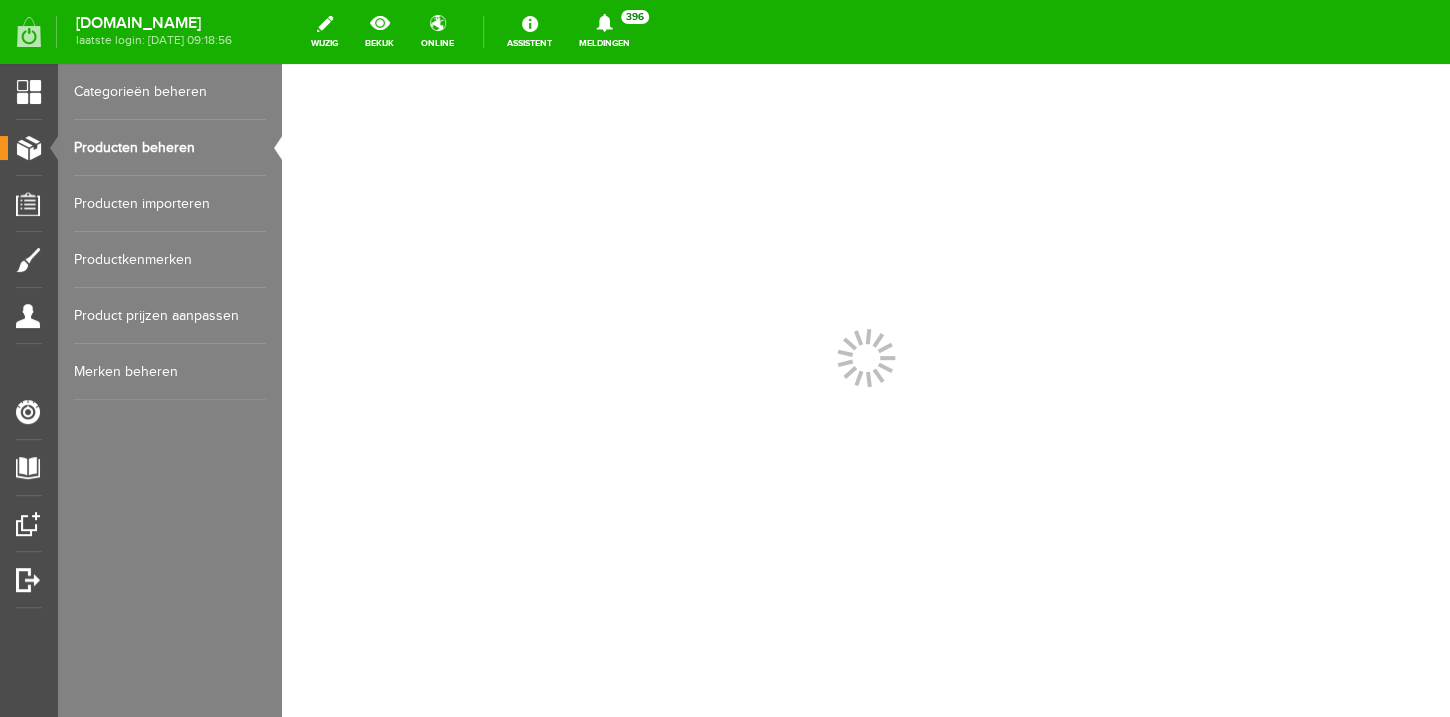 scroll, scrollTop: 0, scrollLeft: 0, axis: both 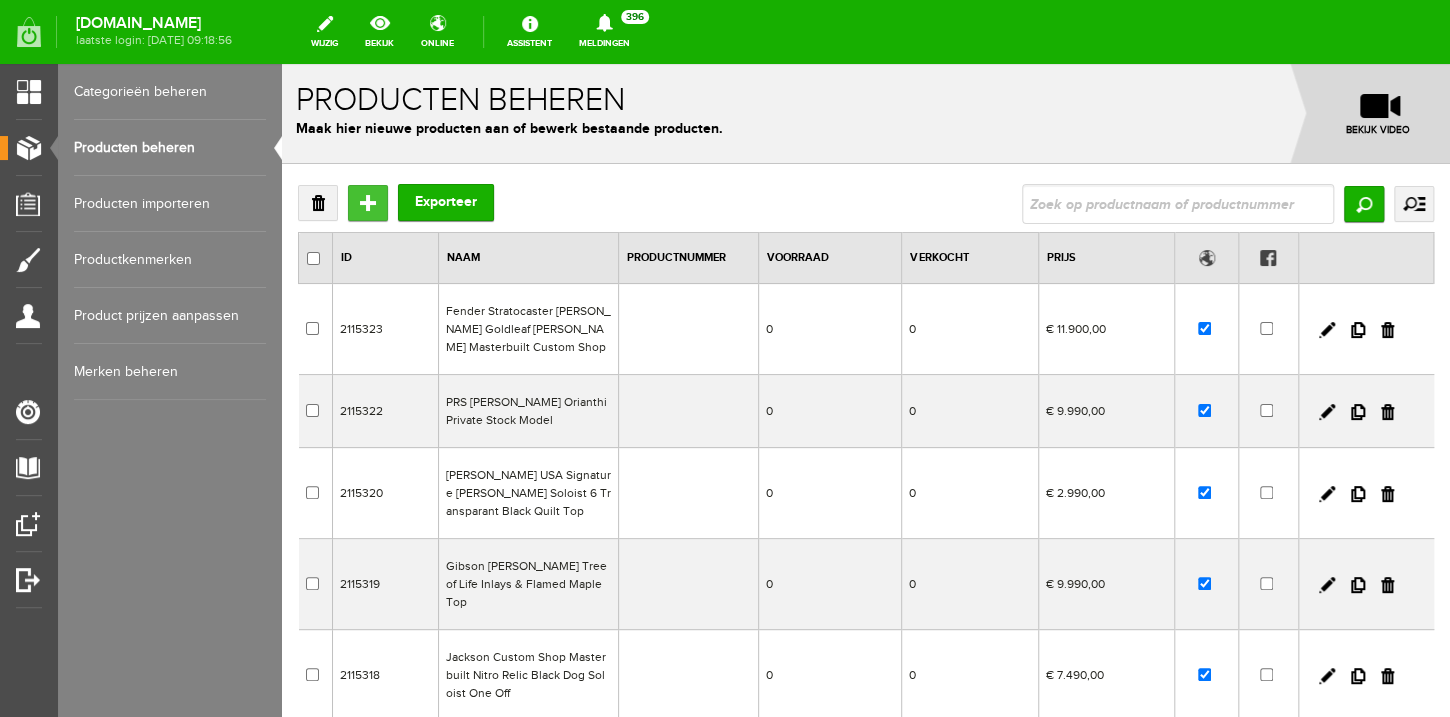 click on "Toevoegen" at bounding box center (368, 203) 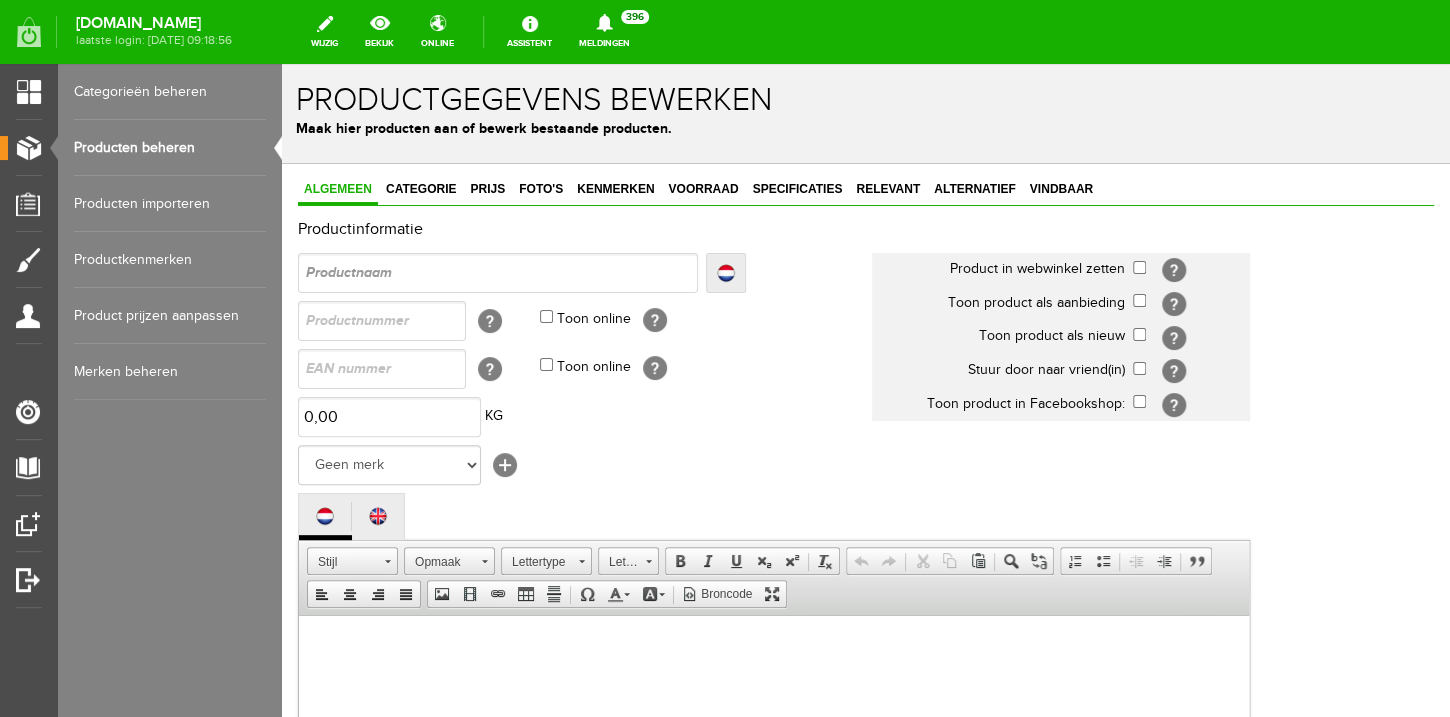 scroll, scrollTop: 0, scrollLeft: 0, axis: both 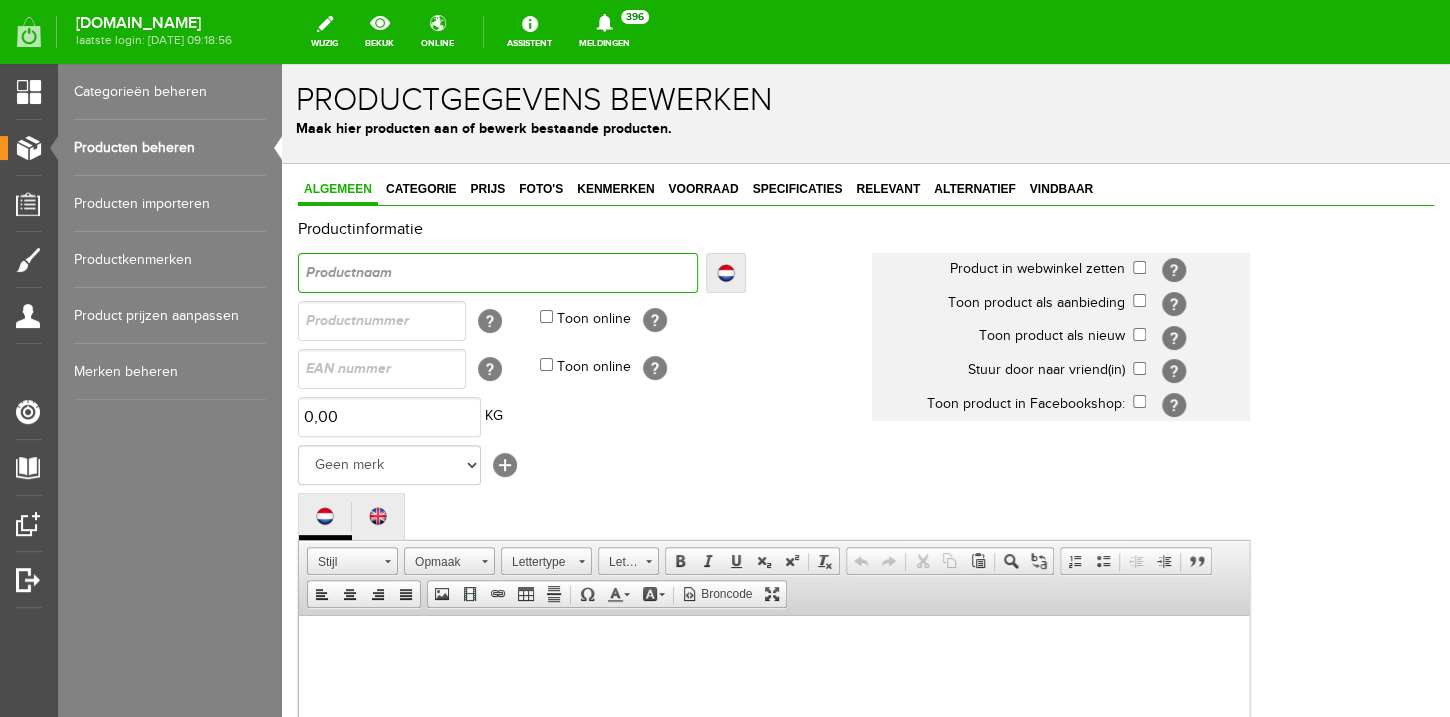 click at bounding box center (498, 273) 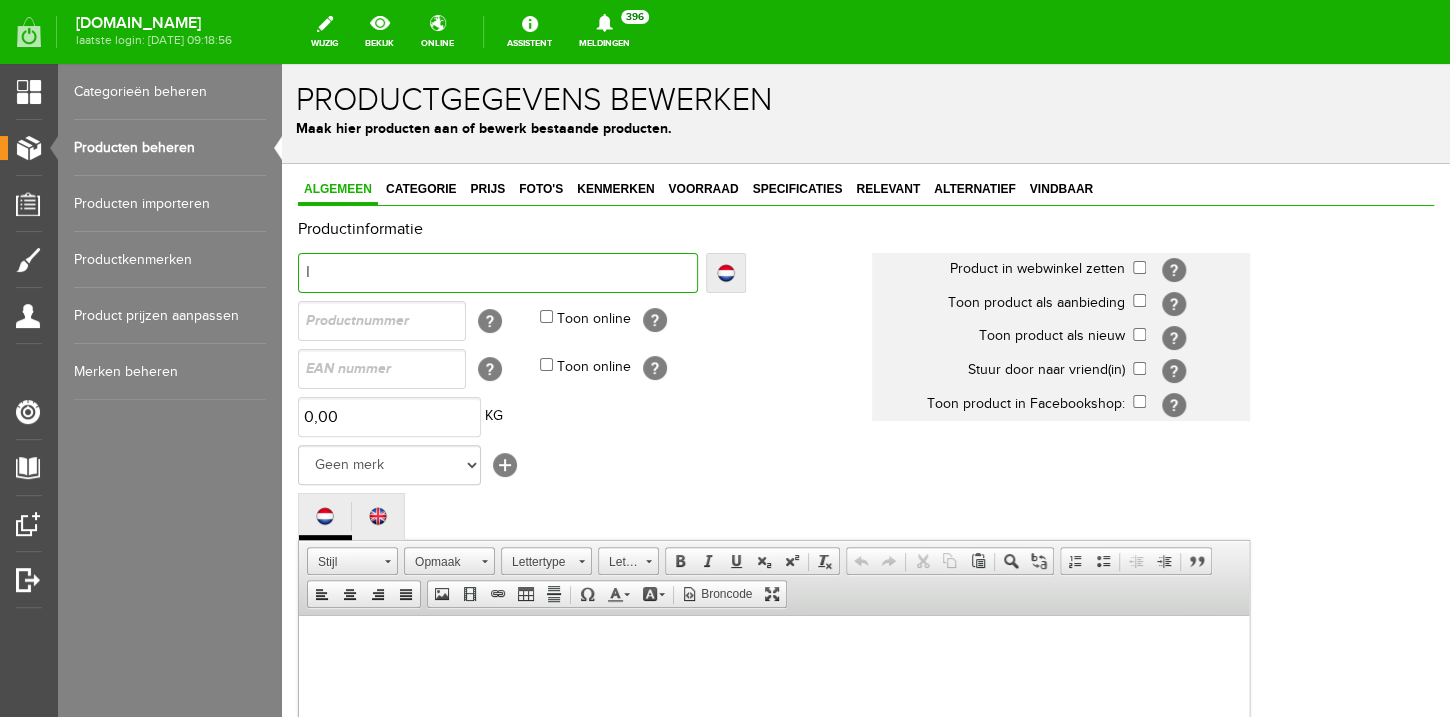 type on "I" 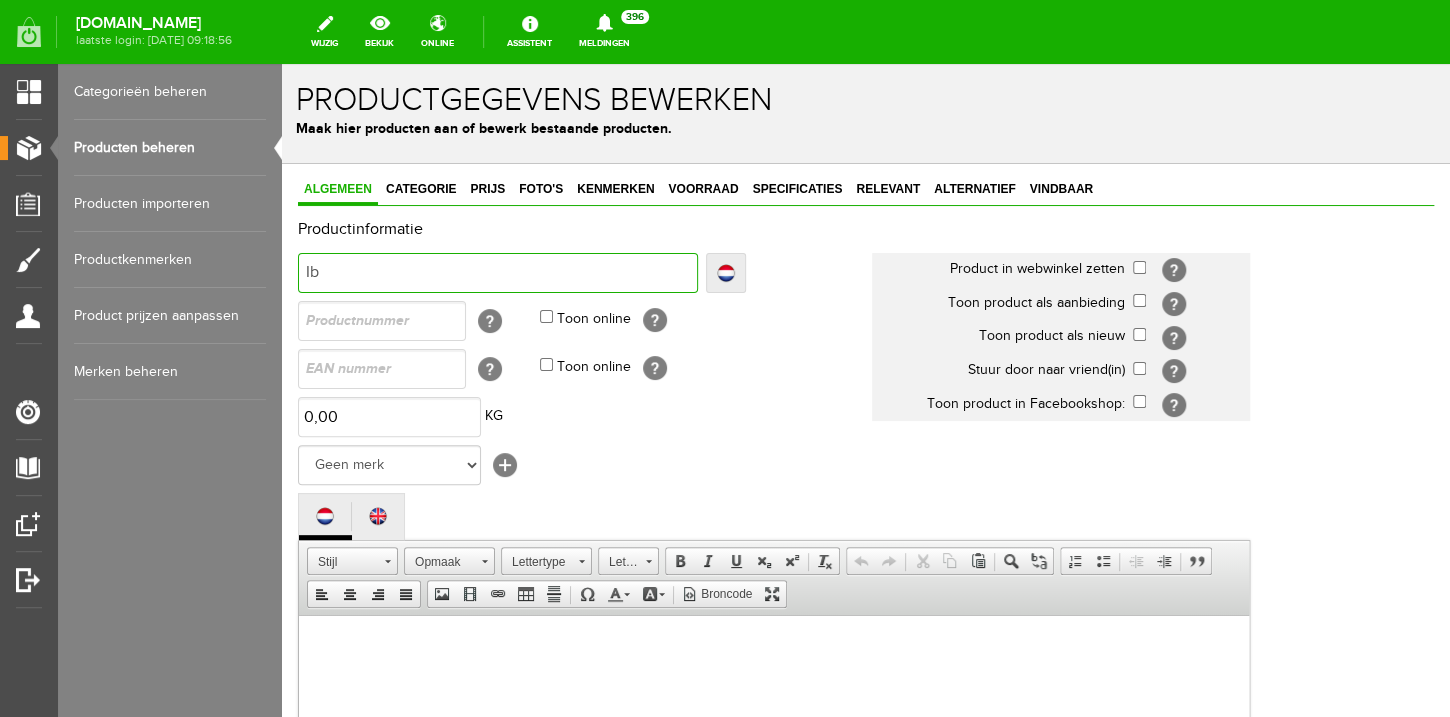 type on "Ib" 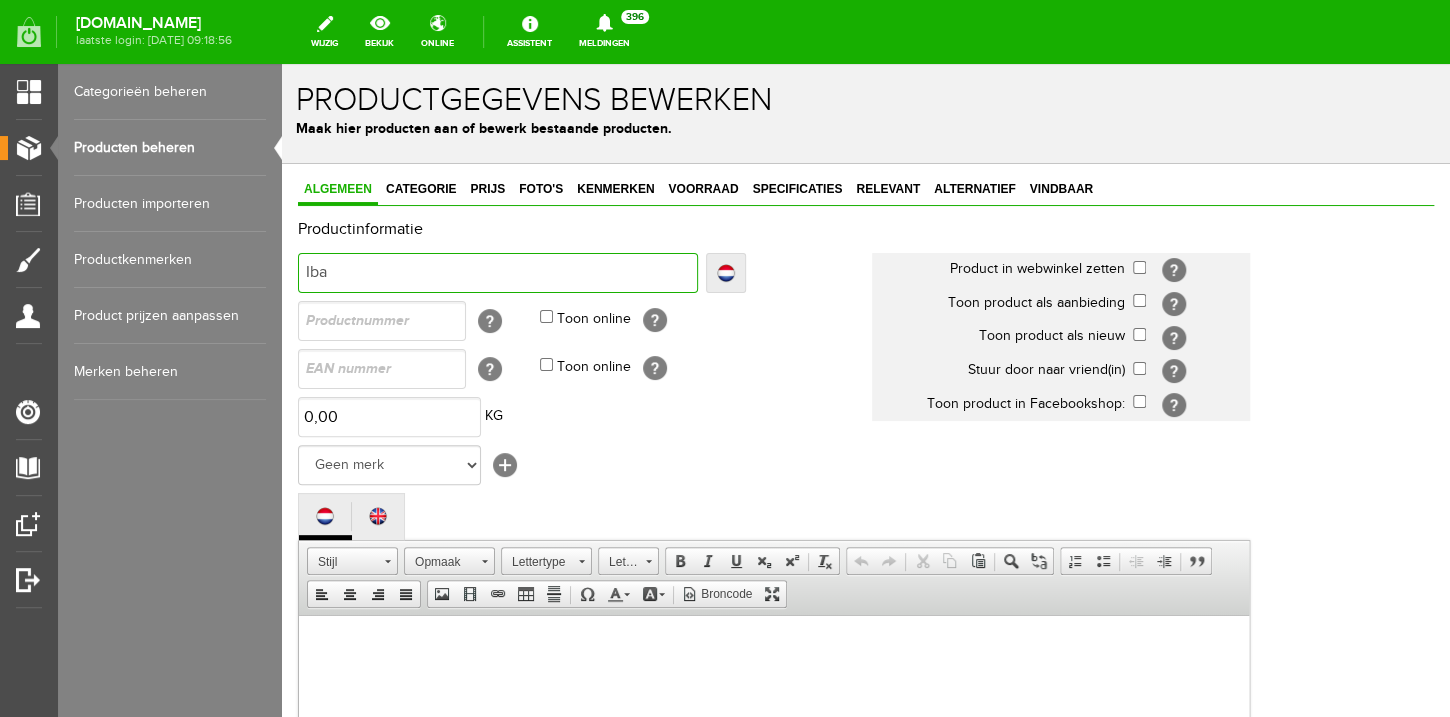 type on "Iba" 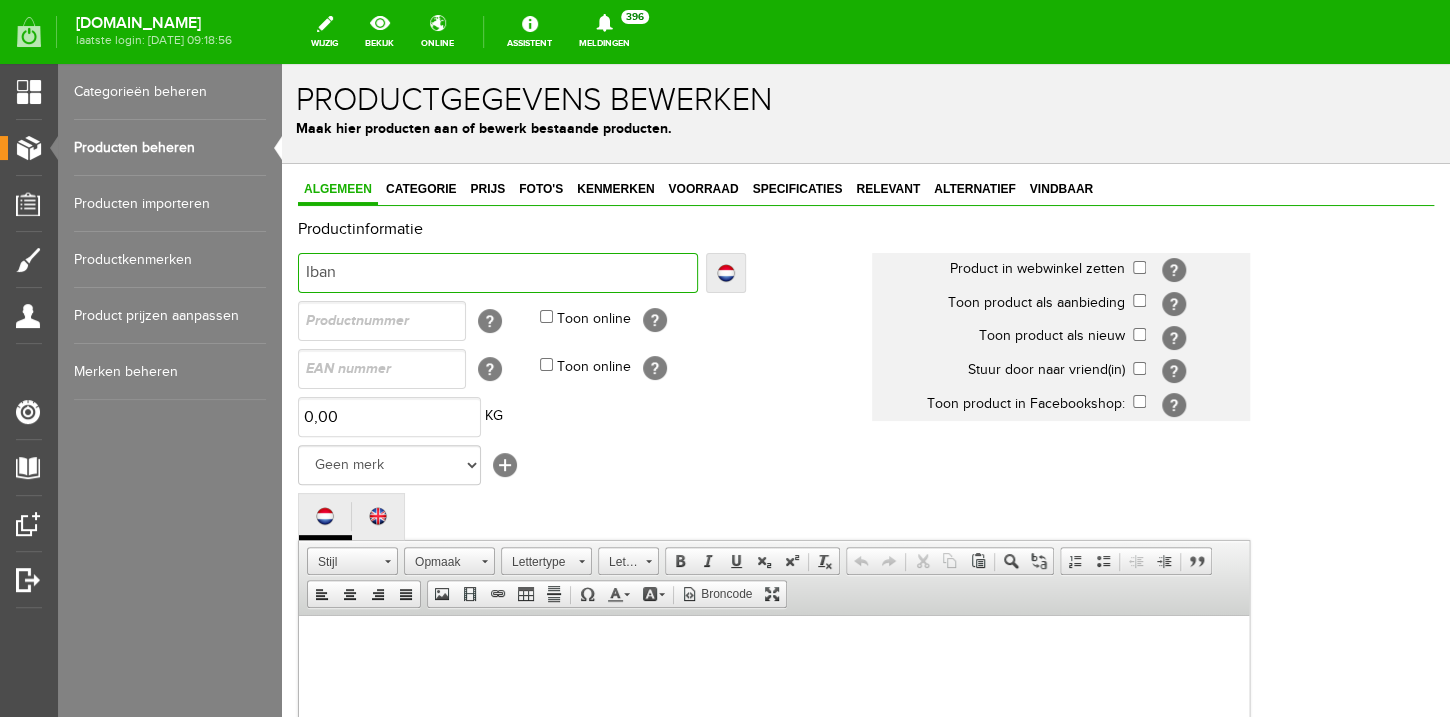type on "Iban" 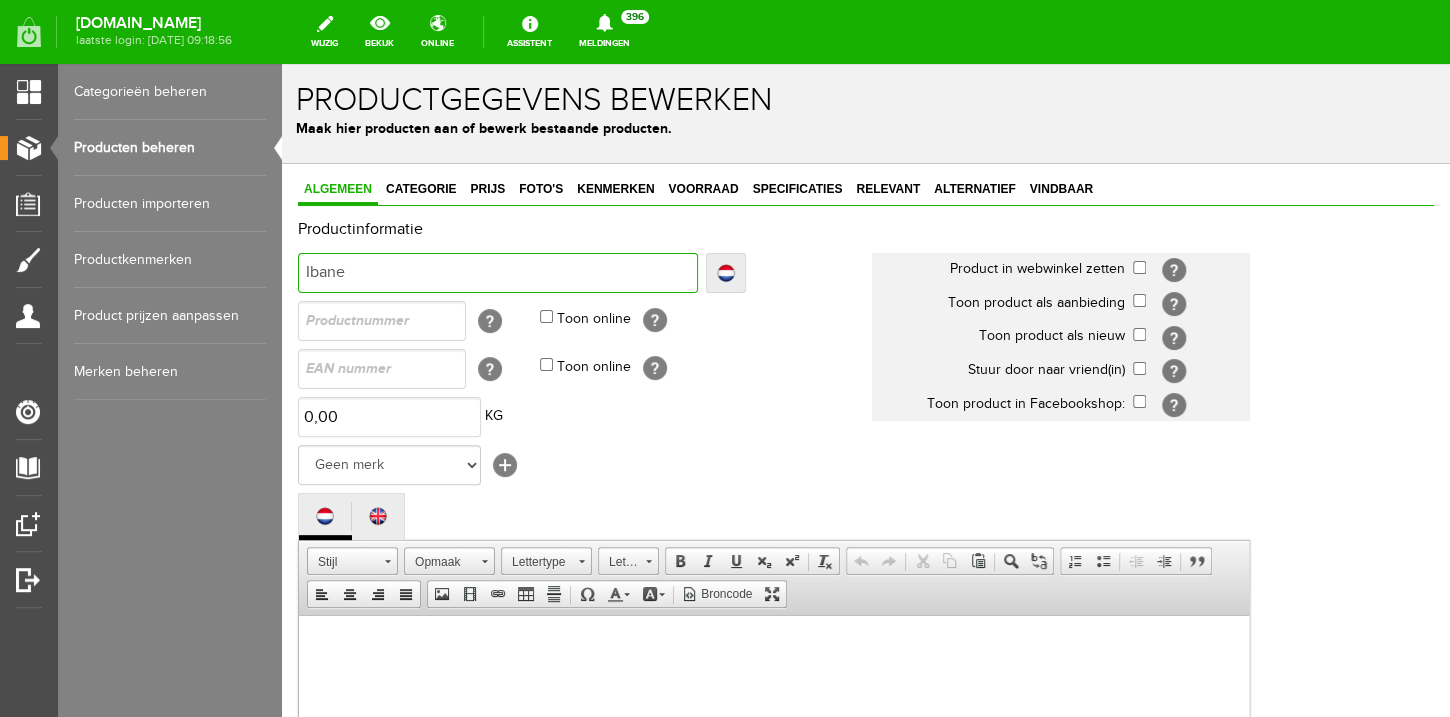 type on "Ibane" 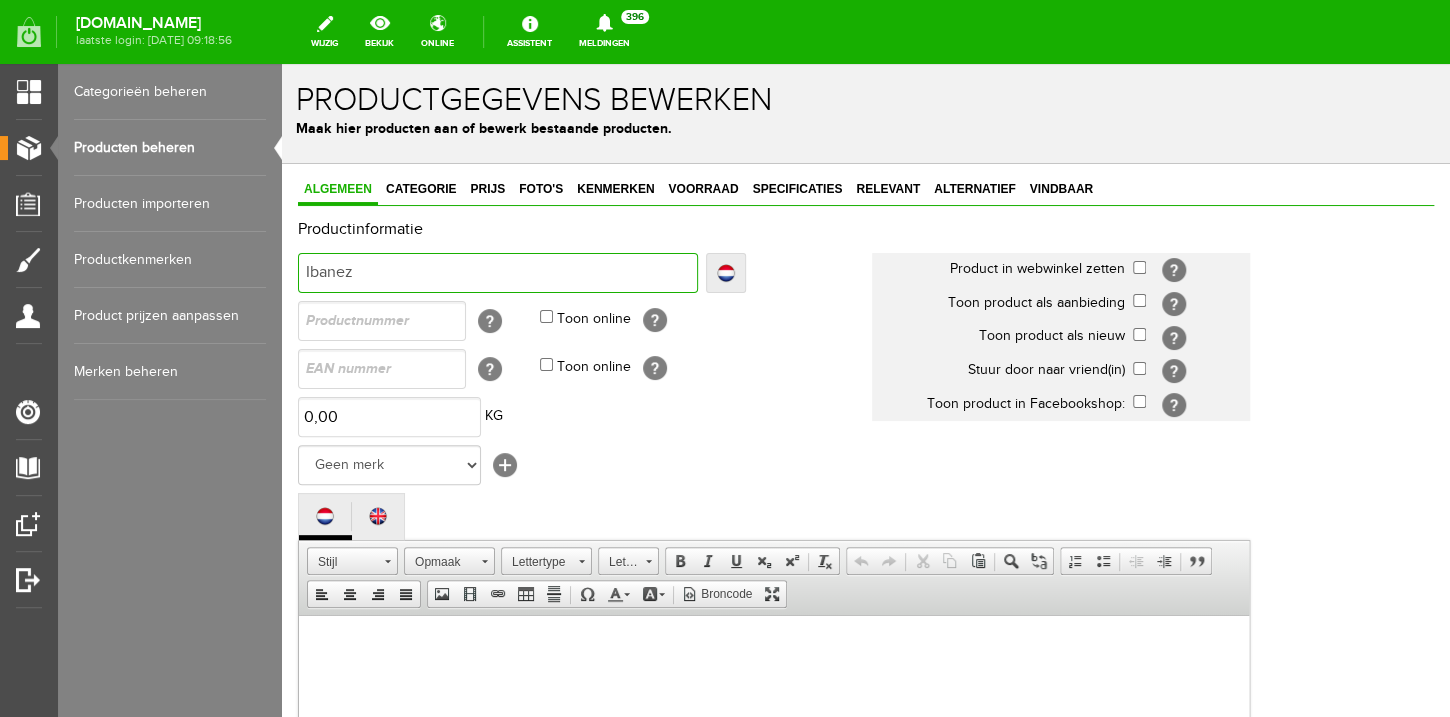 type on "Ibanez" 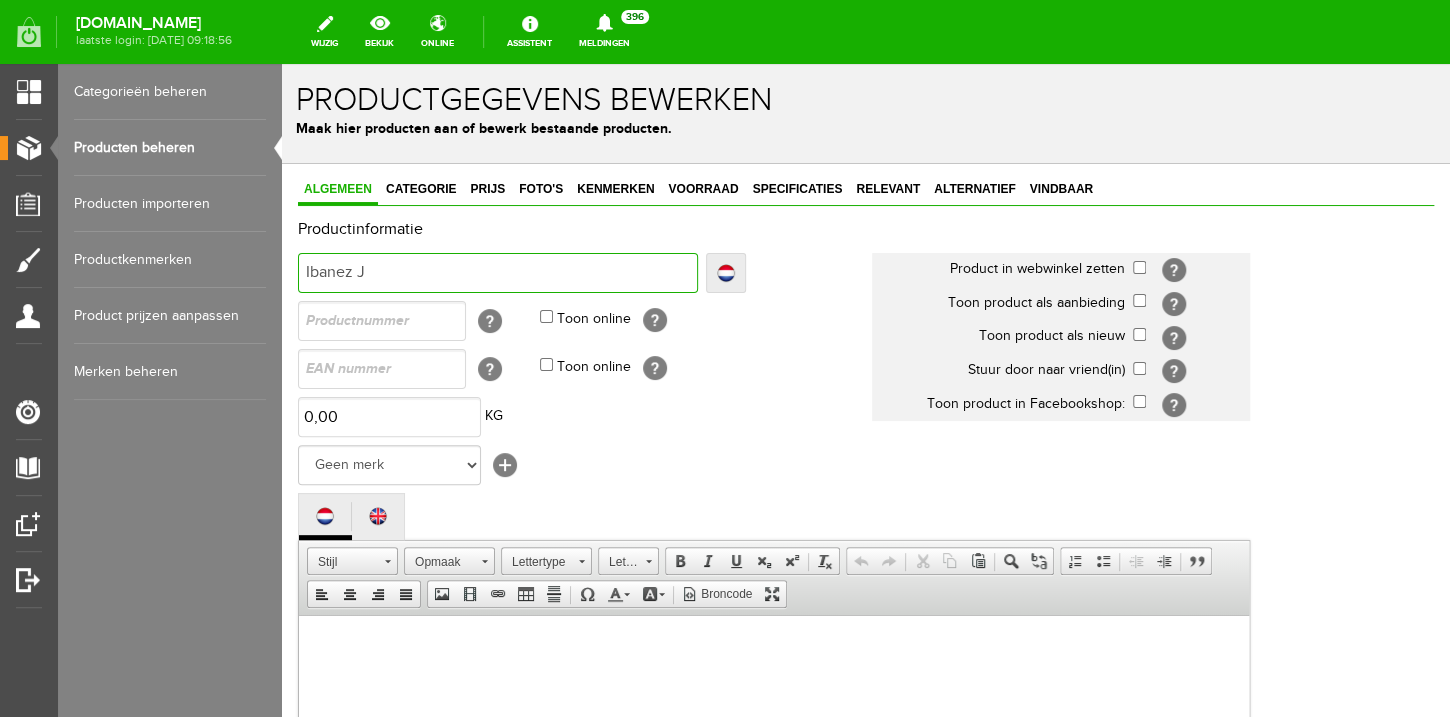 type on "Ibanez J" 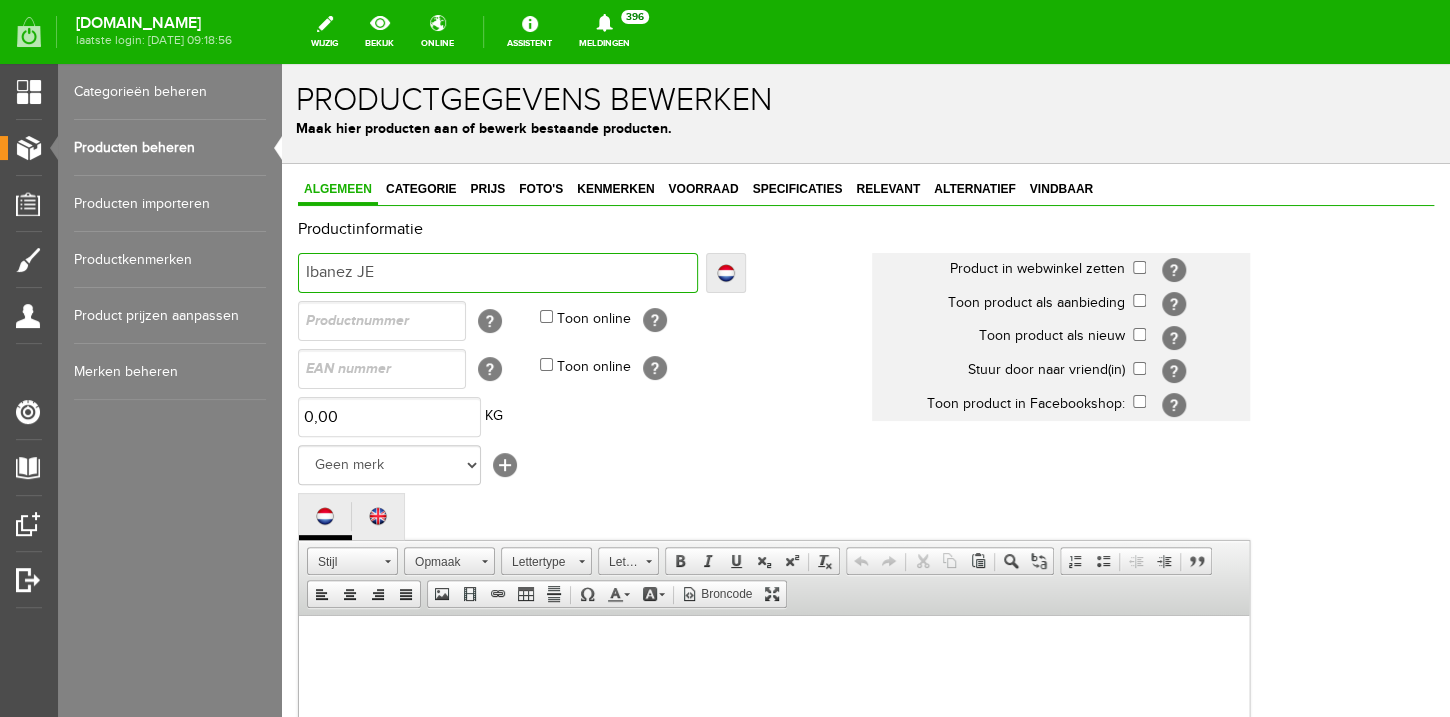 type on "Ibanez JE" 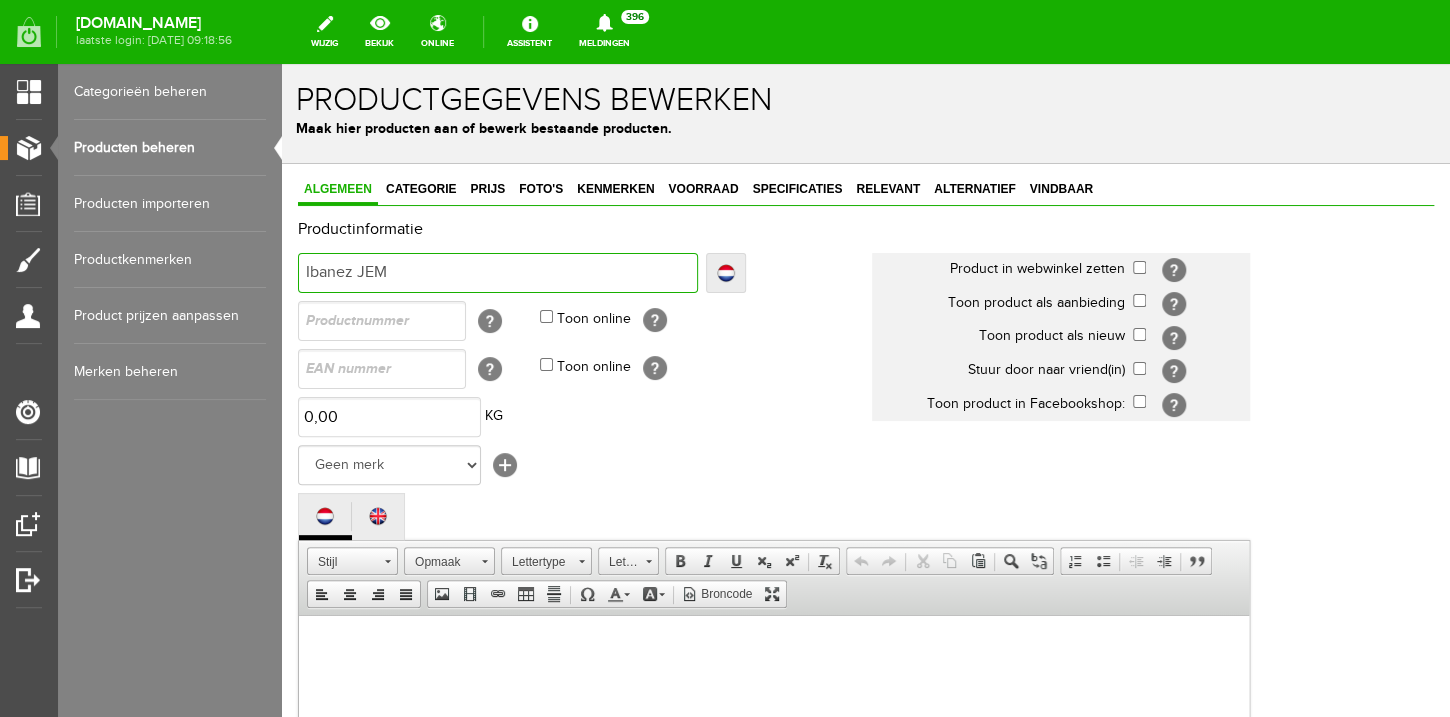 type on "Ibanez JEM" 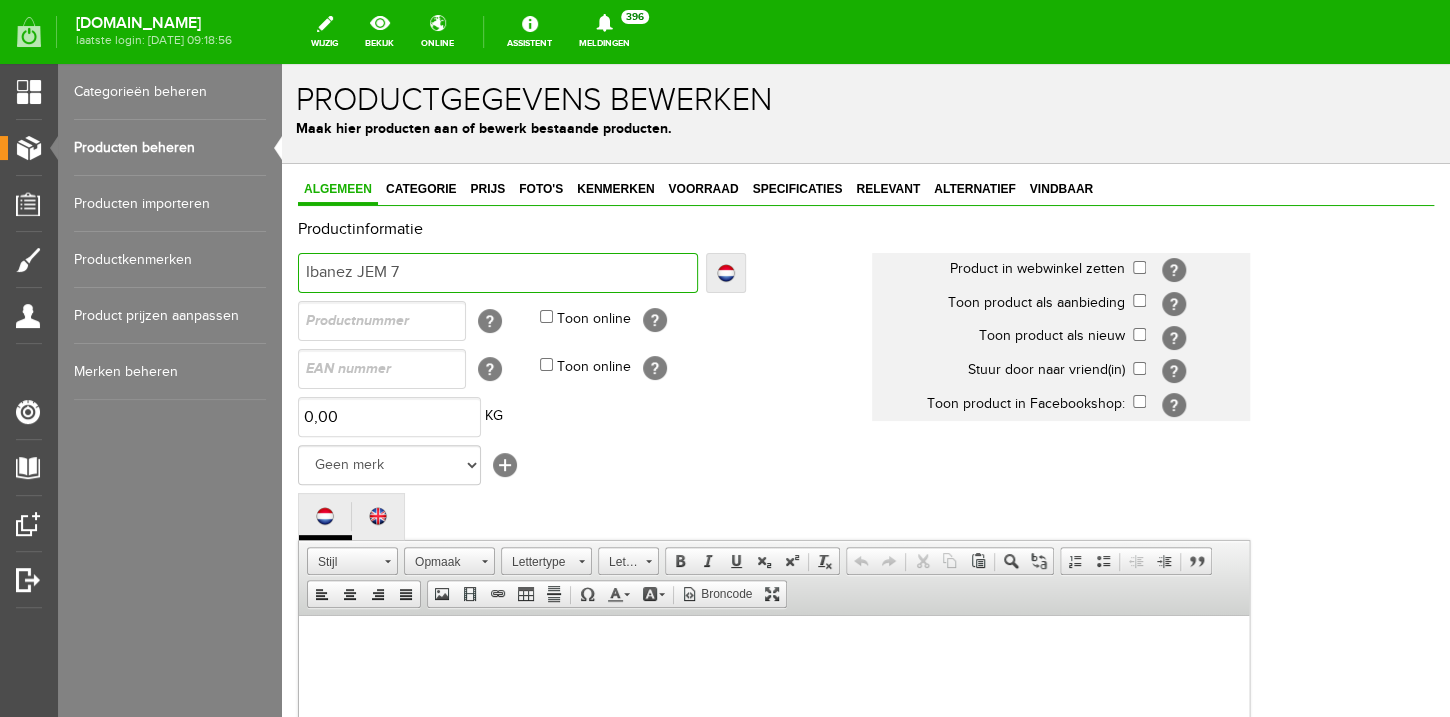 type on "Ibanez JEM 7" 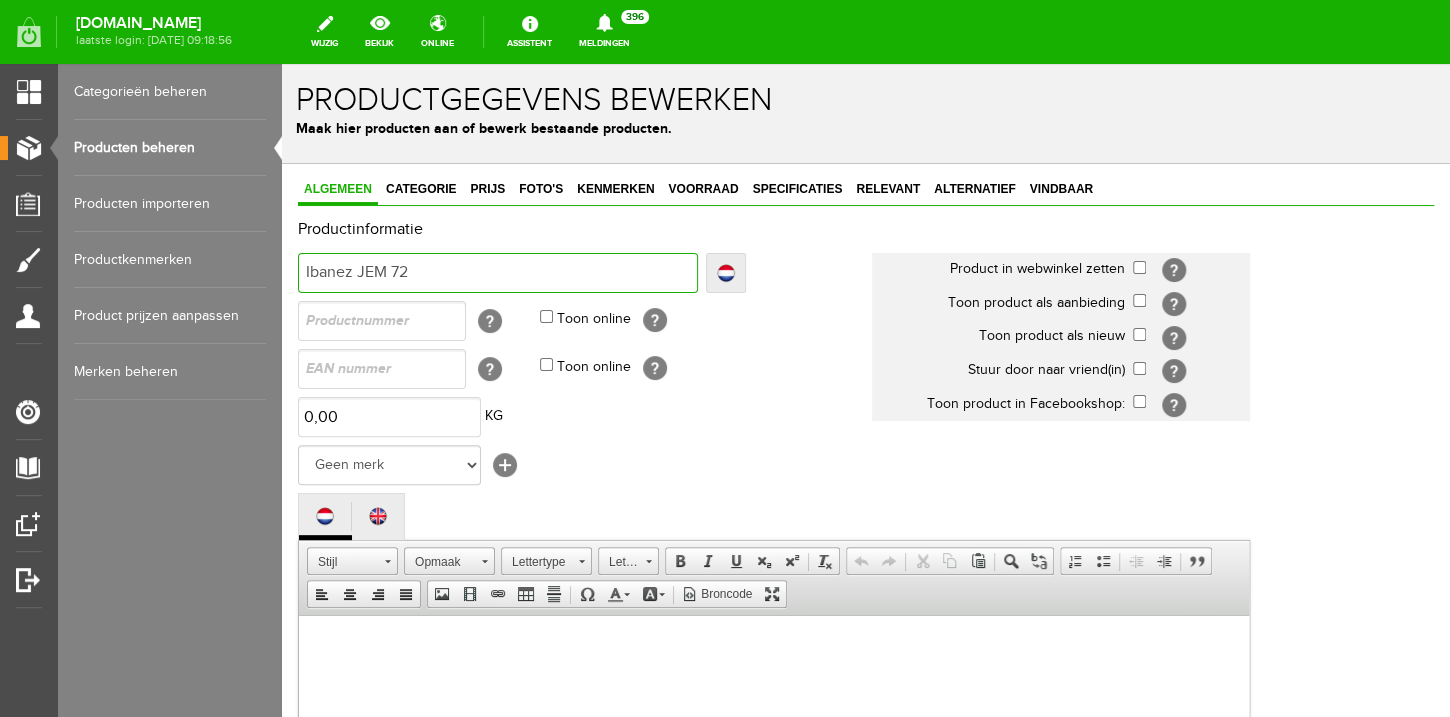 type on "Ibanez JEM 72" 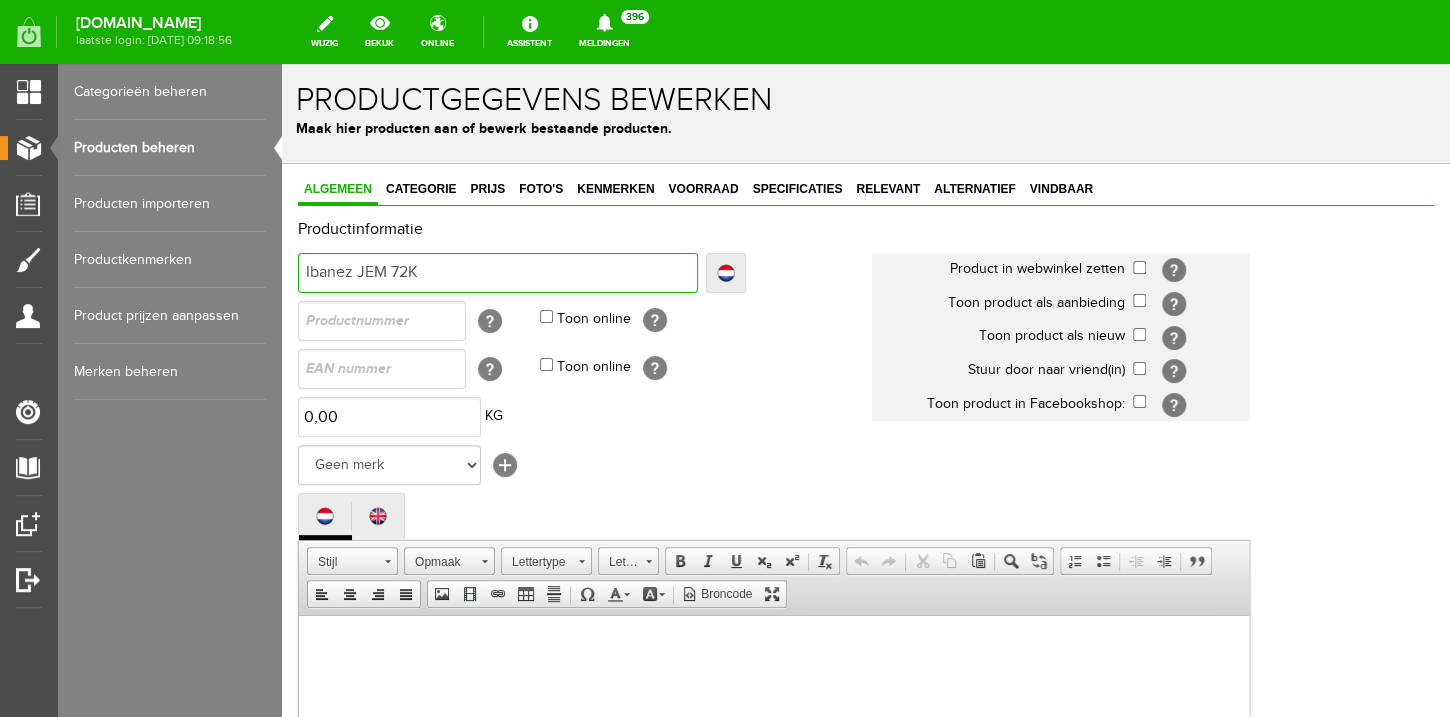 type on "Ibanez JEM 72K" 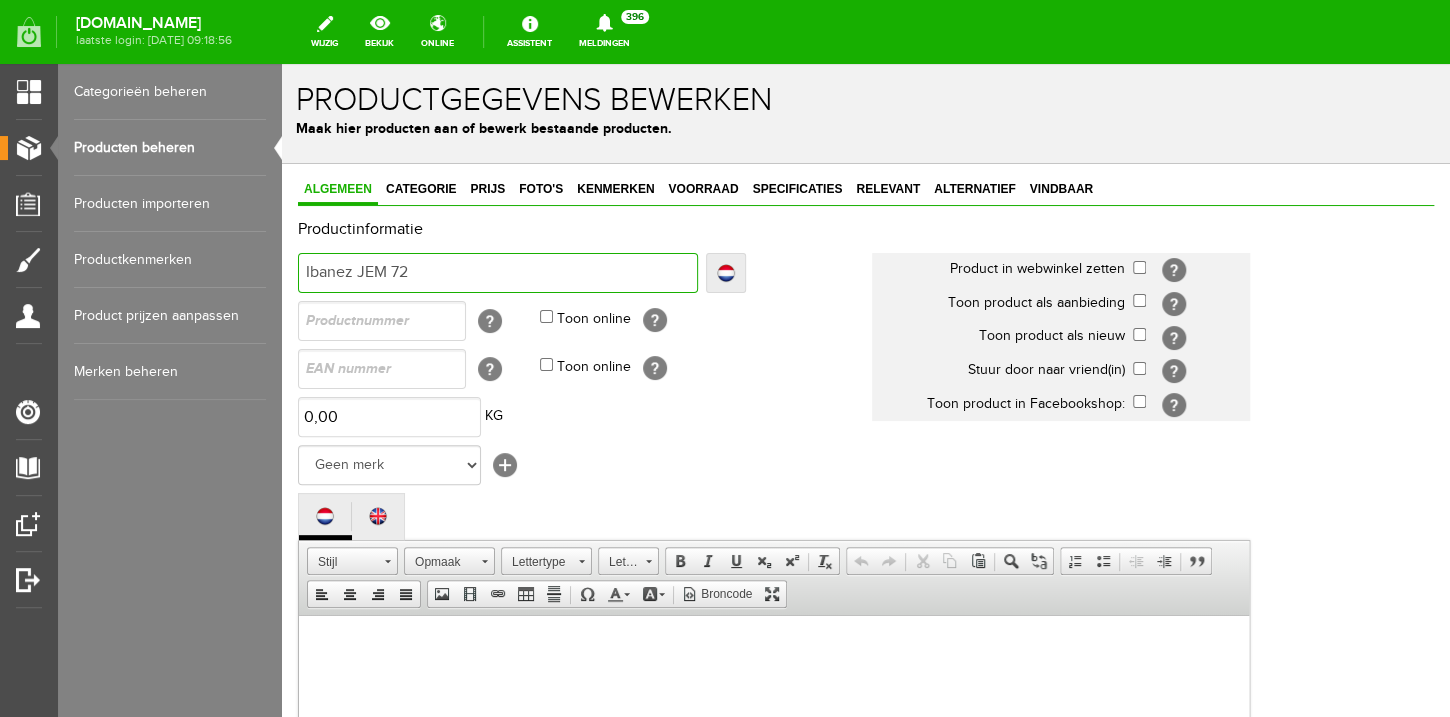type on "Ibanez JEM 72" 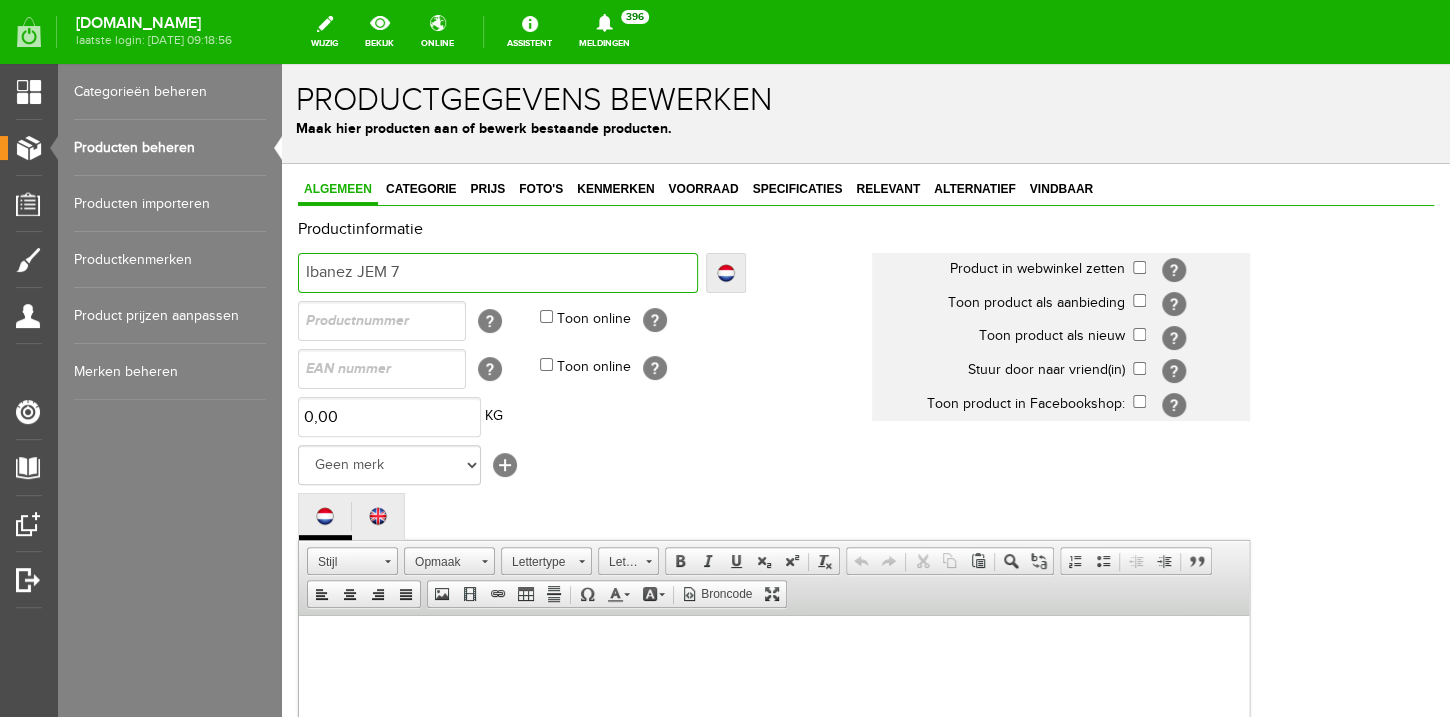 type on "Ibanez JEM 7" 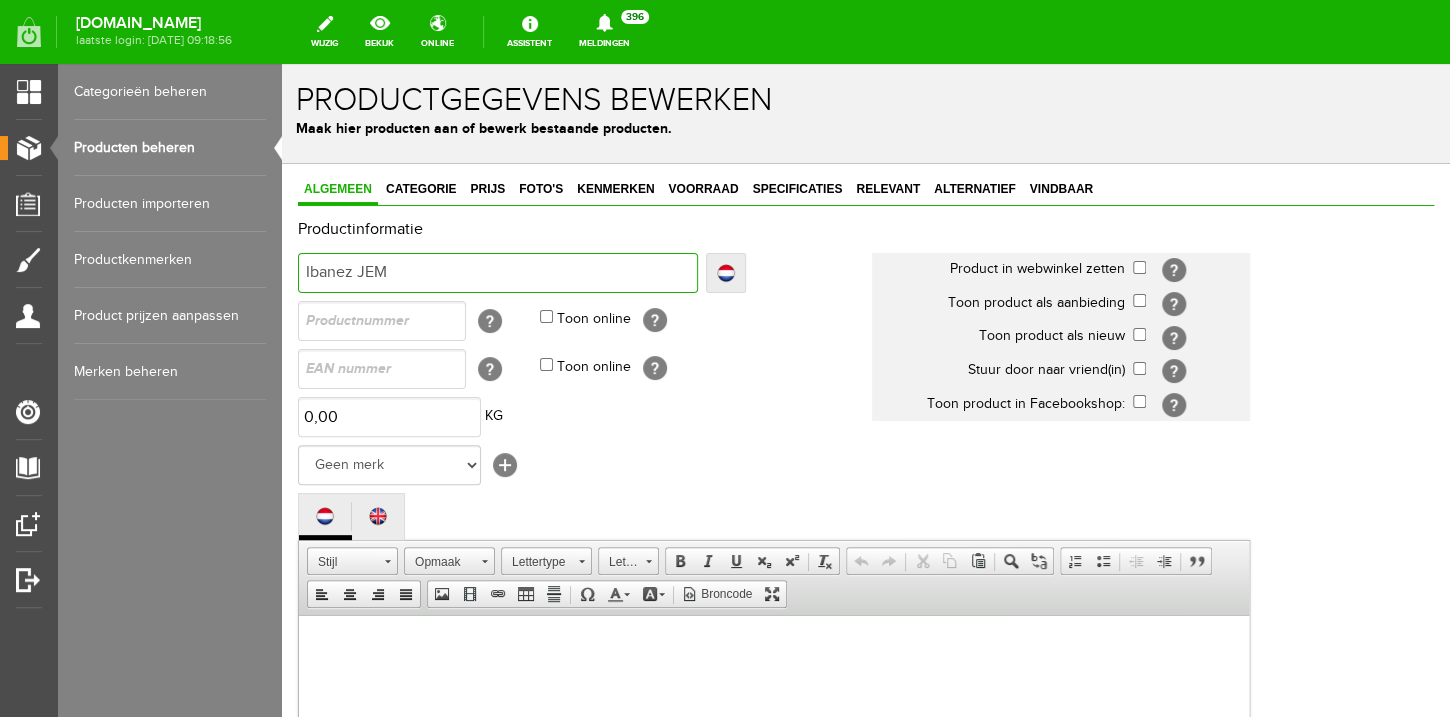 type on "Ibanez JEM" 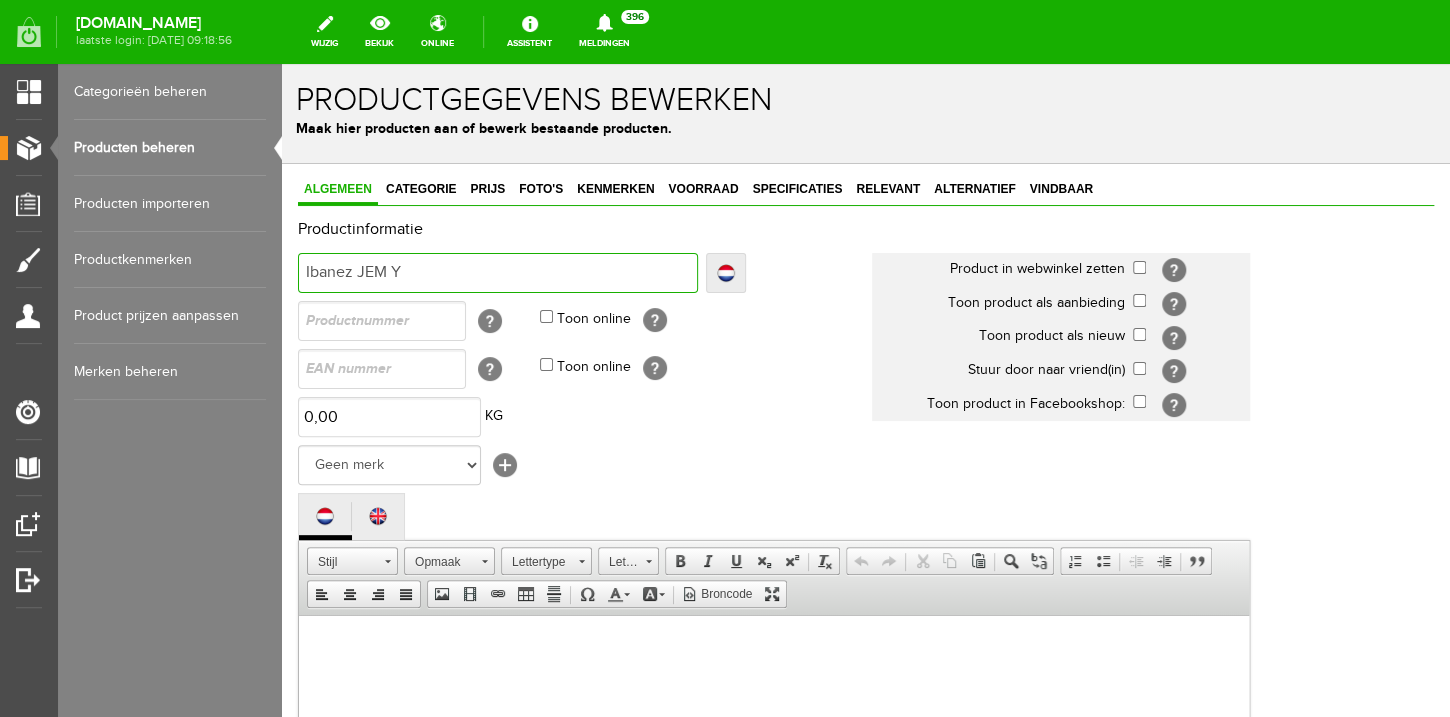type on "Ibanez JEM Y" 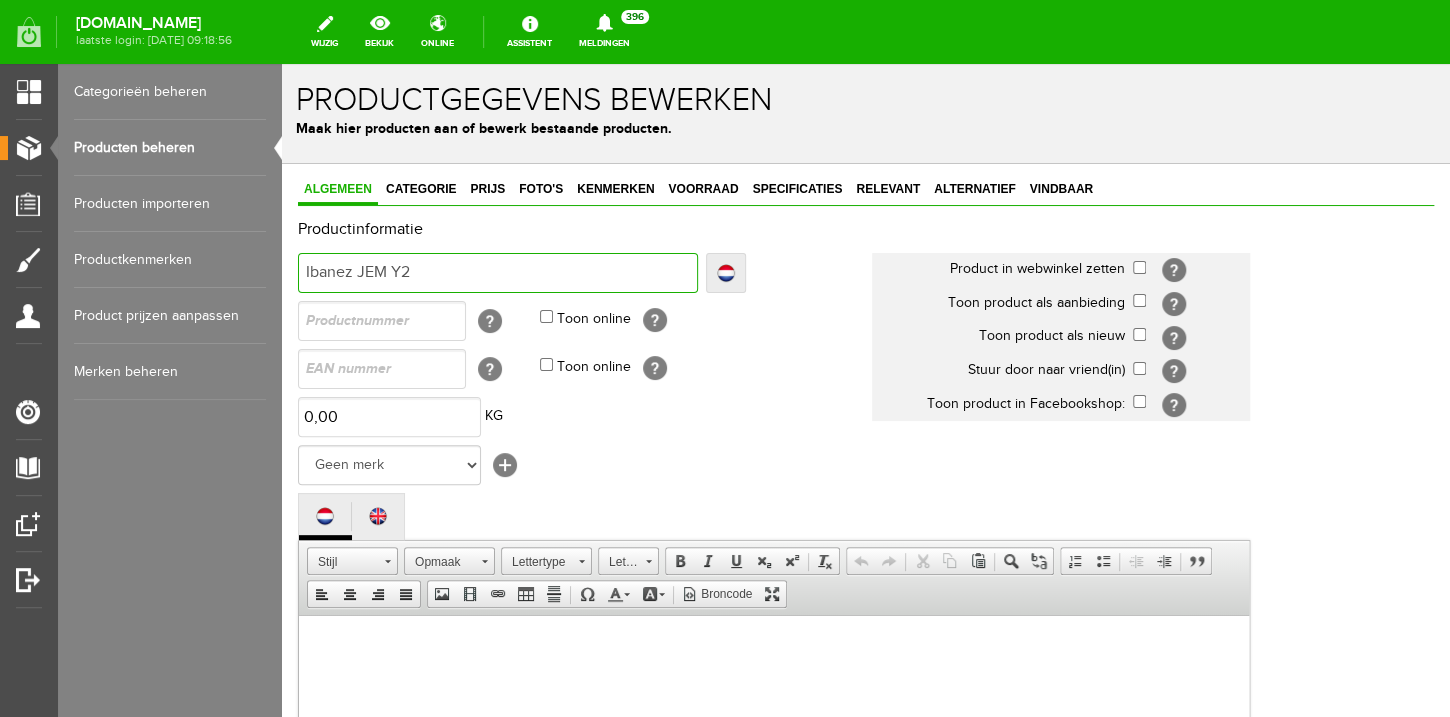 type on "Ibanez JEM Y2" 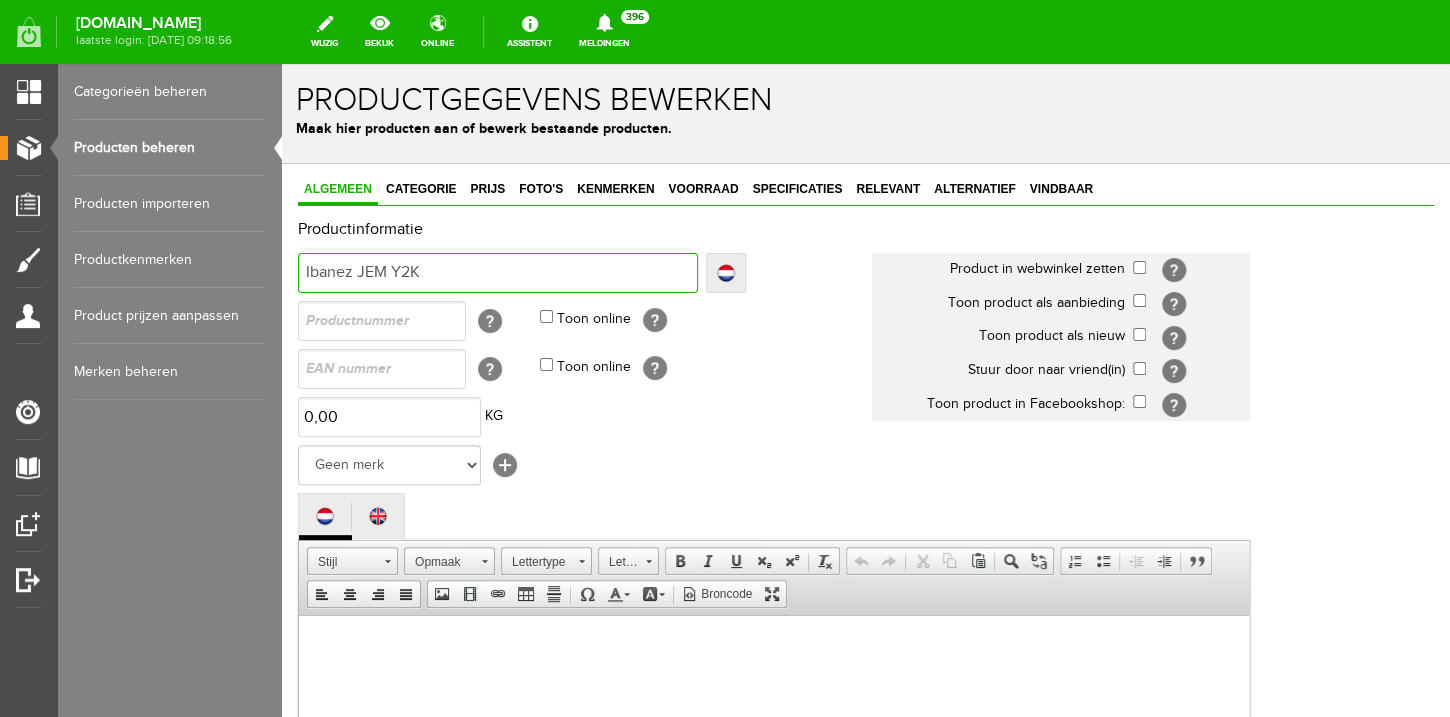 type on "Ibanez JEM Y2K" 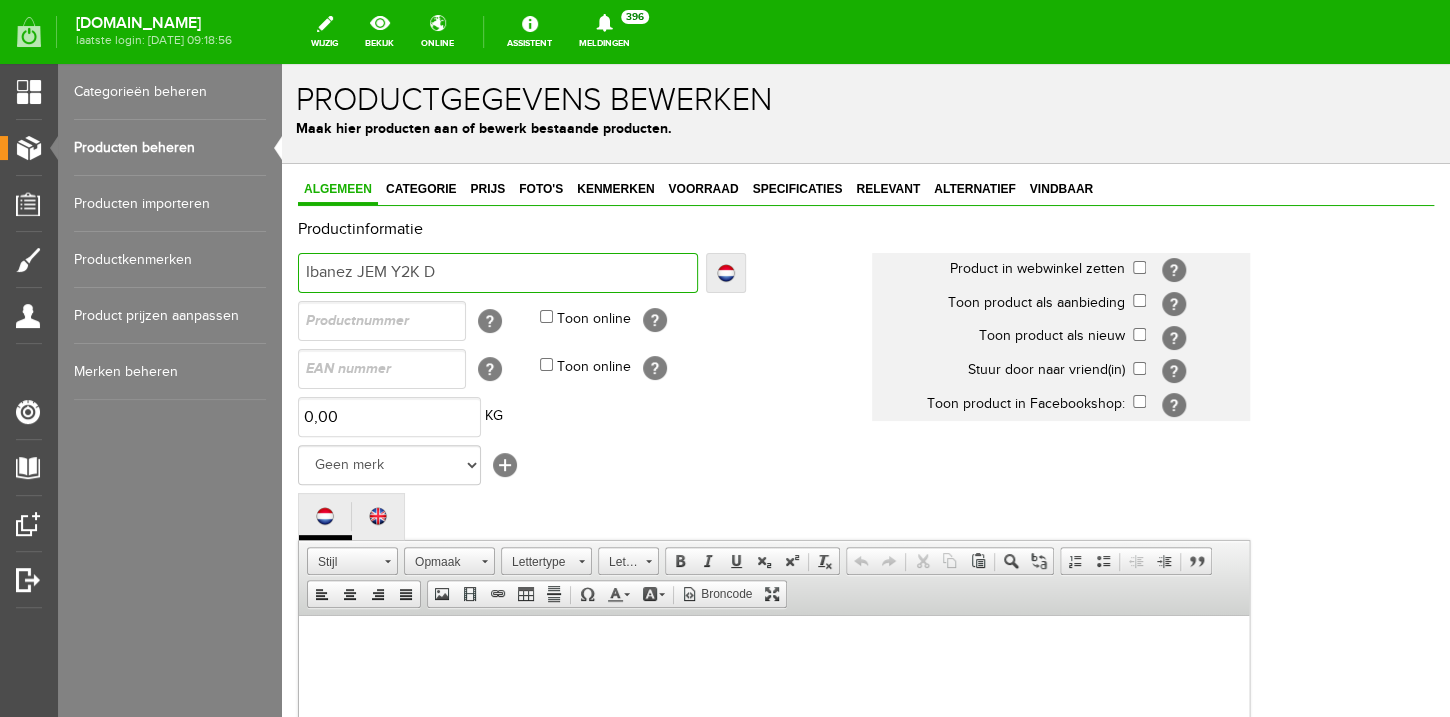 type on "Ibanez JEM Y2K D" 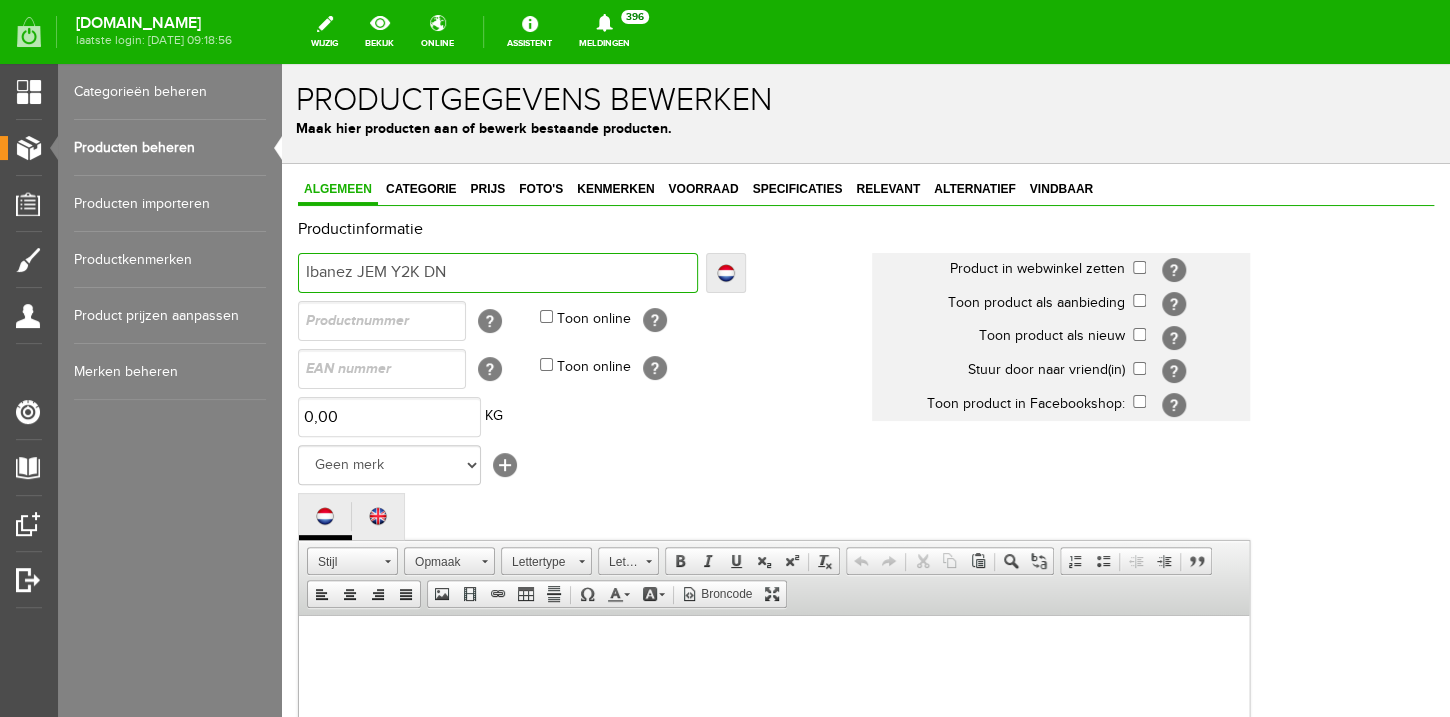 type on "Ibanez JEM Y2K DN" 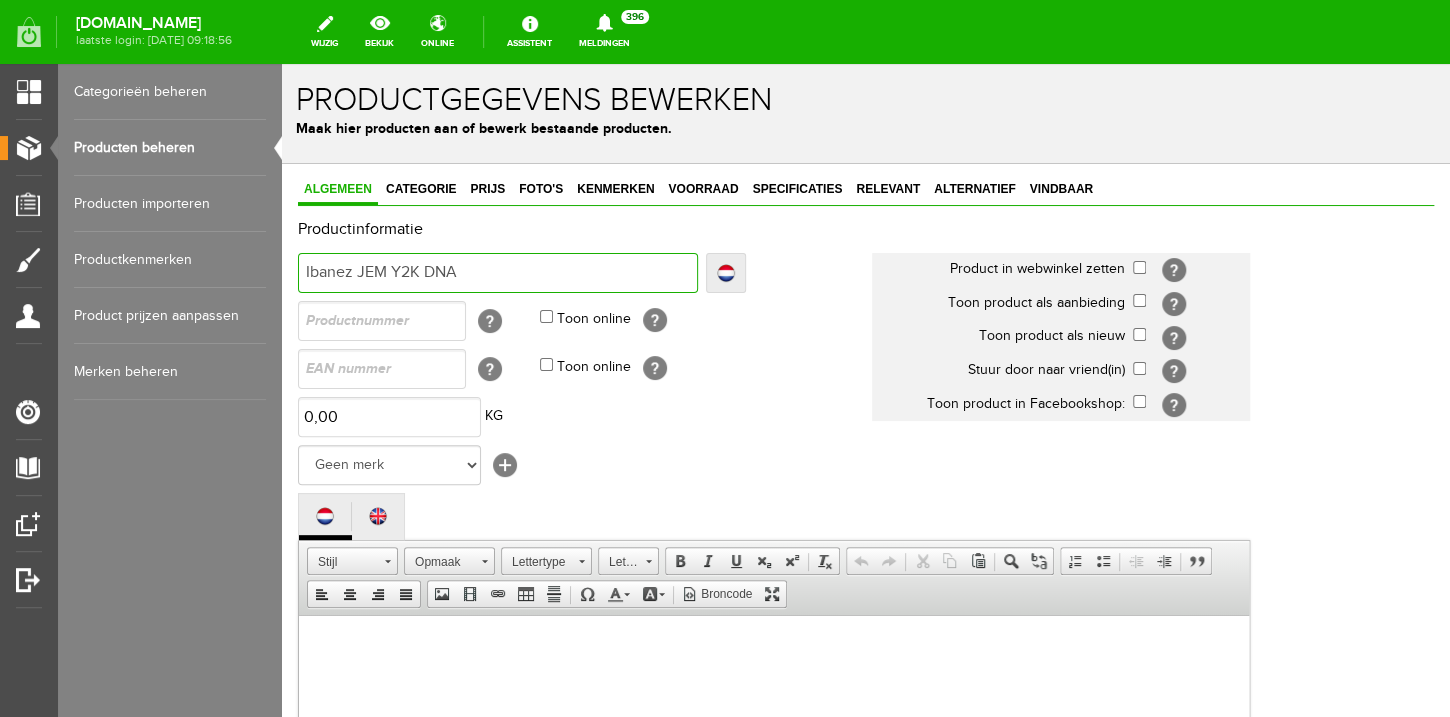 type on "Ibanez JEM Y2K DNA" 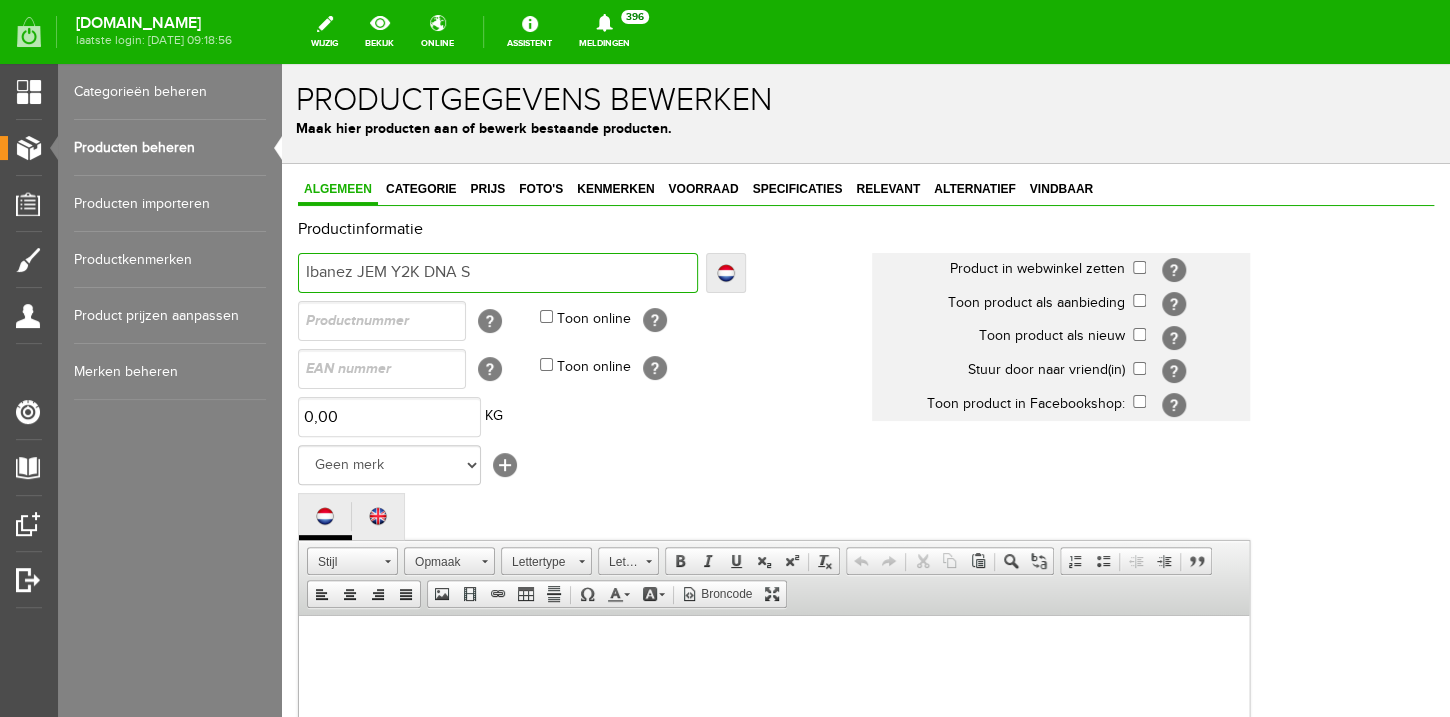 type on "Ibanez JEM Y2K DNA S" 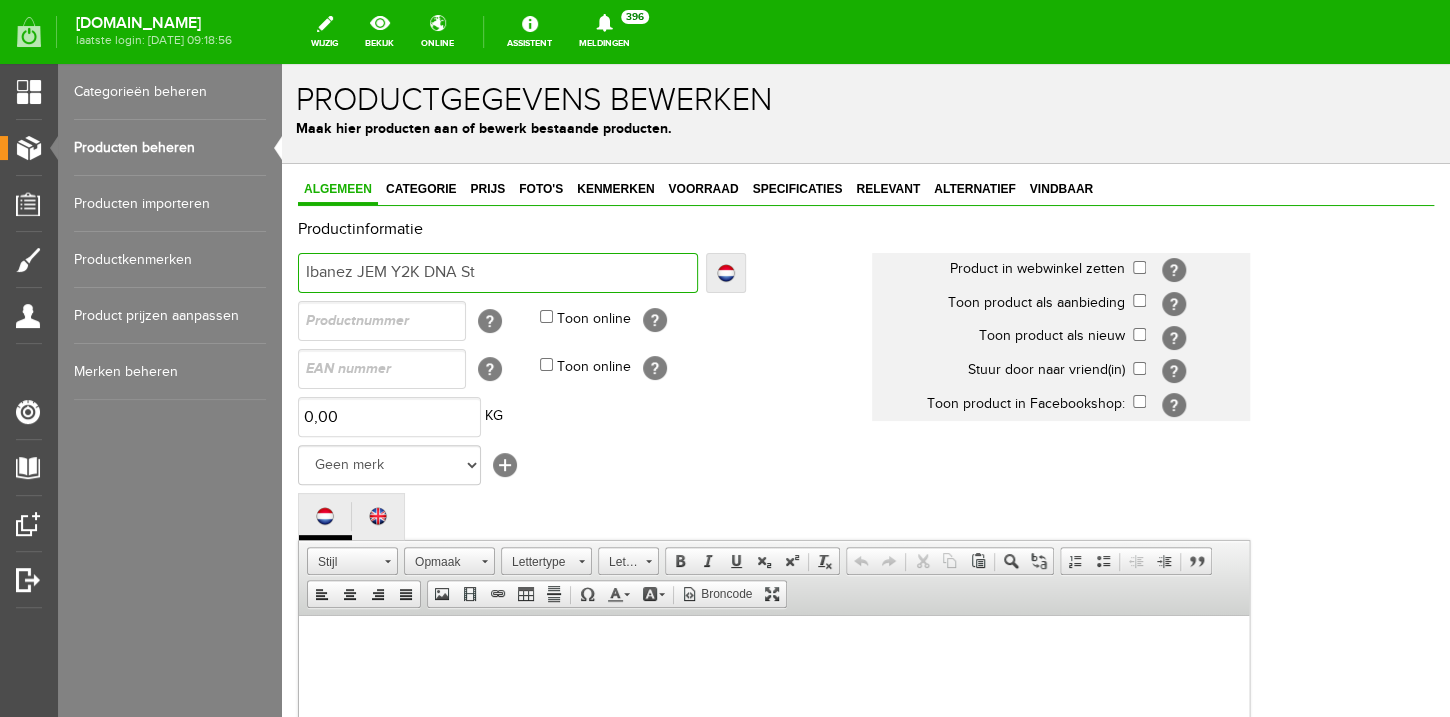 type on "Ibanez JEM Y2K DNA St" 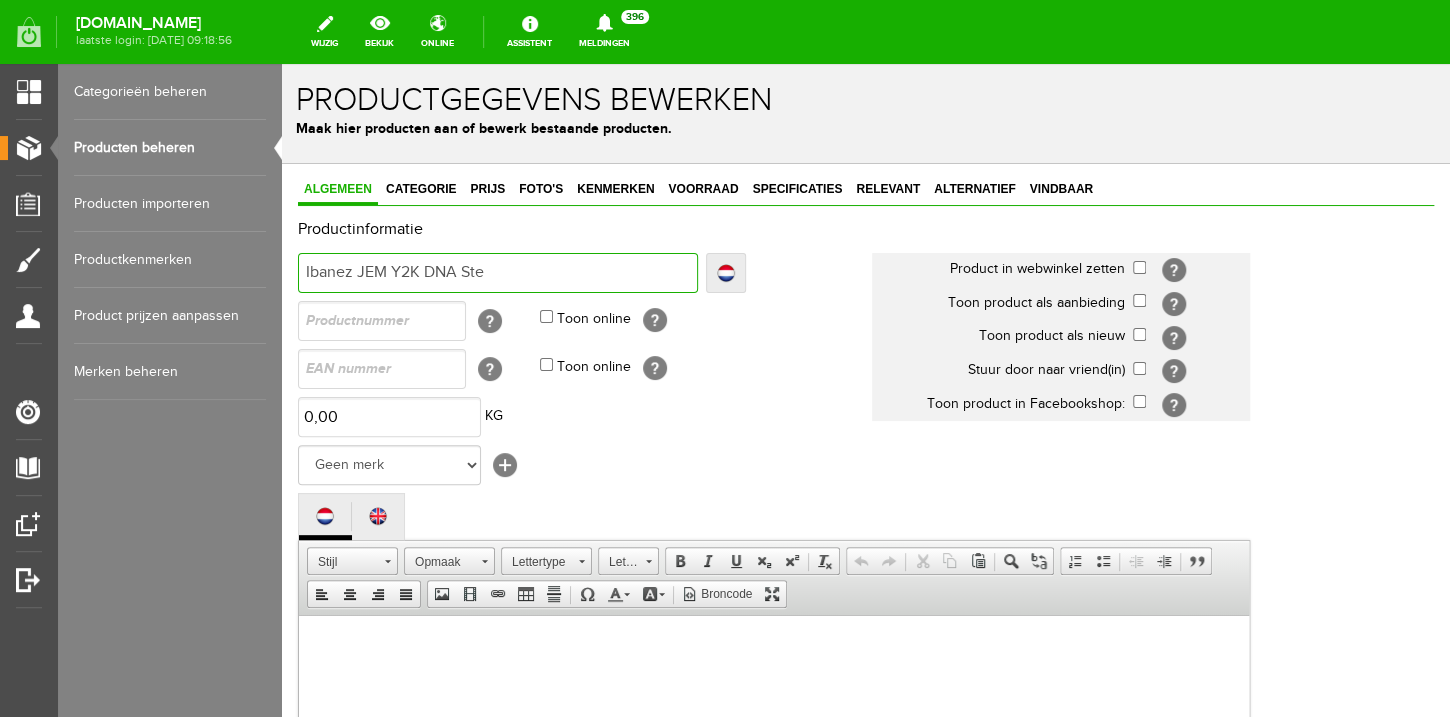 type on "Ibanez JEM Y2K DNA Ste" 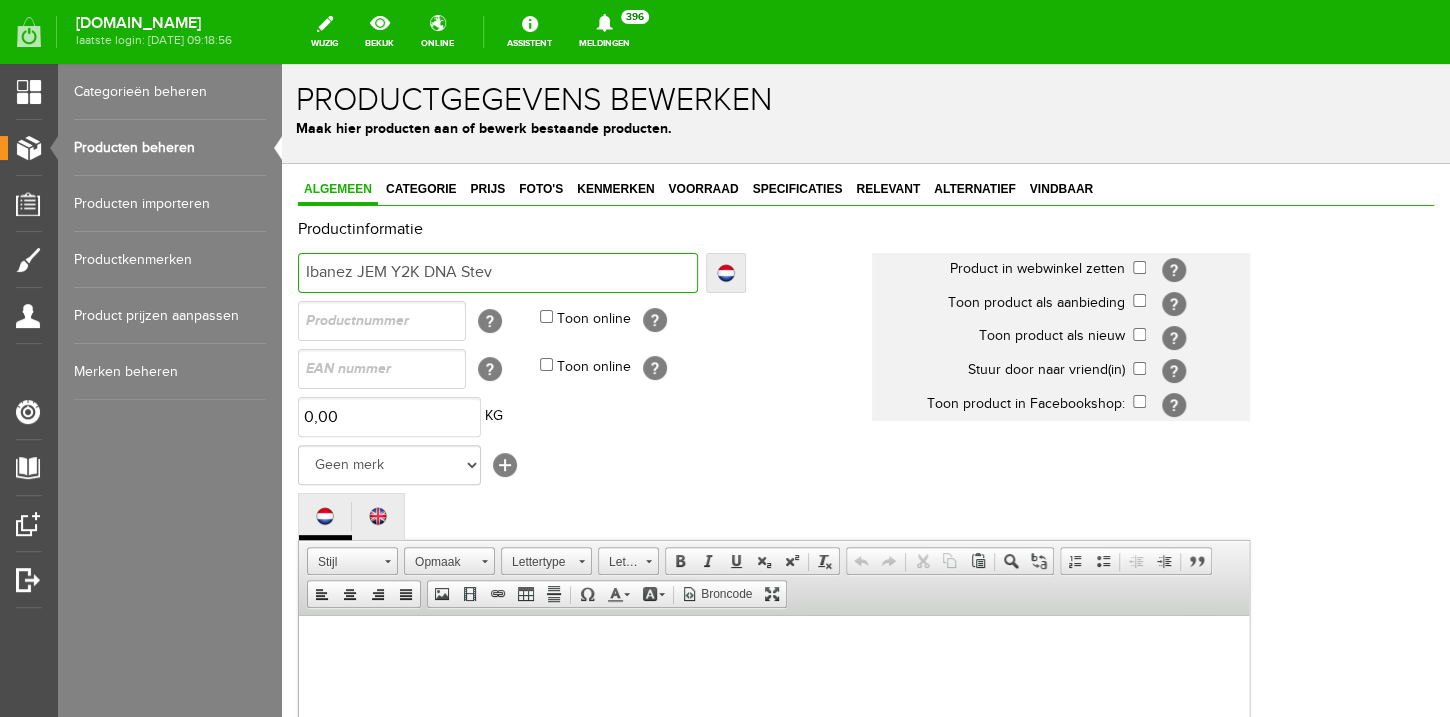 type on "Ibanez JEM Y2K DNA Stev" 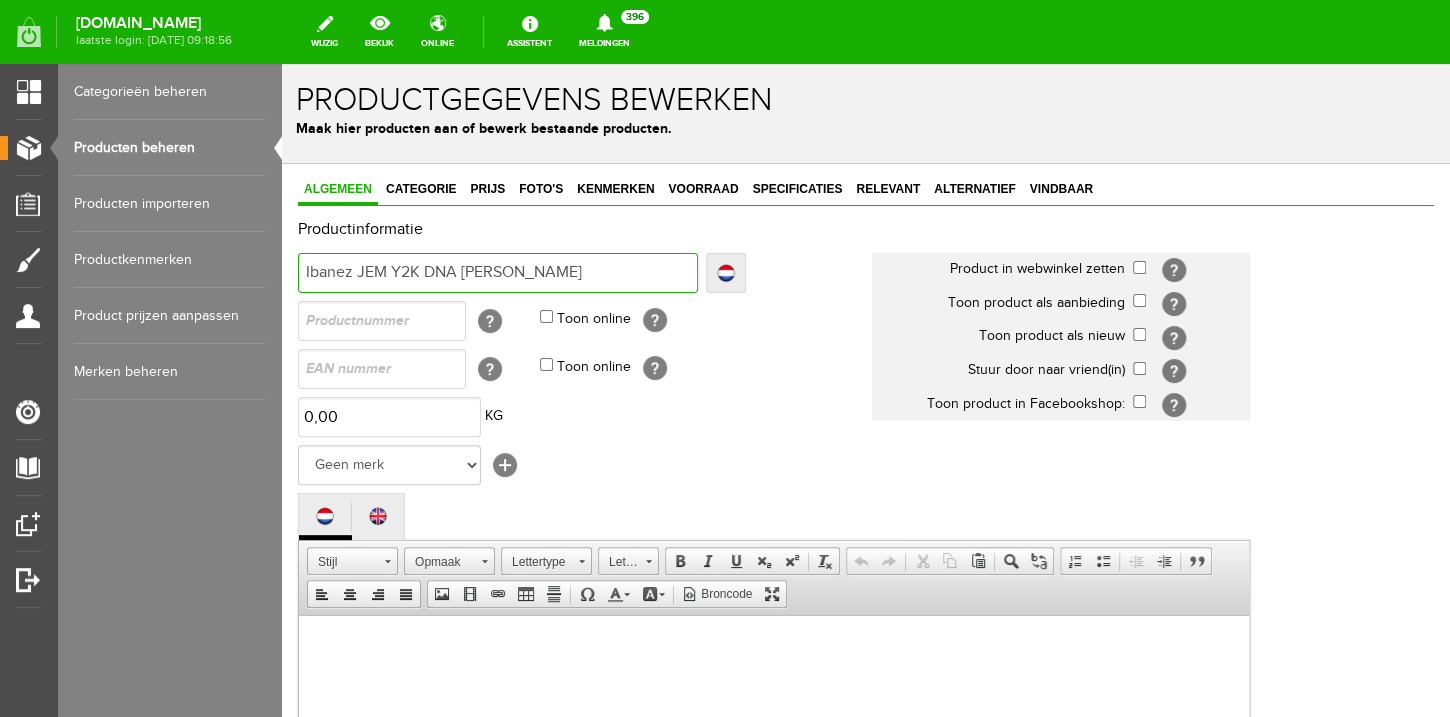 type on "Ibanez JEM Y2K DNA [PERSON_NAME]" 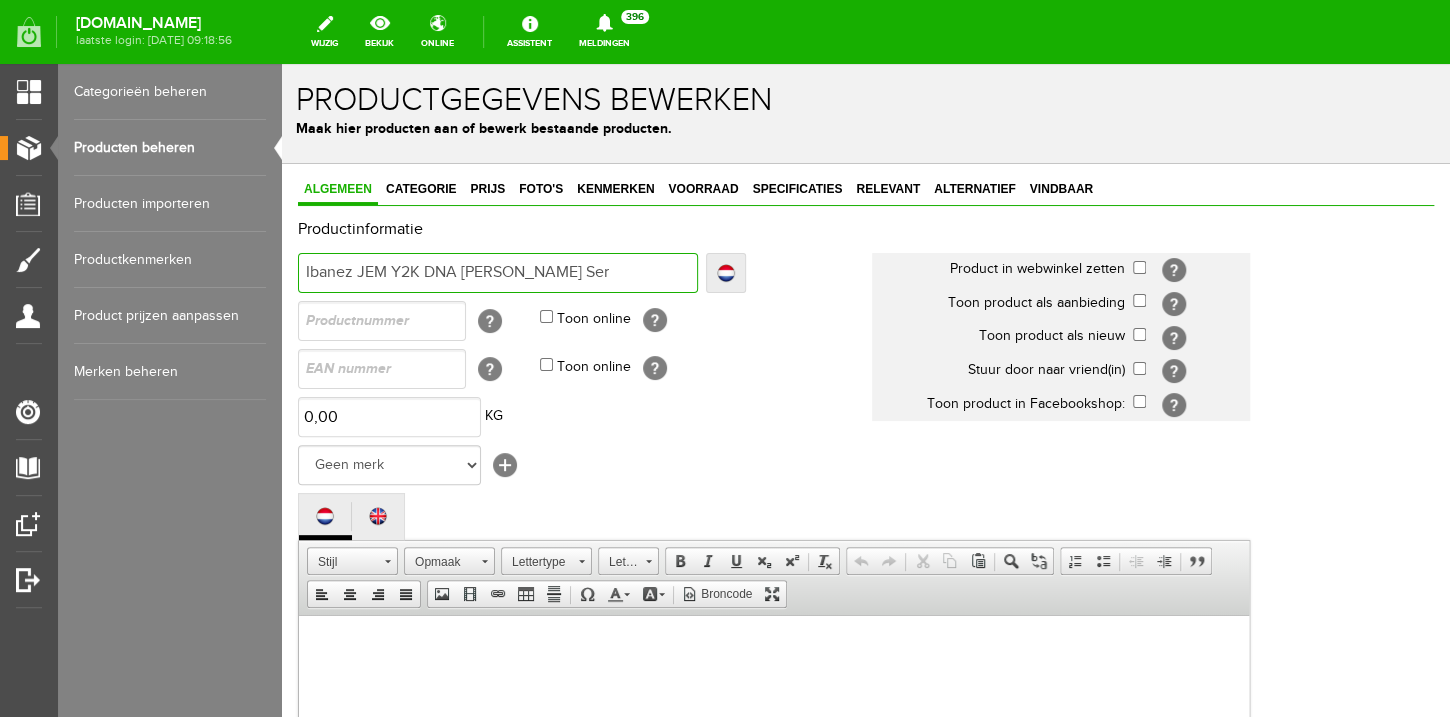 type on "Ibanez JEM Y2K DNA [PERSON_NAME] Ser" 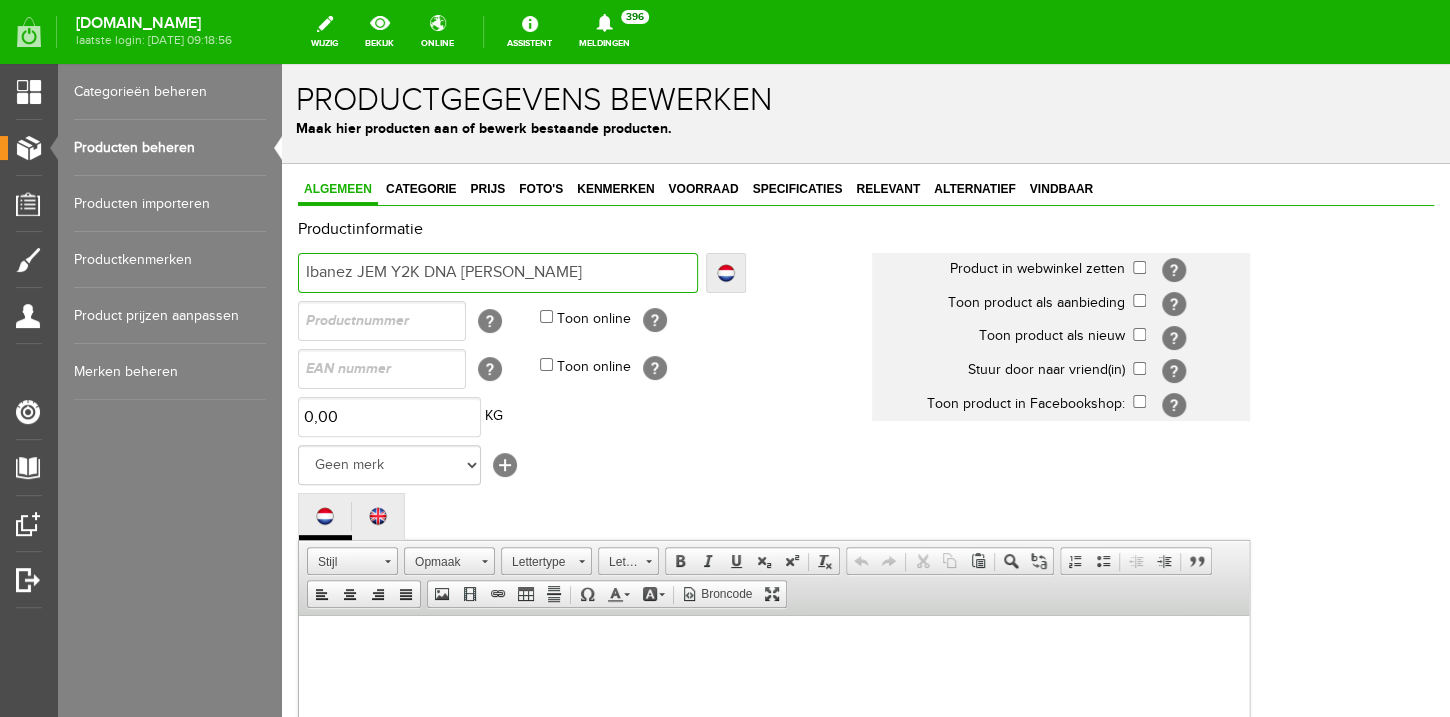 type on "Ibanez JEM Y2K DNA [PERSON_NAME]" 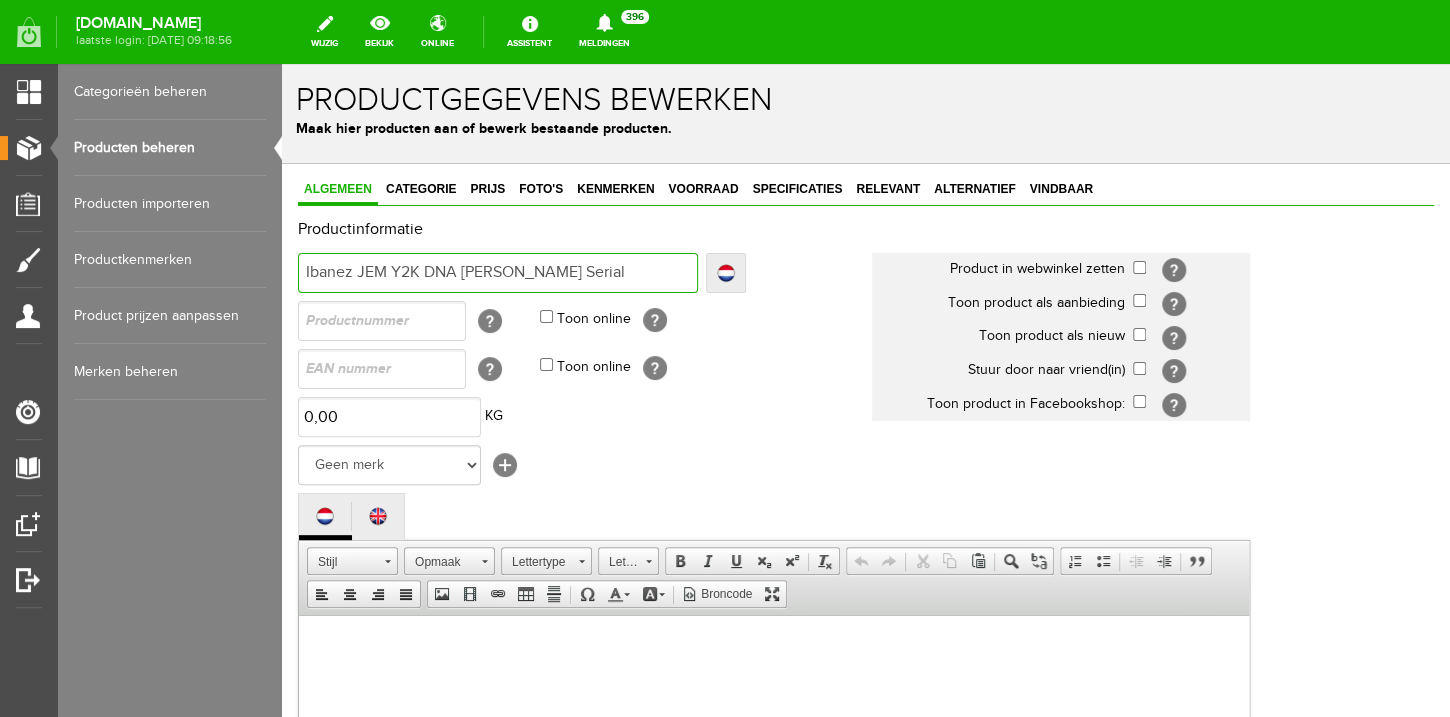 type on "Ibanez JEM Y2K DNA [PERSON_NAME] Serial" 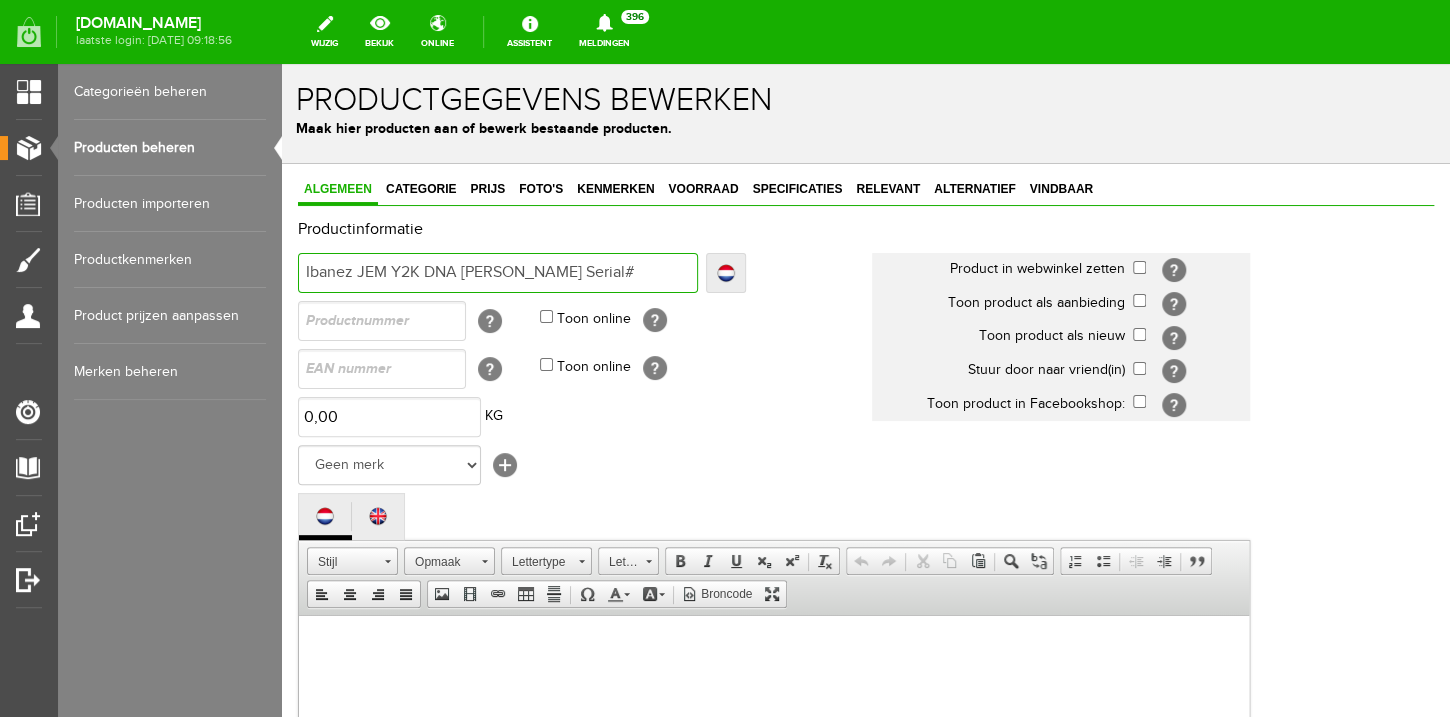 type on "Ibanez JEM Y2K DNA [PERSON_NAME] Serial#" 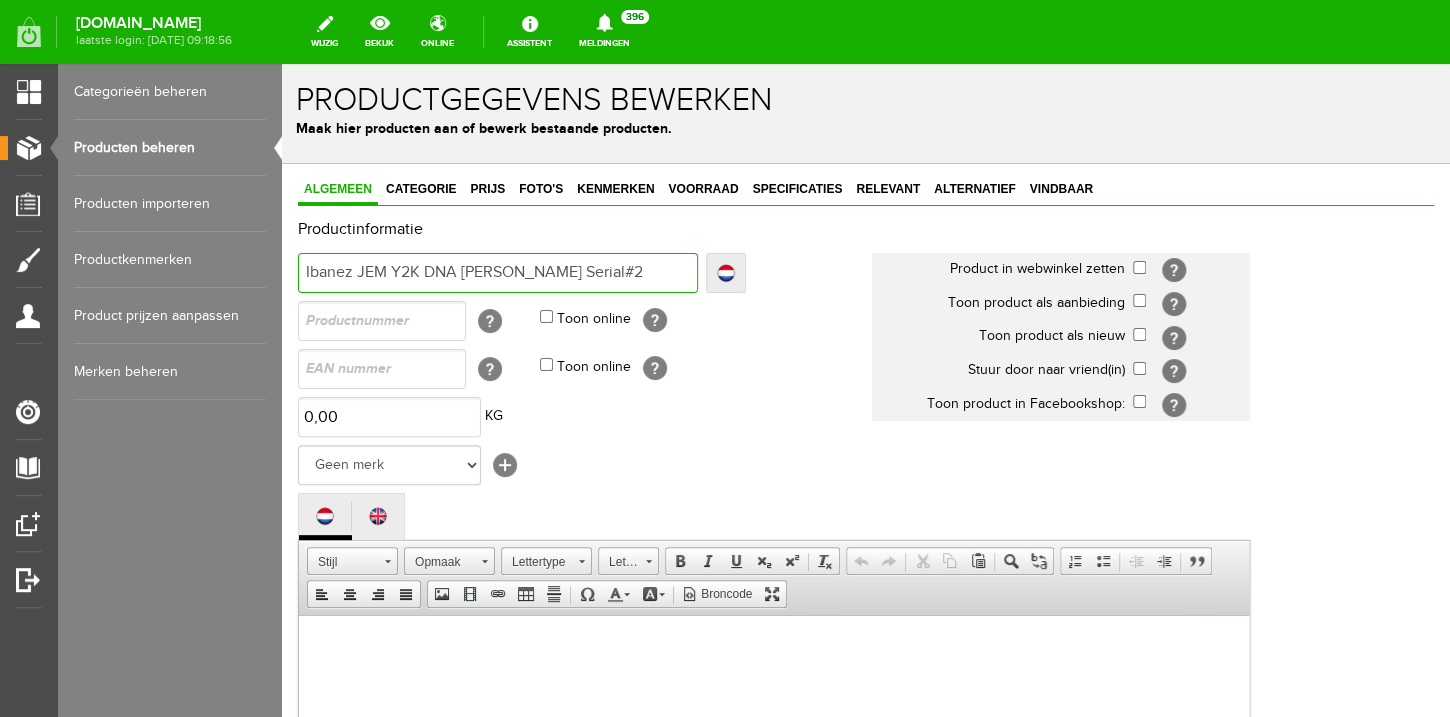 type on "Ibanez JEM Y2K DNA [PERSON_NAME] Serial#2" 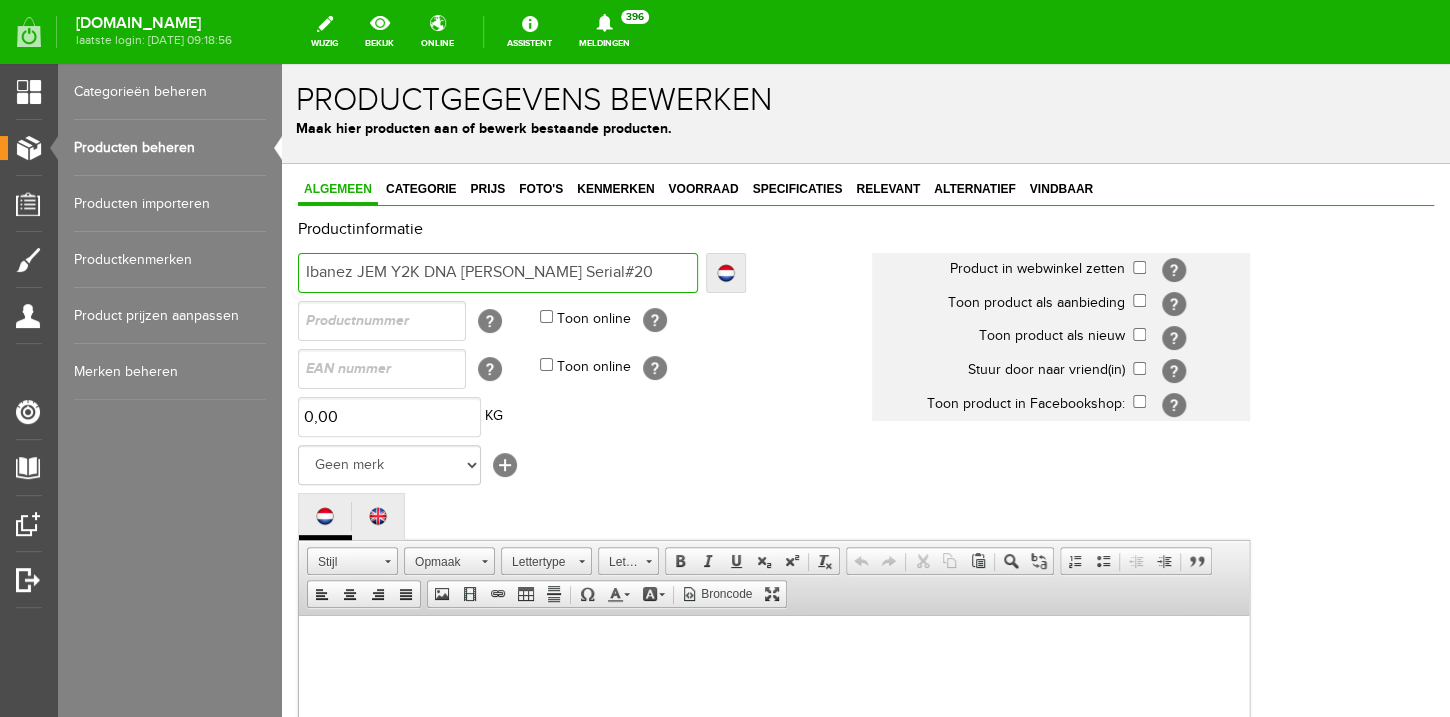 type on "Ibanez JEM Y2K DNA [PERSON_NAME] Serial#20" 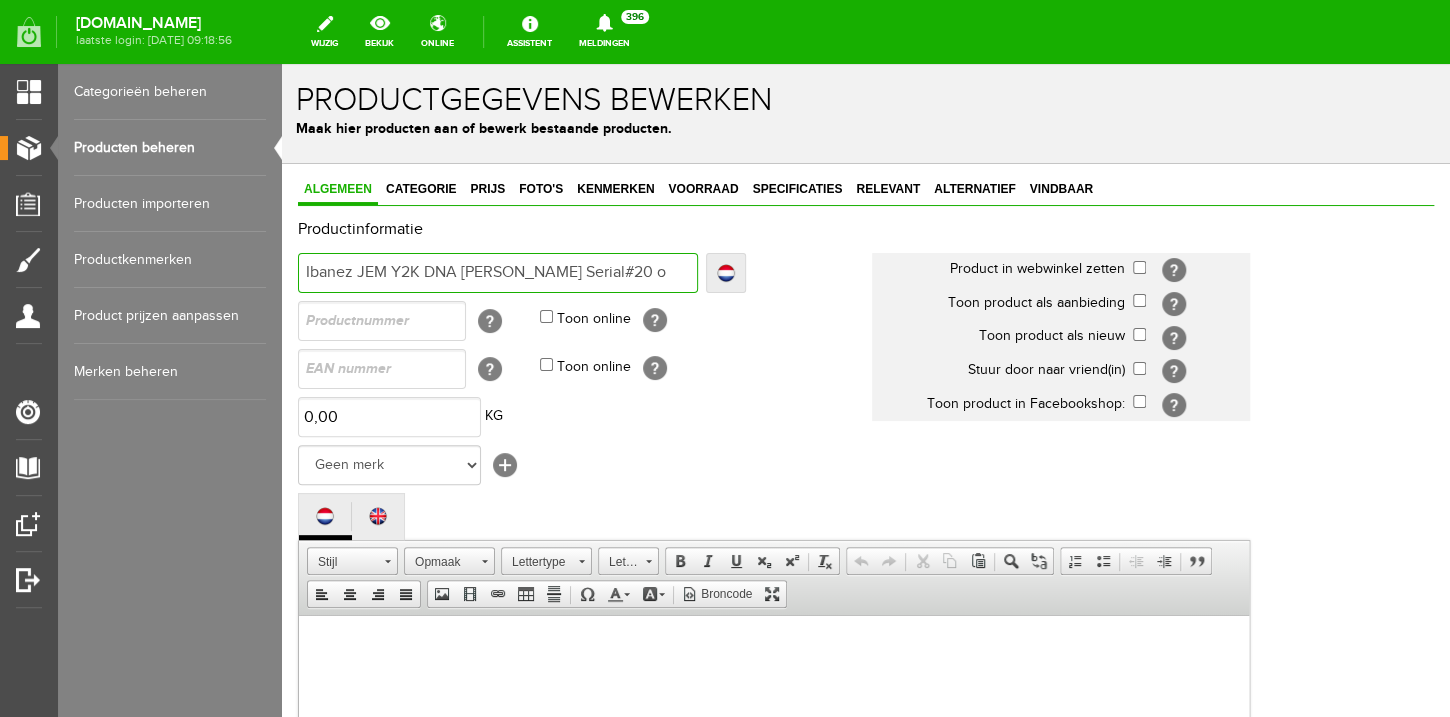 type on "Ibanez JEM Y2K DNA [PERSON_NAME] Serial#20 o" 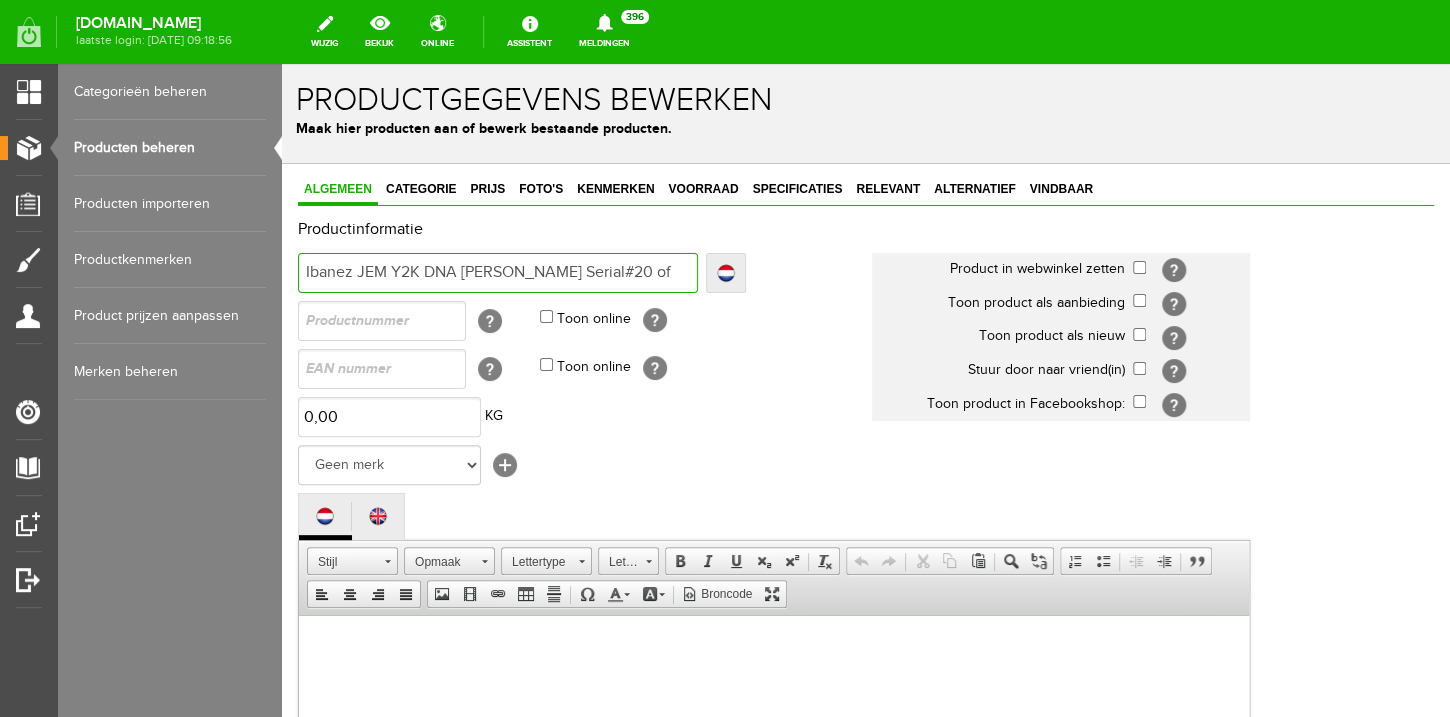 type on "Ibanez JEM Y2K DNA [PERSON_NAME] Serial#20 of" 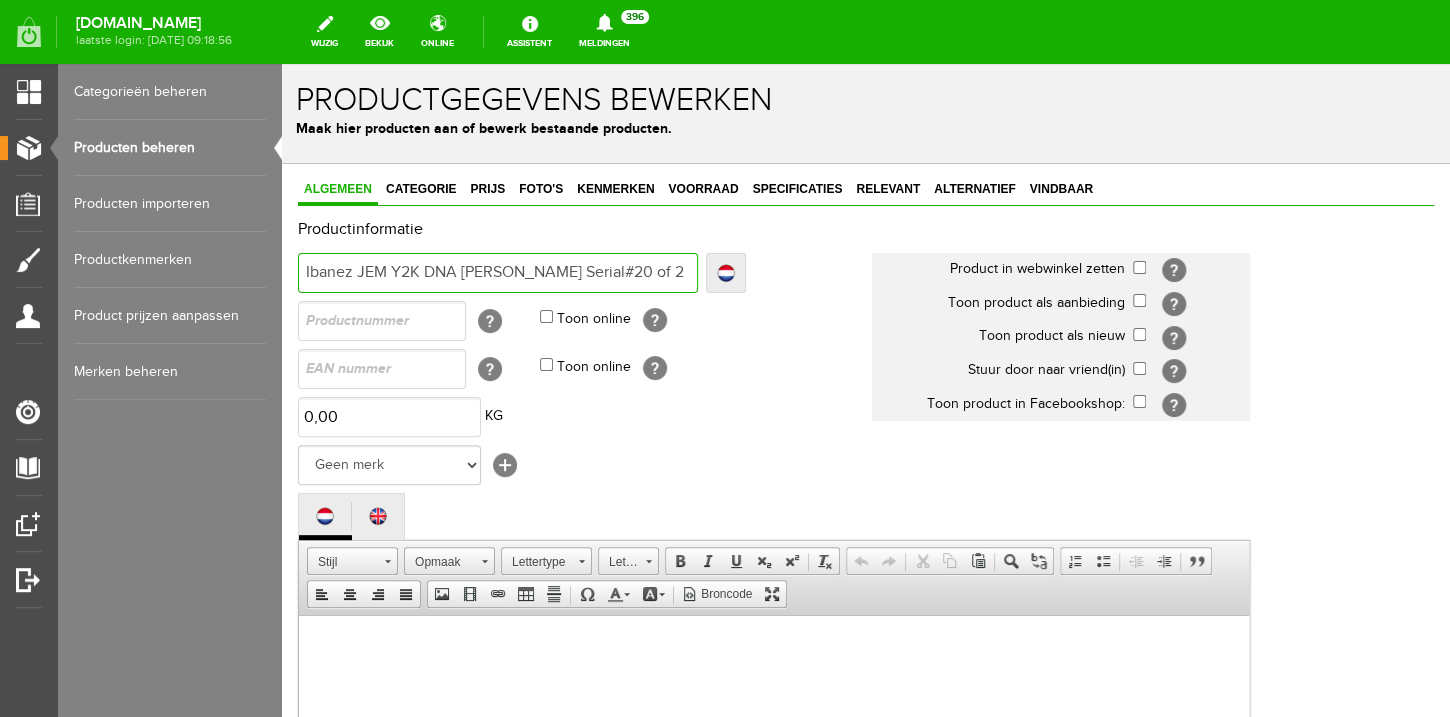 type on "Ibanez JEM Y2K DNA [PERSON_NAME] Serial#20 of 2" 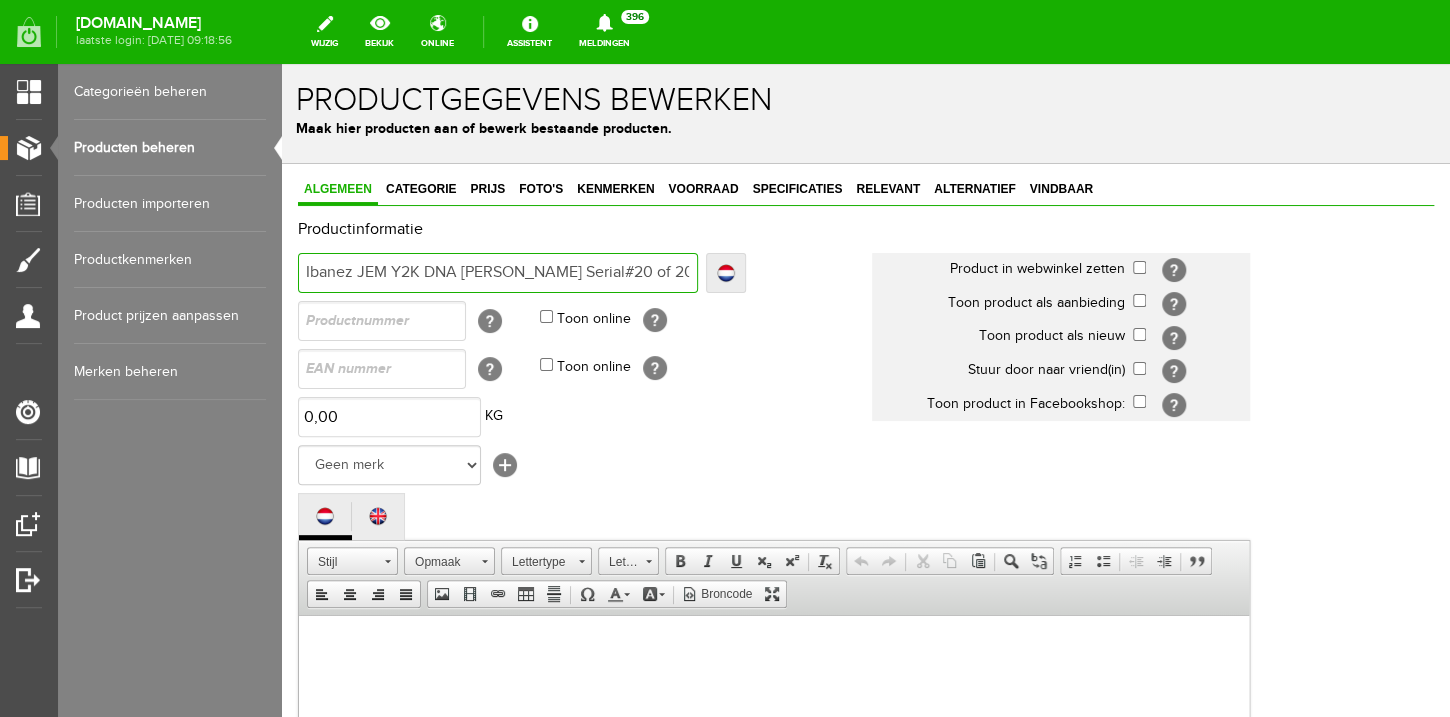 type on "Ibanez JEM Y2K DNA [PERSON_NAME] Serial#20 of 20" 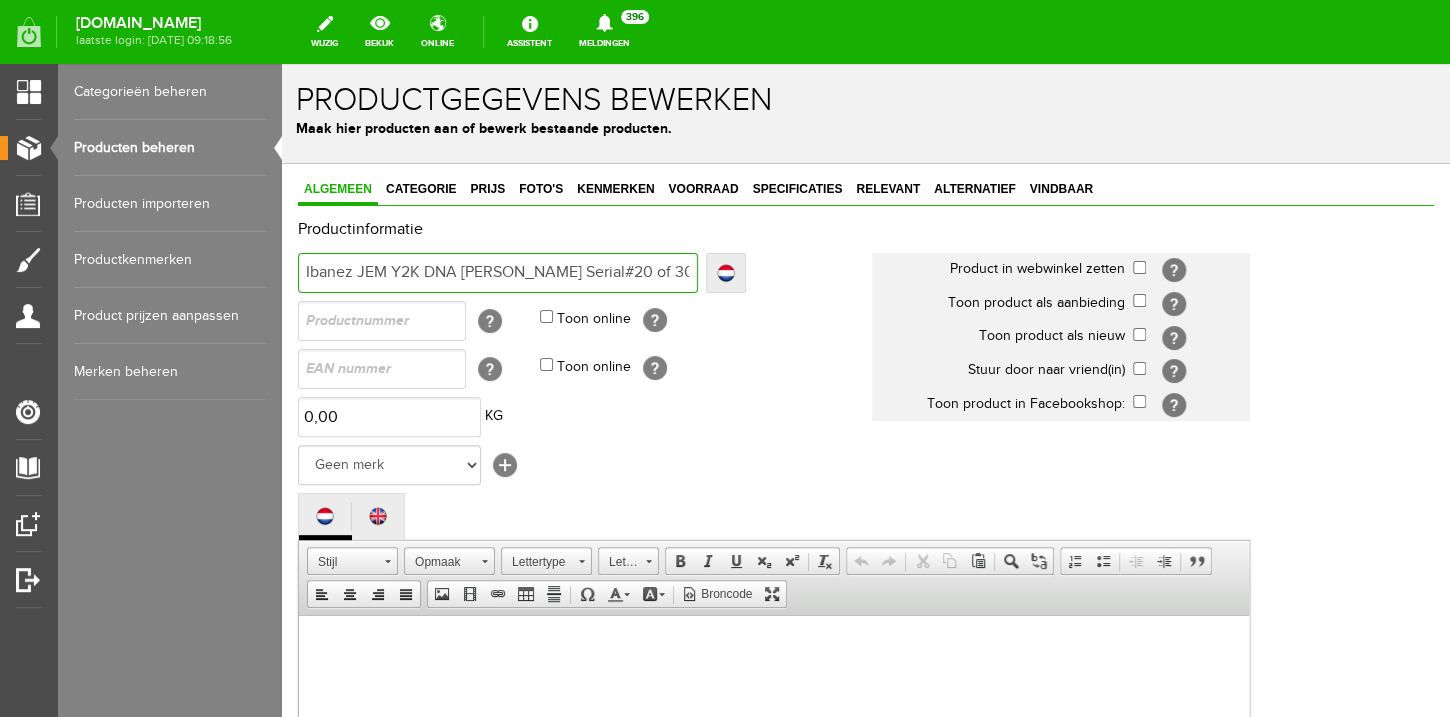 type on "Ibanez JEM Y2K DNA [PERSON_NAME] Serial#20 of 300" 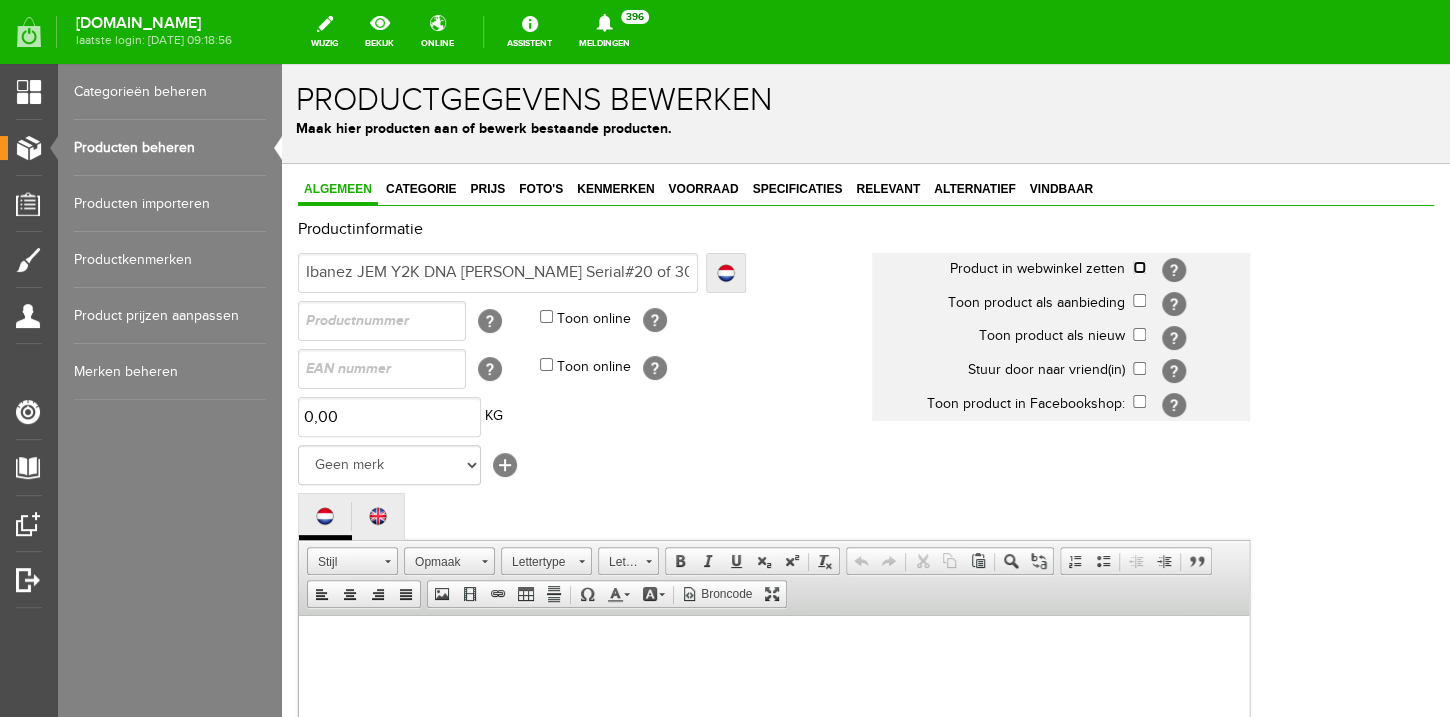 click at bounding box center (1139, 267) 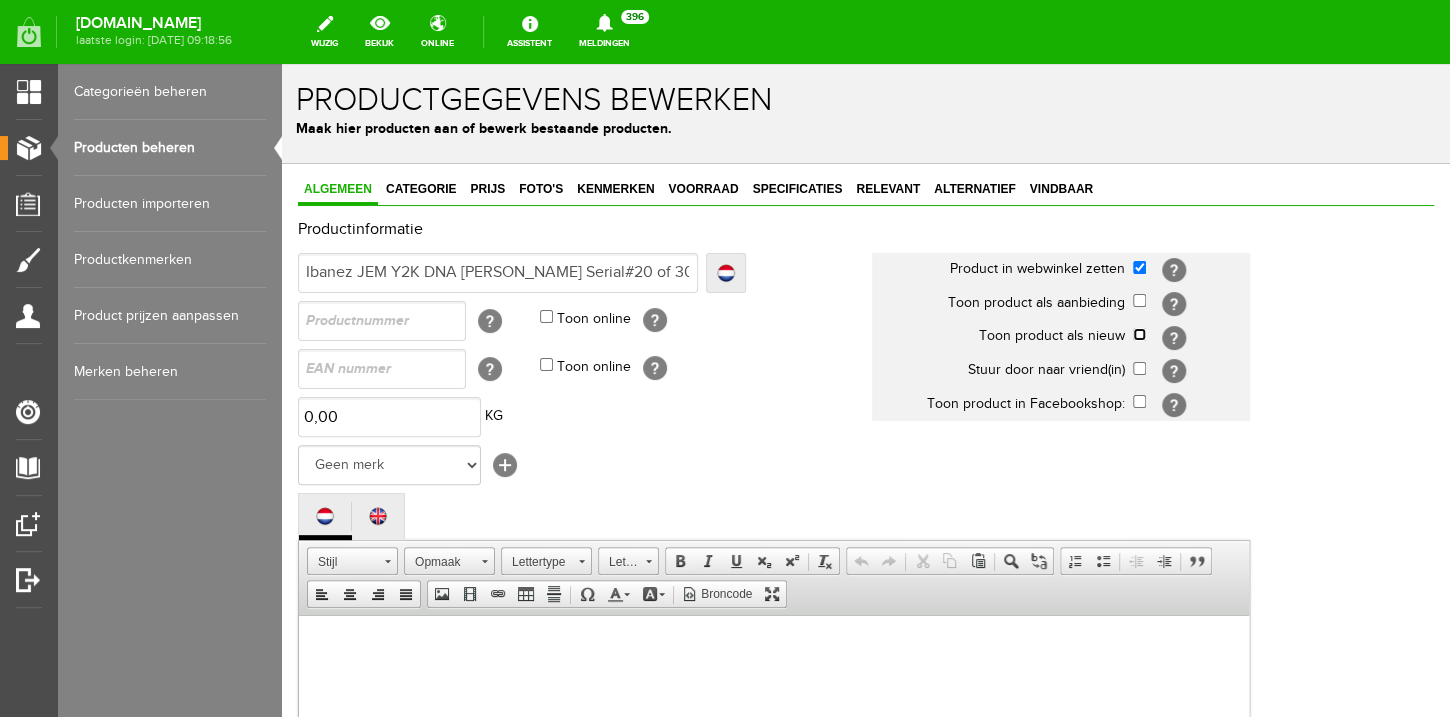 click at bounding box center (1139, 334) 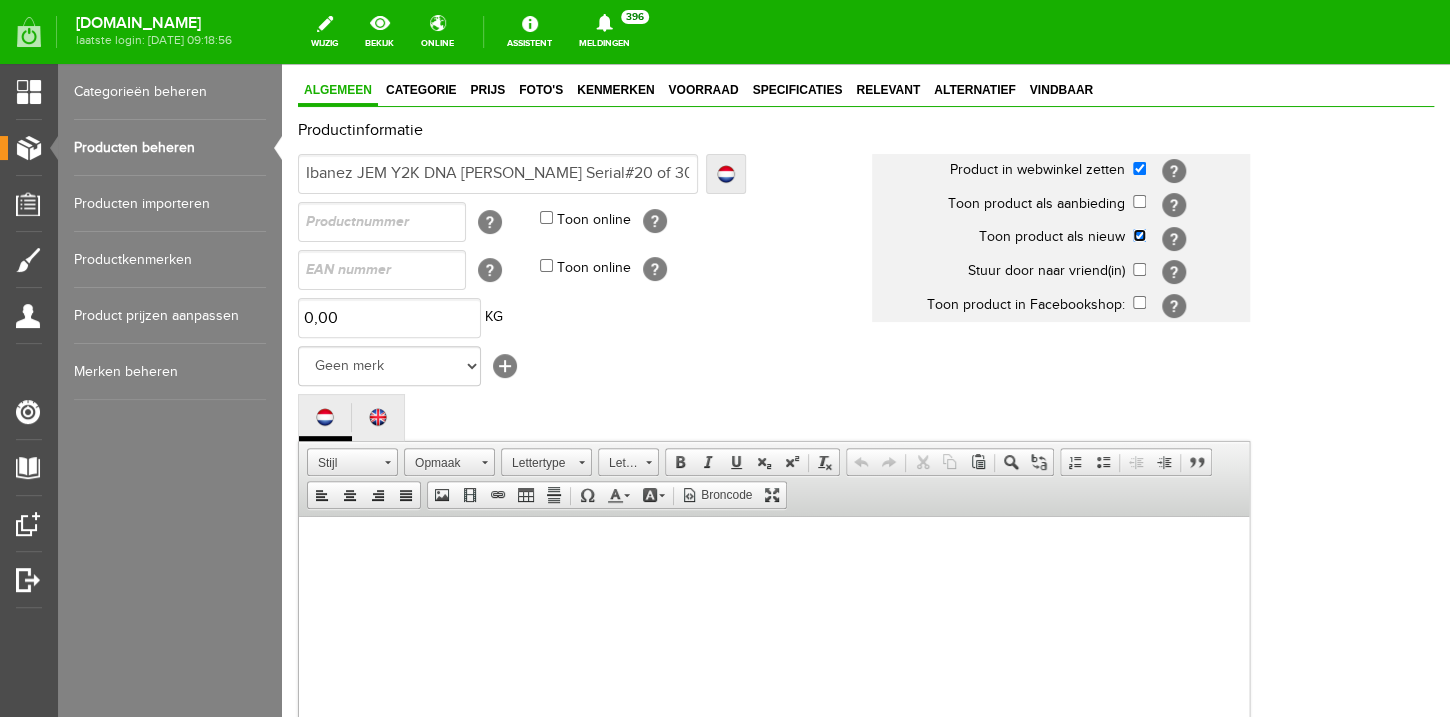 scroll, scrollTop: 160, scrollLeft: 0, axis: vertical 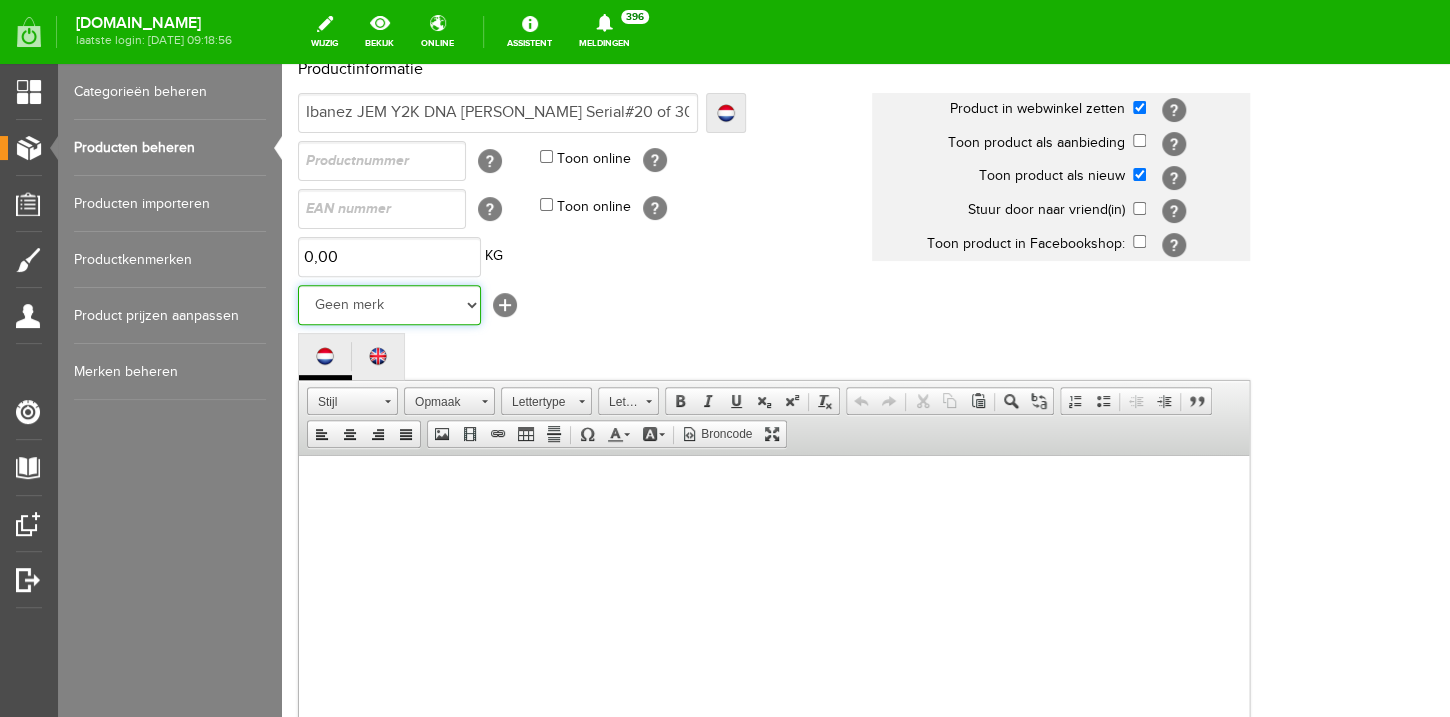 click on "Geen merk
Hymn
Peavey
Vox
Rickenbacker
[PERSON_NAME] [PERSON_NAME]
[PERSON_NAME]
Hook
Gretsch
[PERSON_NAME]
The Heritage
Haar
ESP
Martin
EVH
[PERSON_NAME]
Music Man
Gibson
Fender
Ibanez
PRS [PERSON_NAME]
Other brands" at bounding box center [389, 305] 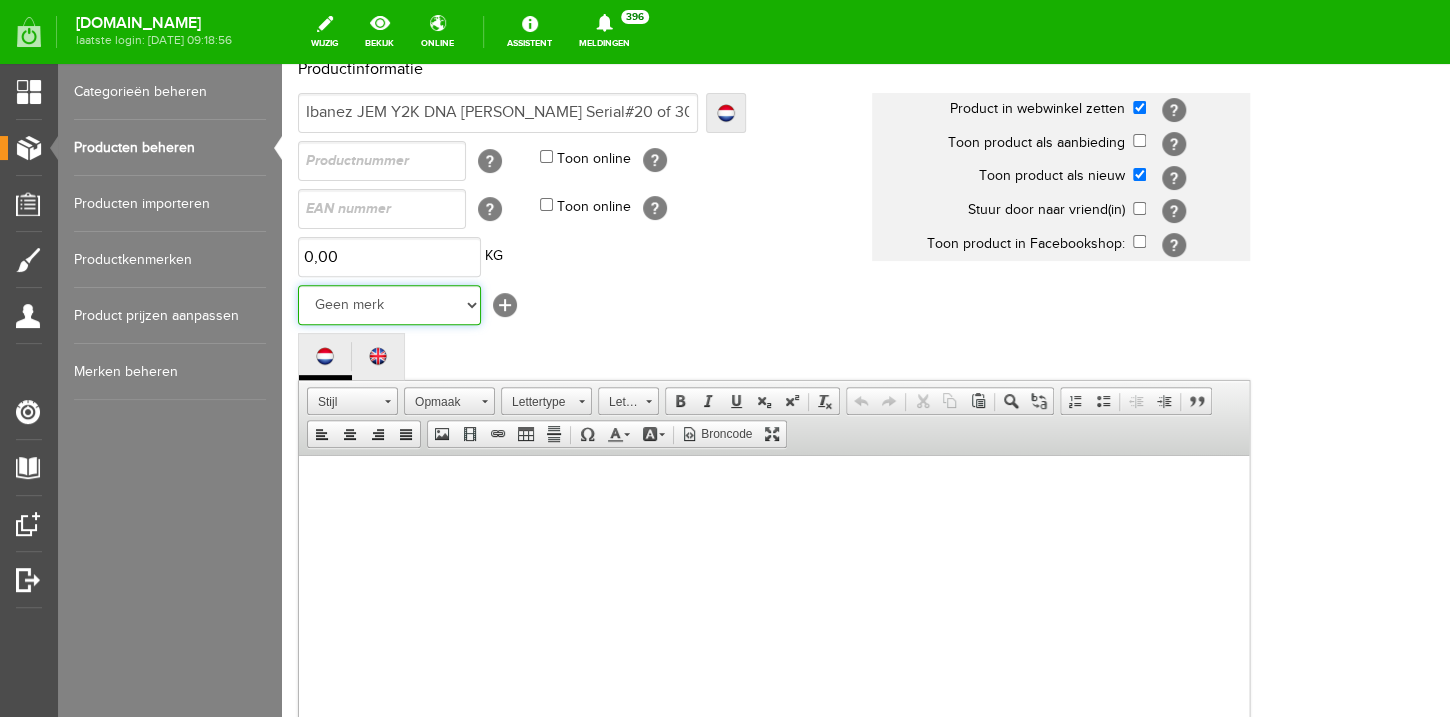 select on "124518" 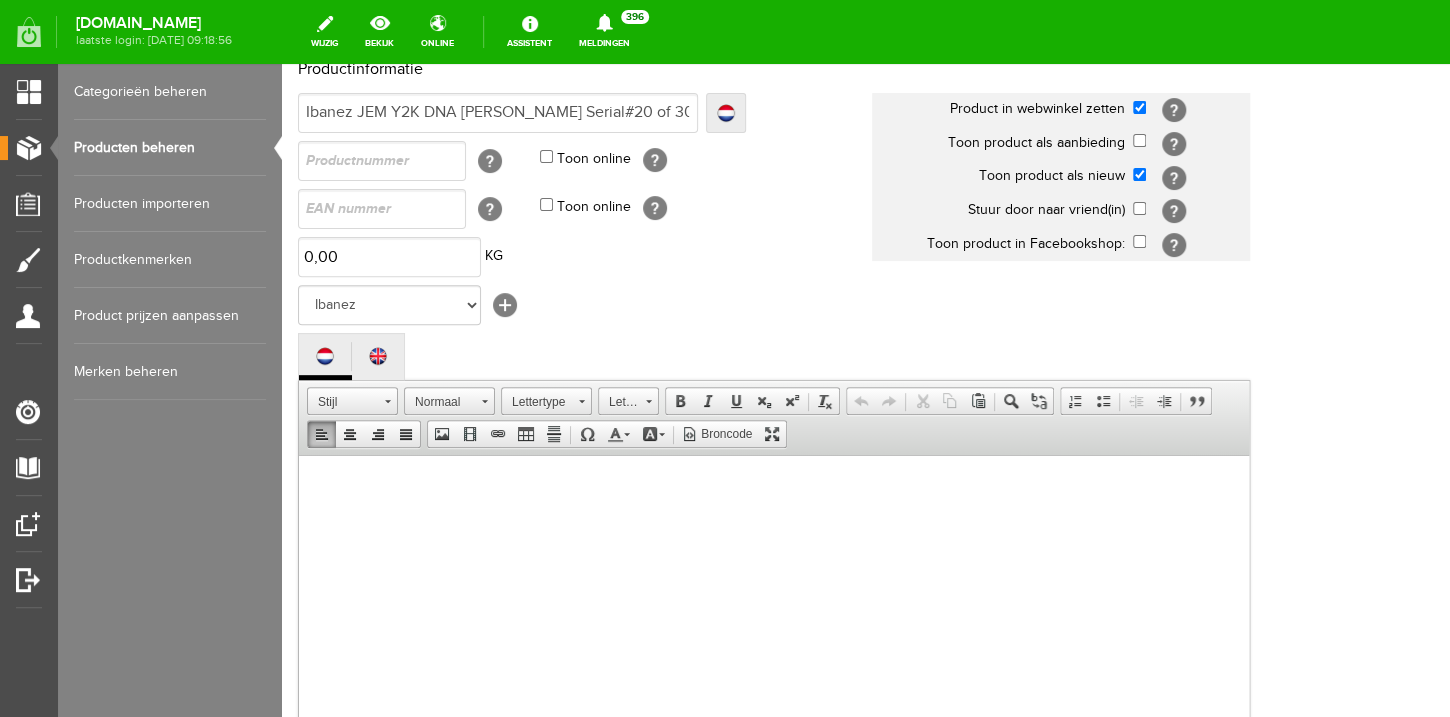 click at bounding box center (774, 645) 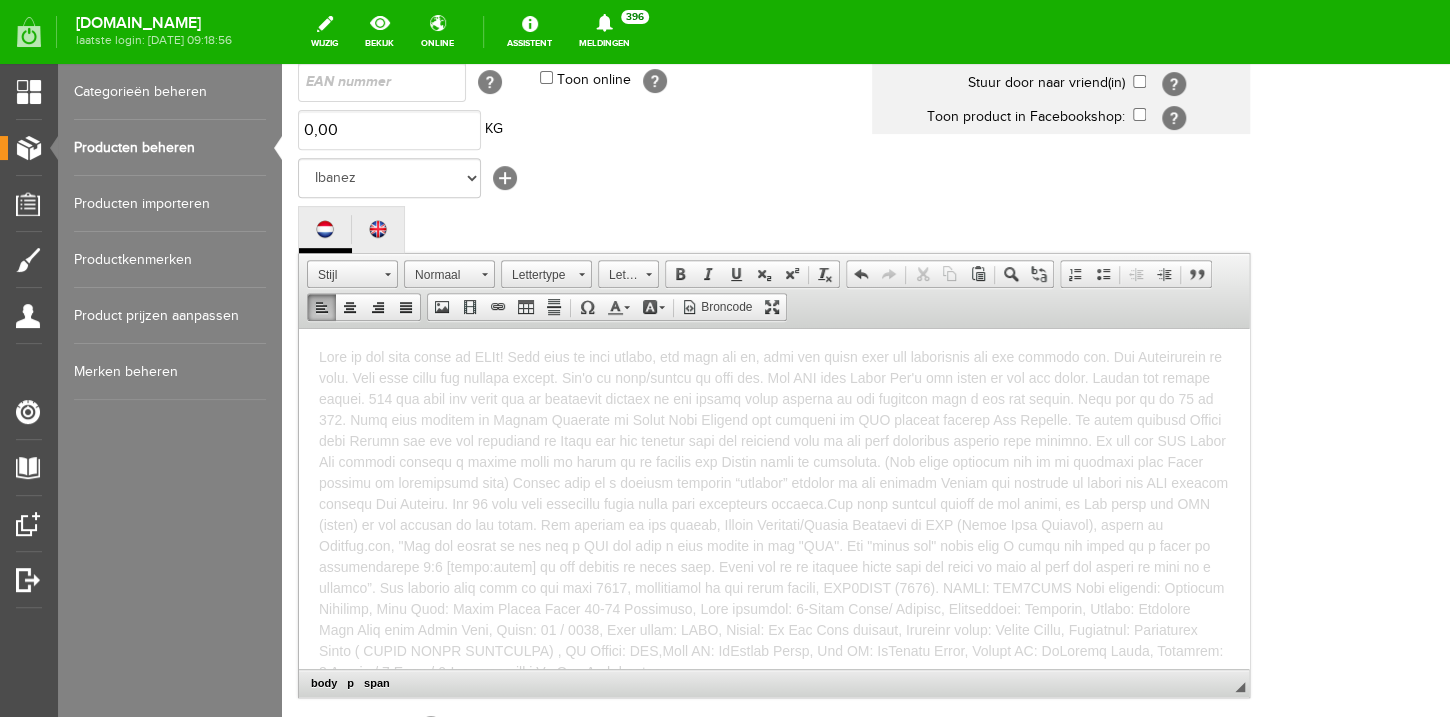 scroll, scrollTop: 0, scrollLeft: 0, axis: both 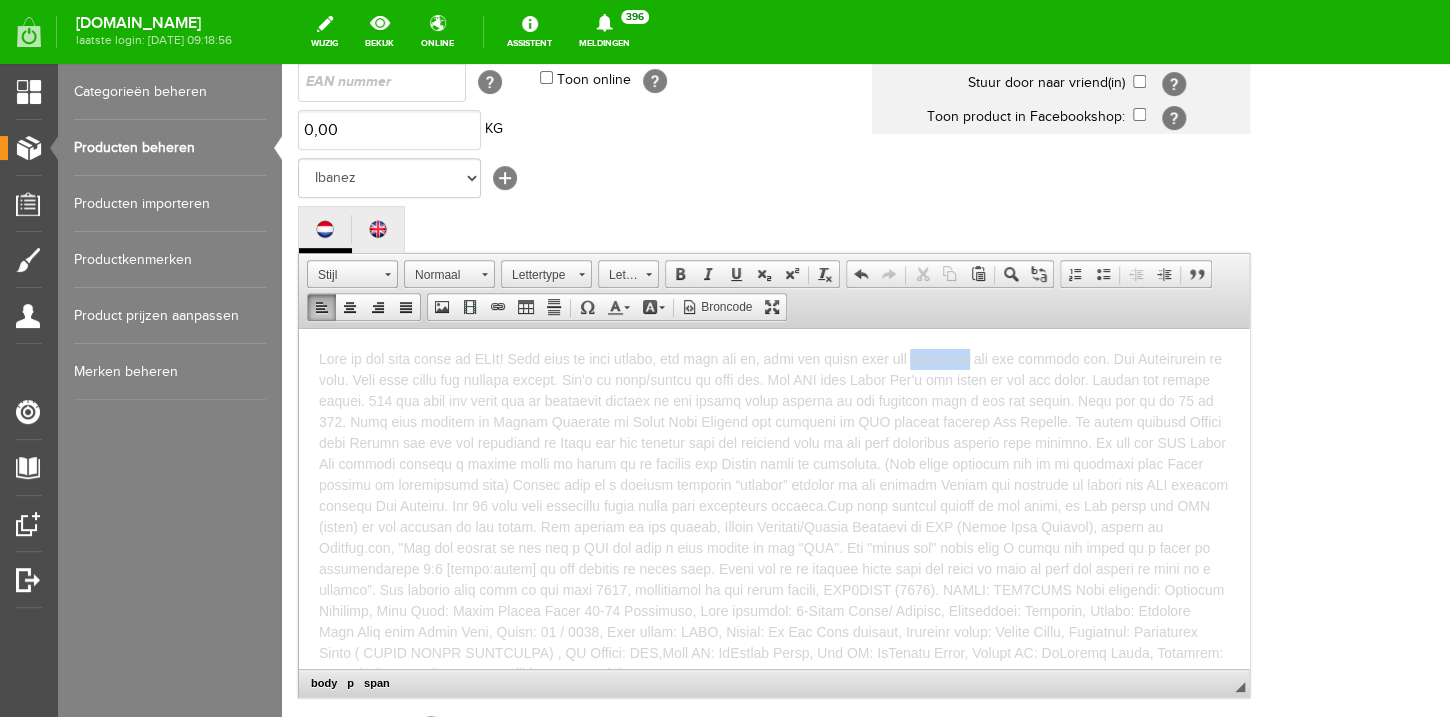 drag, startPoint x: 982, startPoint y: 362, endPoint x: 923, endPoint y: 360, distance: 59.03389 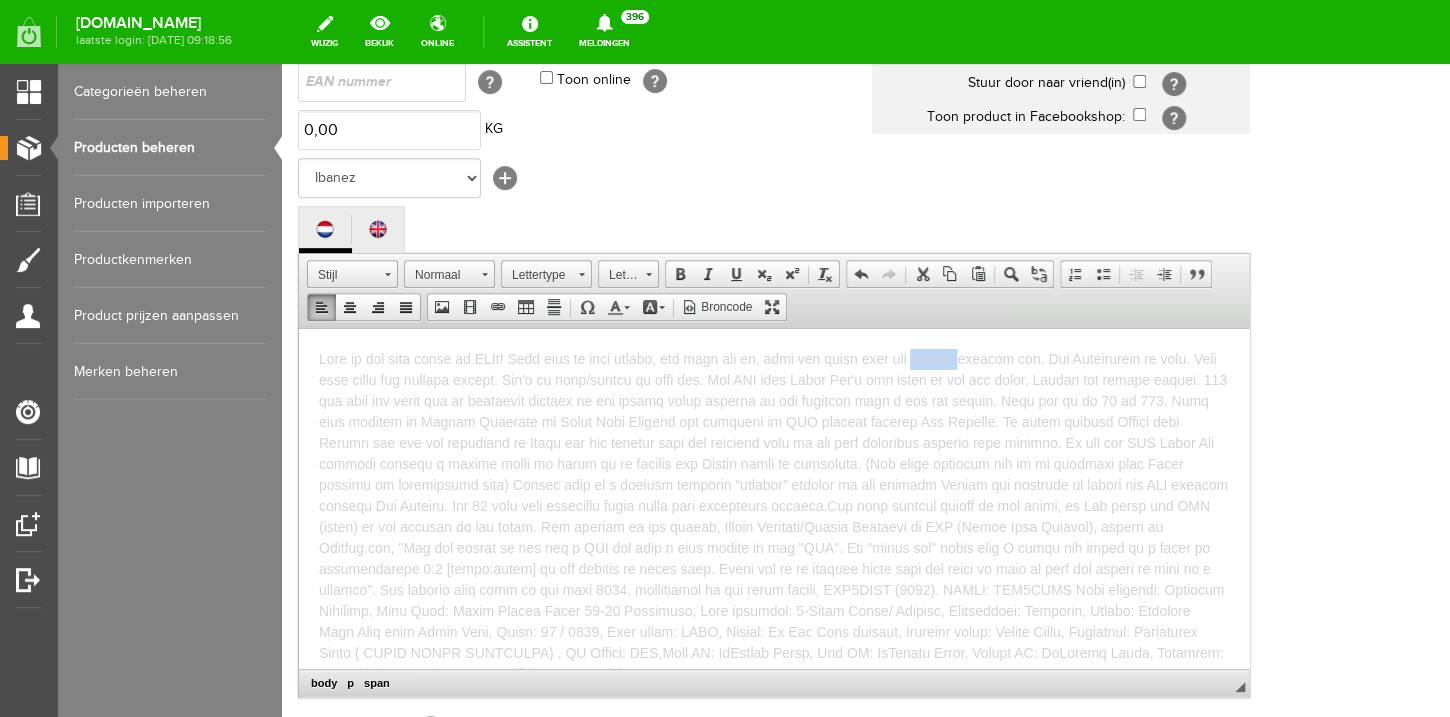 type 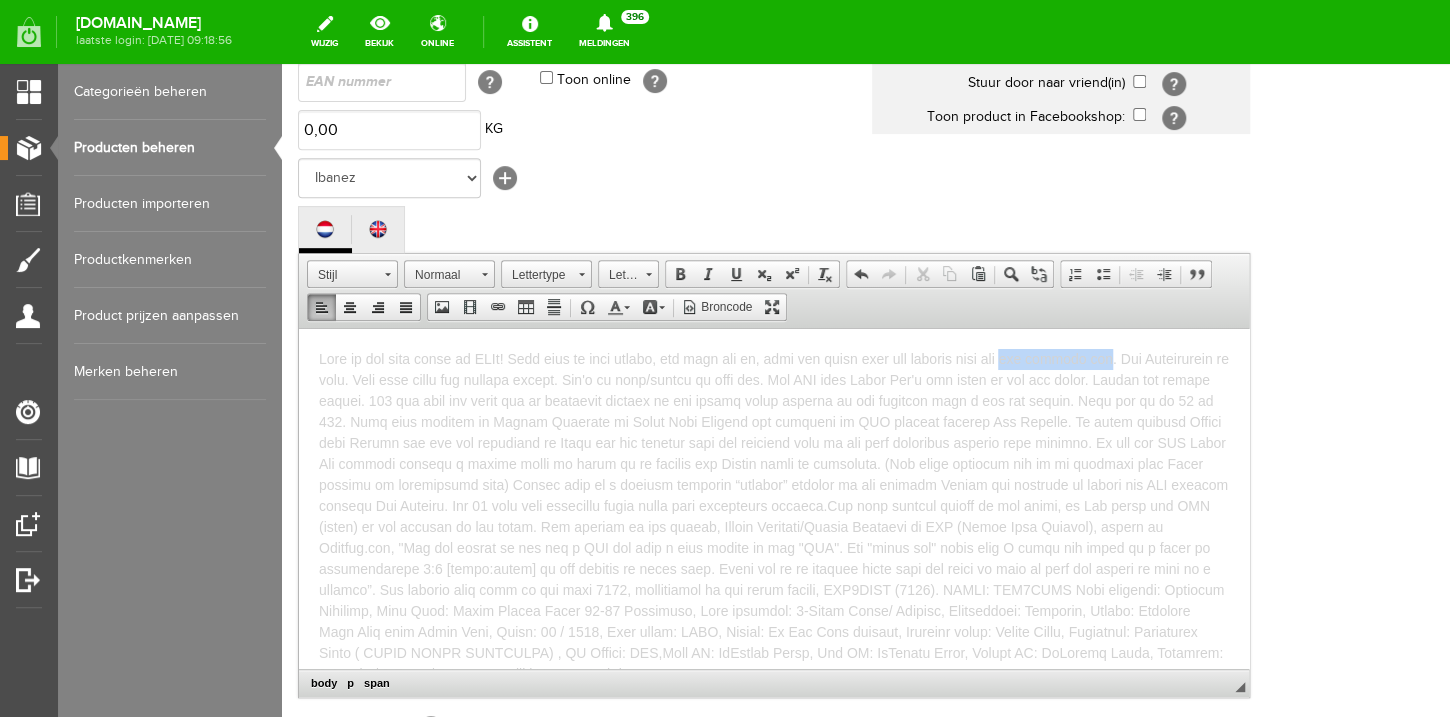 drag, startPoint x: 1132, startPoint y: 361, endPoint x: 1031, endPoint y: 361, distance: 101 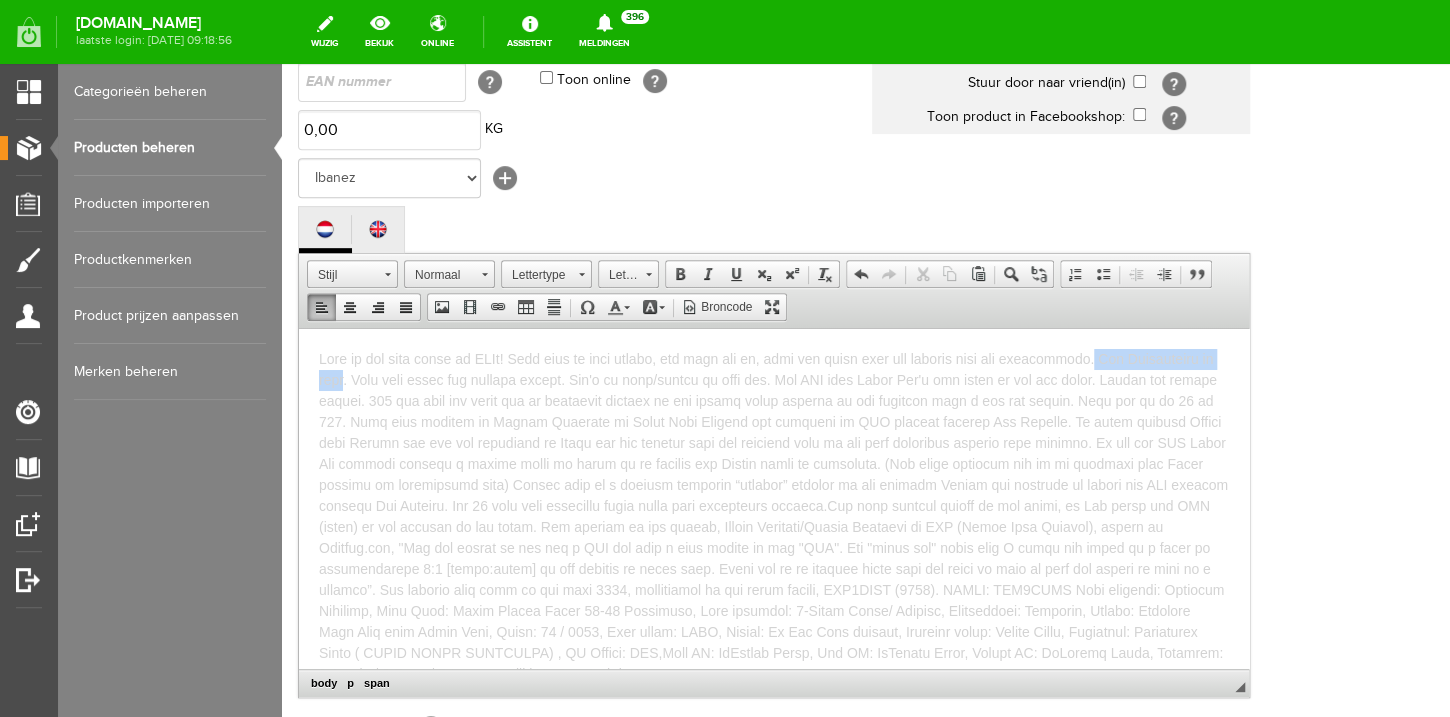 drag, startPoint x: 351, startPoint y: 377, endPoint x: 1097, endPoint y: 352, distance: 746.41876 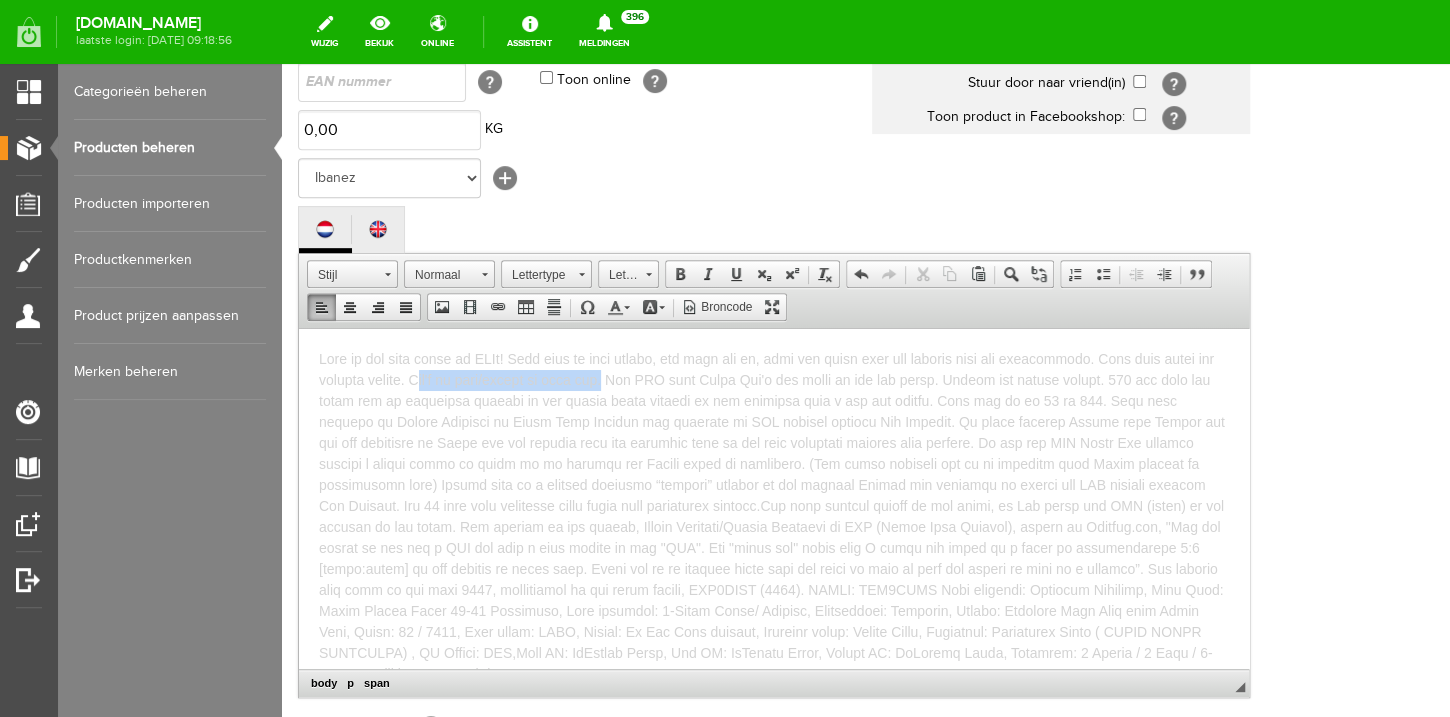 drag, startPoint x: 631, startPoint y: 376, endPoint x: 439, endPoint y: 379, distance: 192.02344 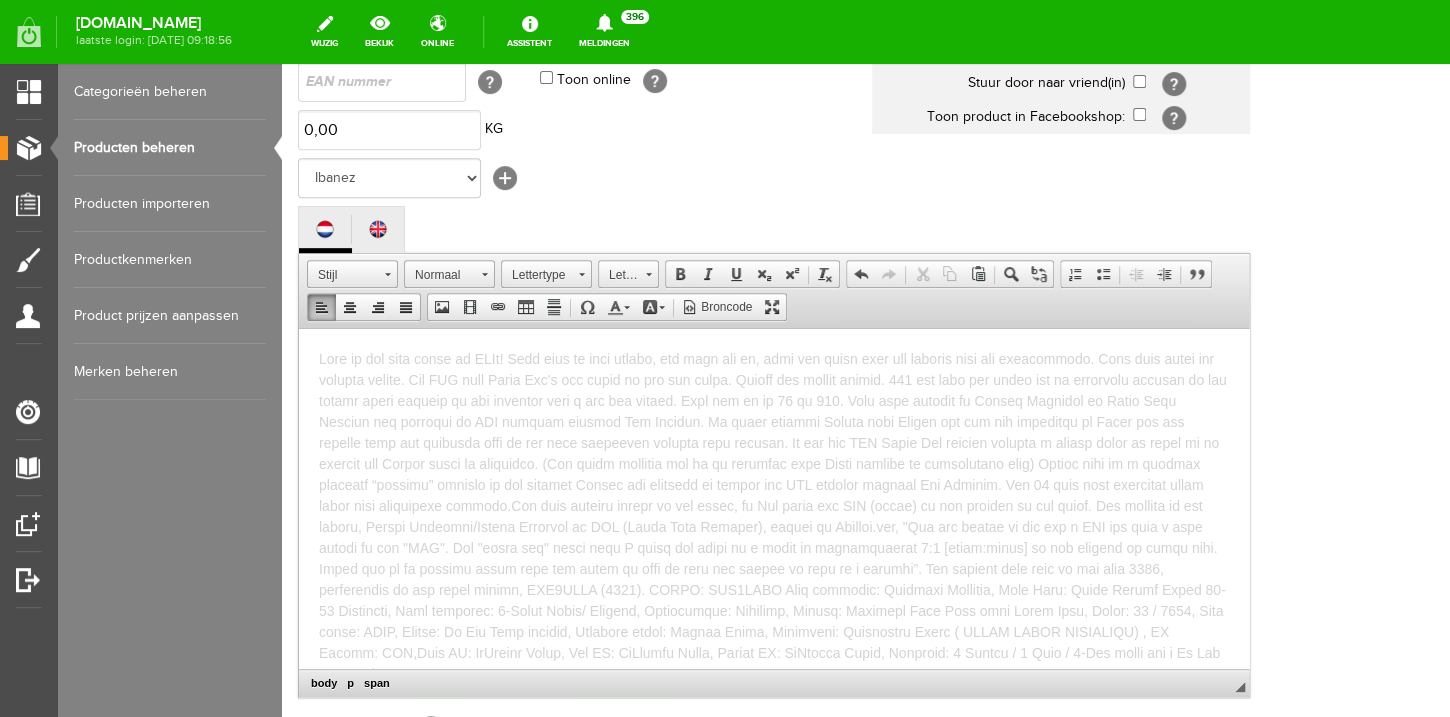 scroll, scrollTop: 48, scrollLeft: 0, axis: vertical 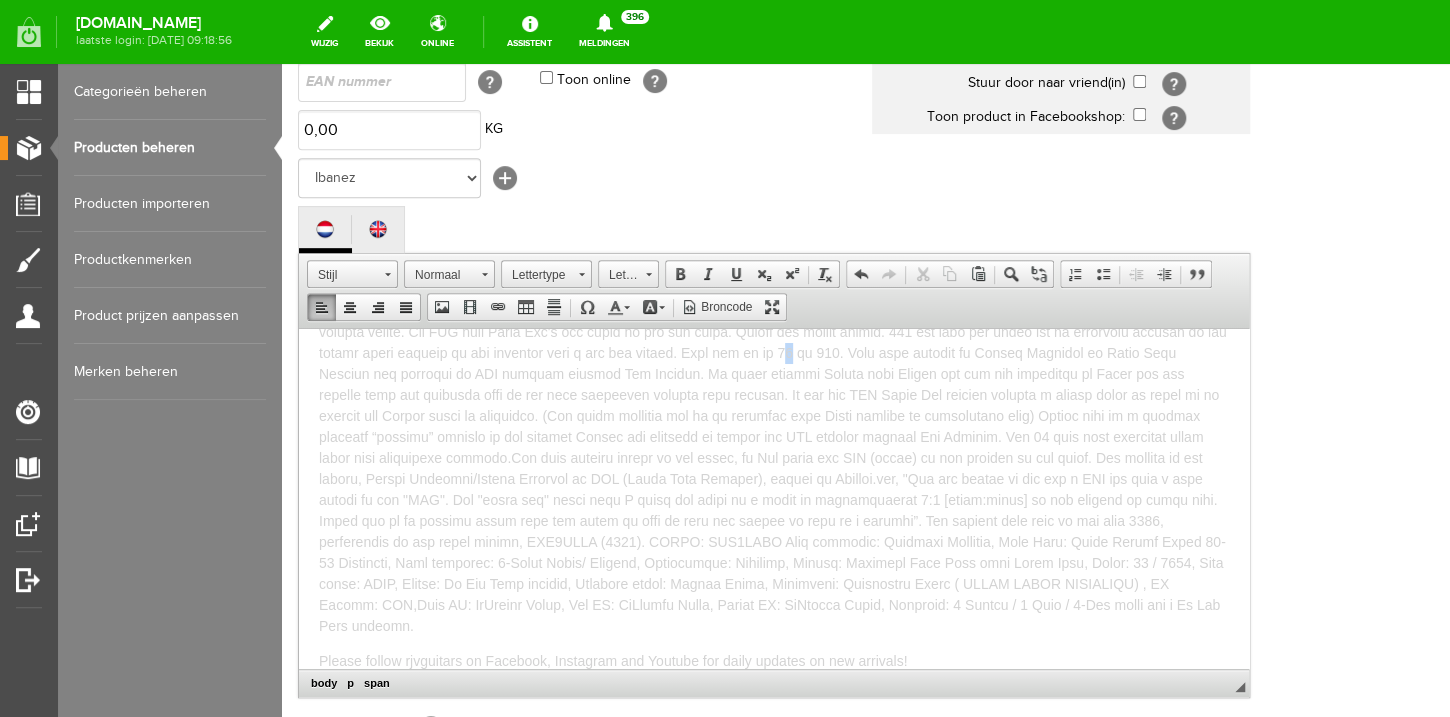 click at bounding box center (772, 467) 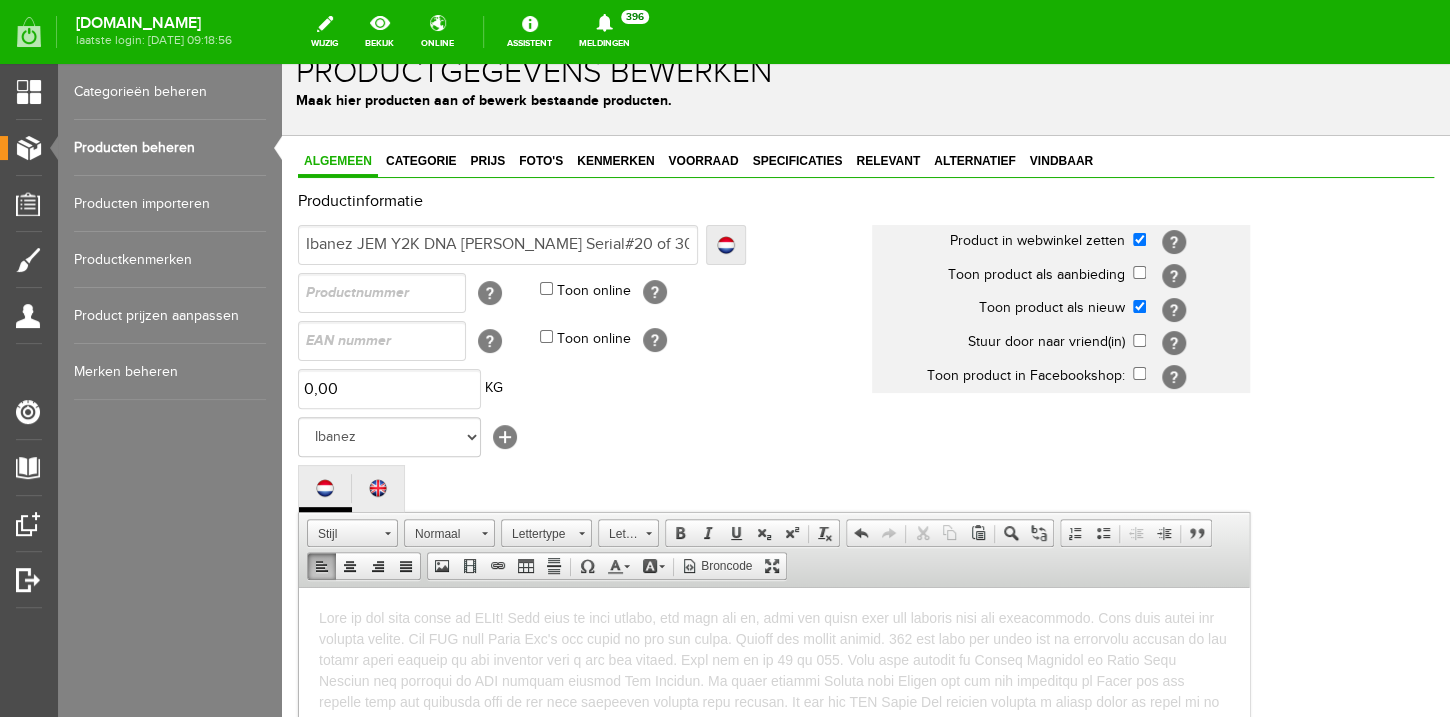 scroll, scrollTop: 0, scrollLeft: 0, axis: both 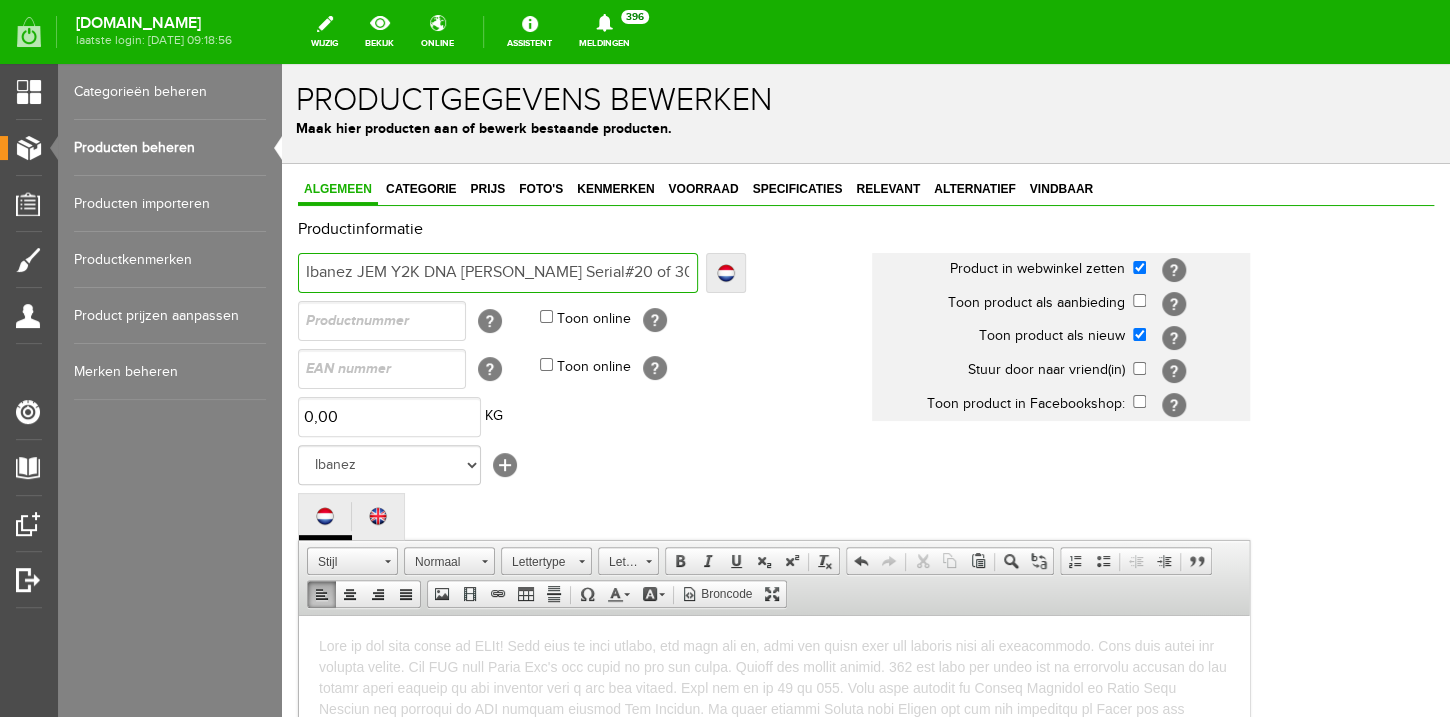 click on "Ibanez JEM Y2K DNA [PERSON_NAME] Serial#20 of 300" at bounding box center [498, 273] 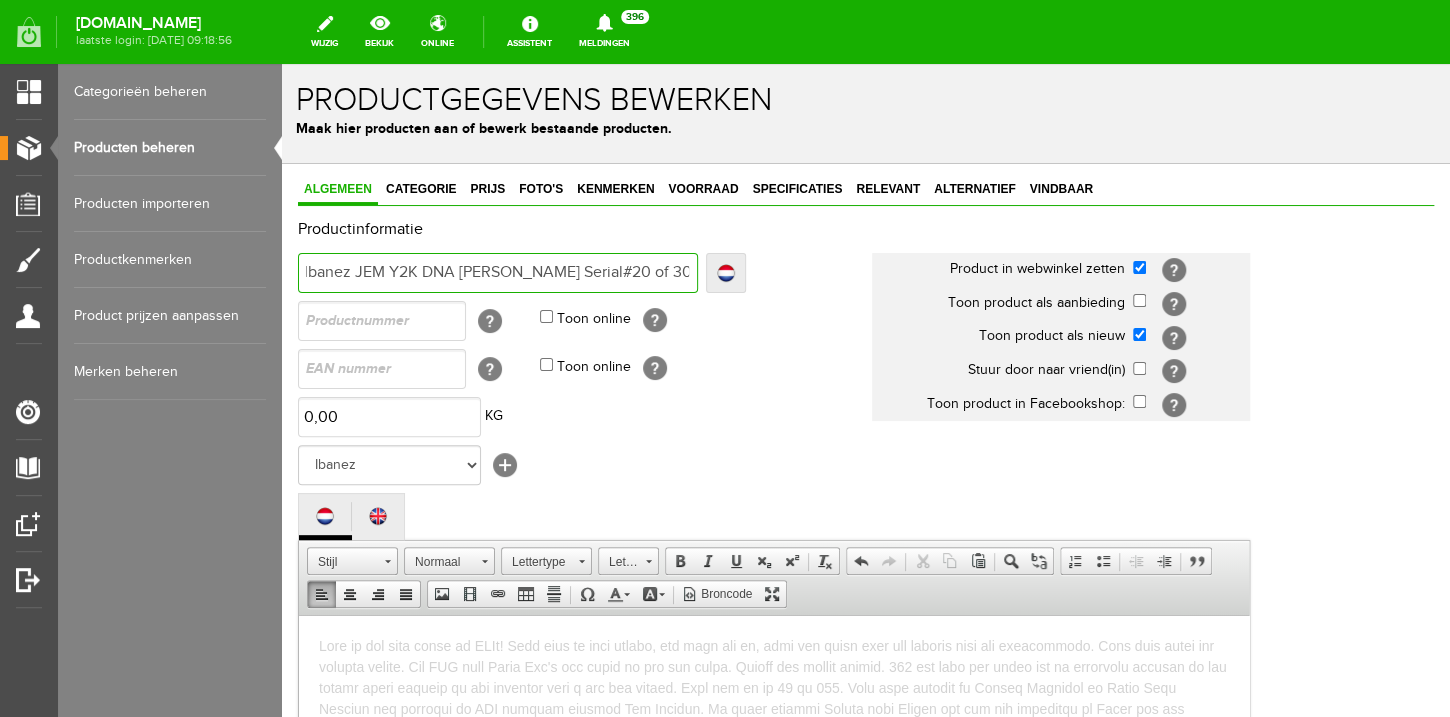 type on "Ibanez JEM Y2K DNA [PERSON_NAME] Serial#20 of 300 Ultima" 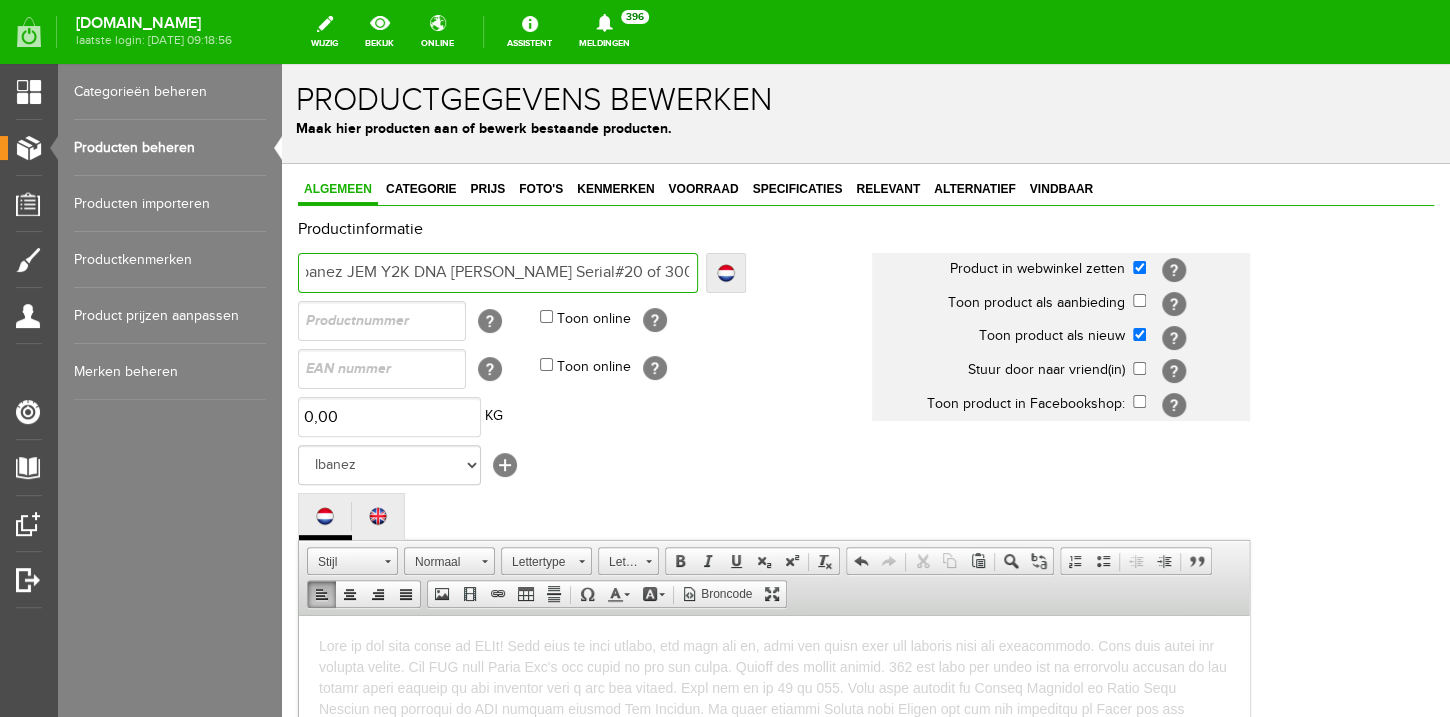 type on "Ibanez JEM Y2K DNA [PERSON_NAME] Serial#20 of 300 Ultimat" 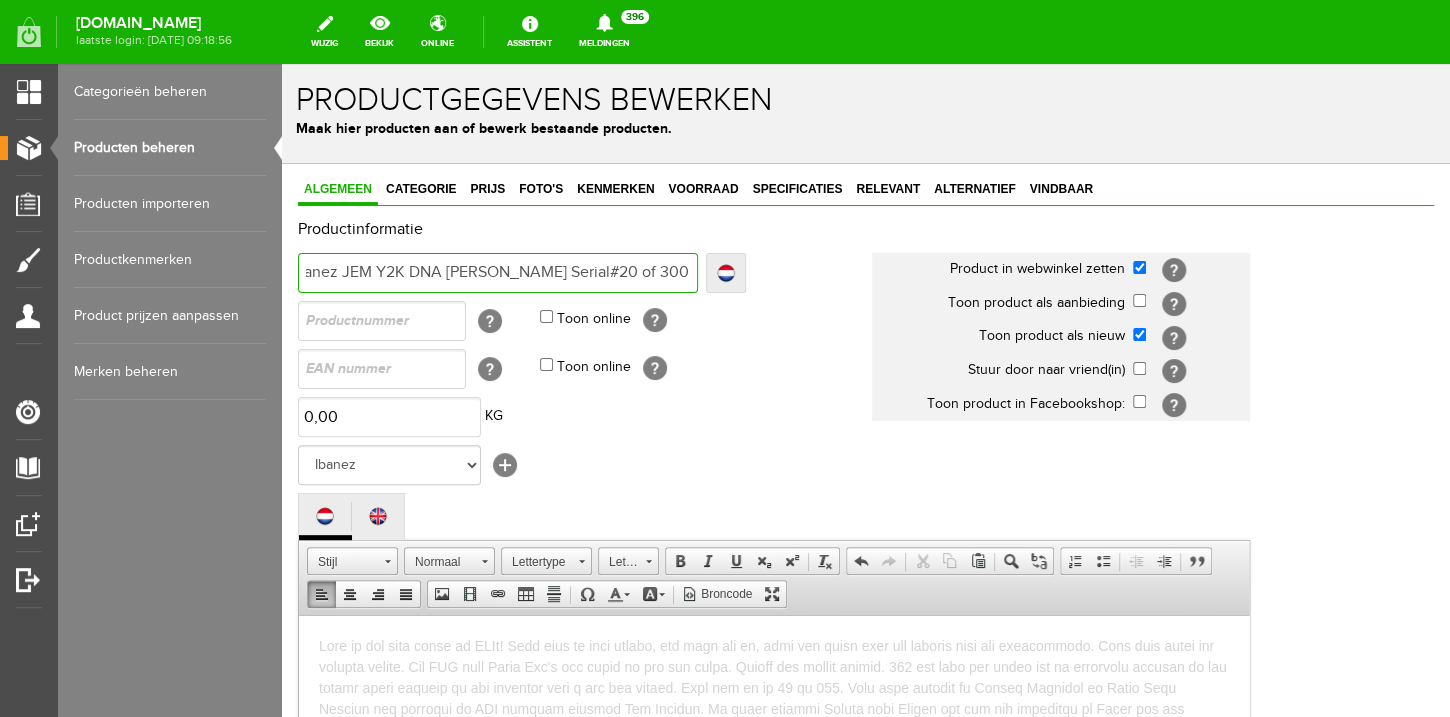 type on "Ibanez JEM Y2K DNA [PERSON_NAME] Serial#20 of 300 Ultimate" 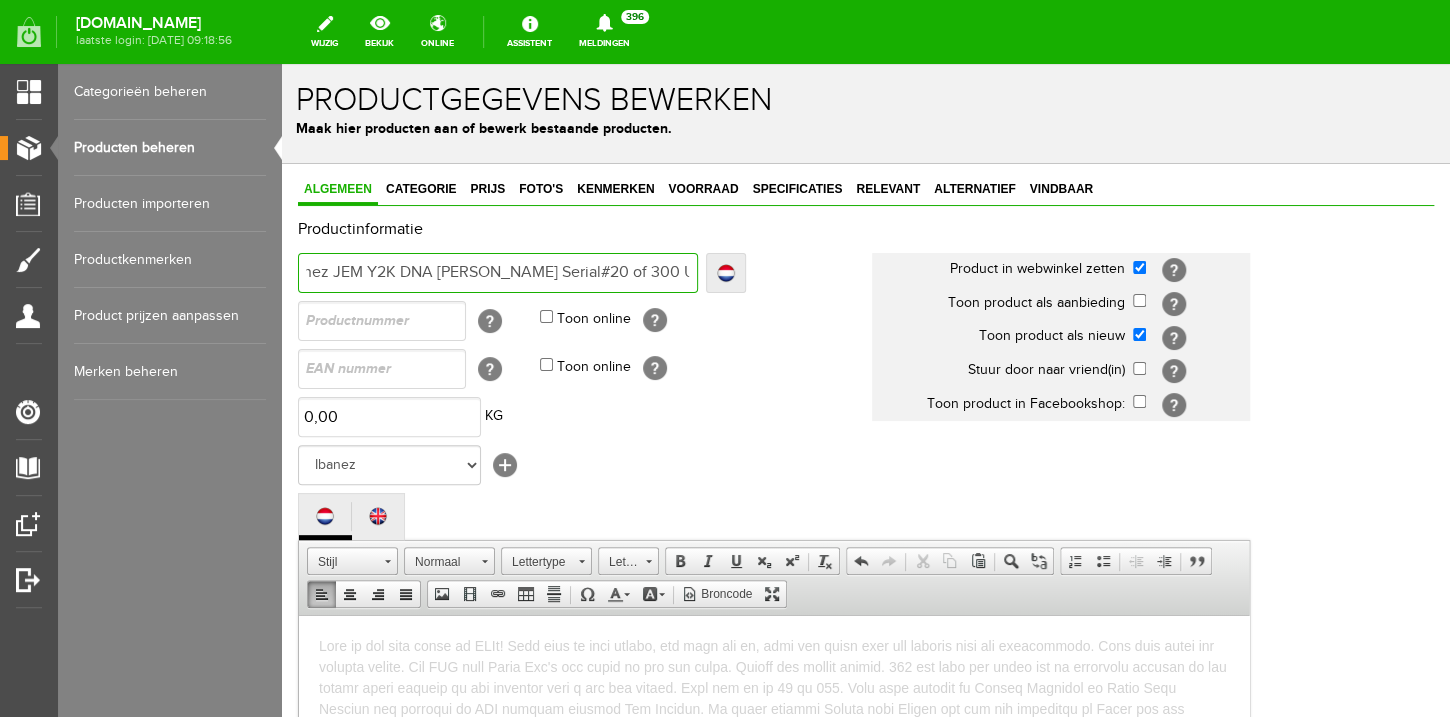 type on "Ibanez JEM Y2K DNA [PERSON_NAME] Serial#20 of 300 Ultimate" 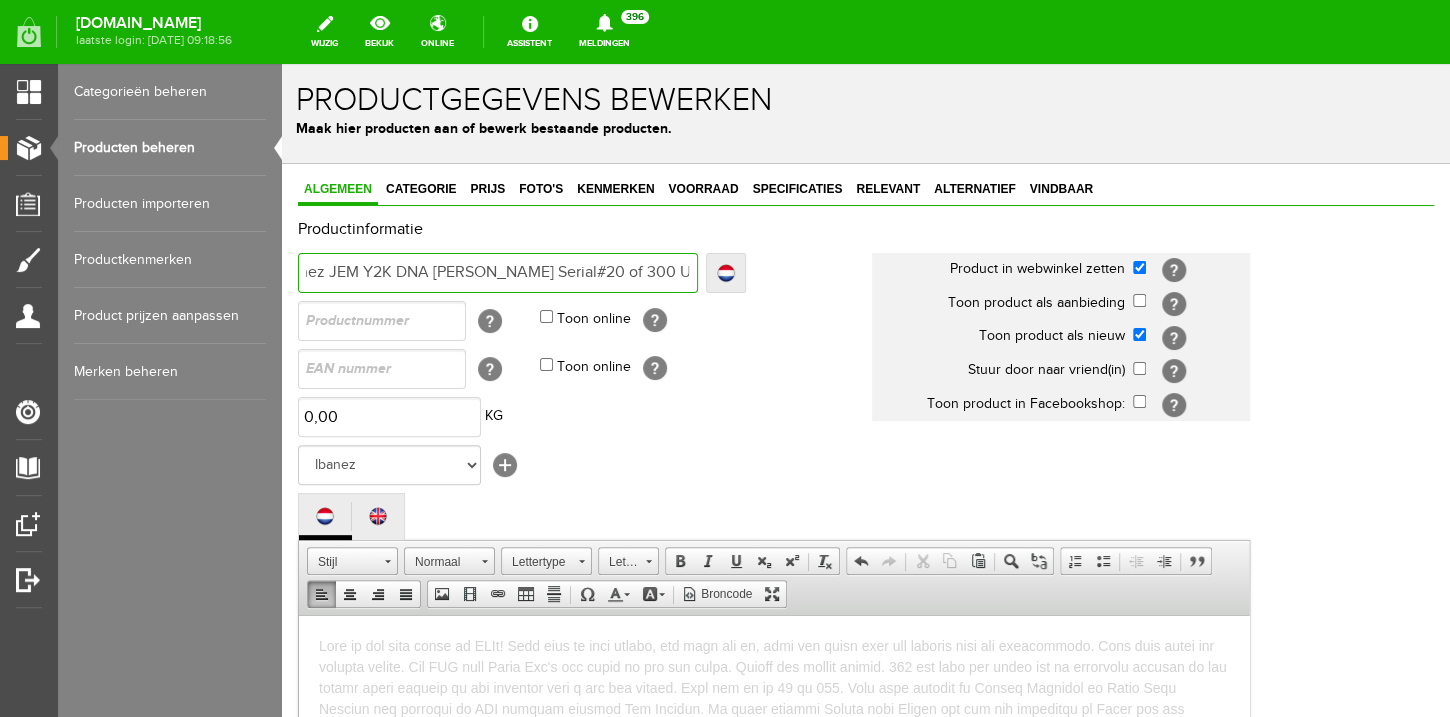 type on "Ibanez JEM Y2K DNA [PERSON_NAME] Serial#20 of 300 Ultimate C" 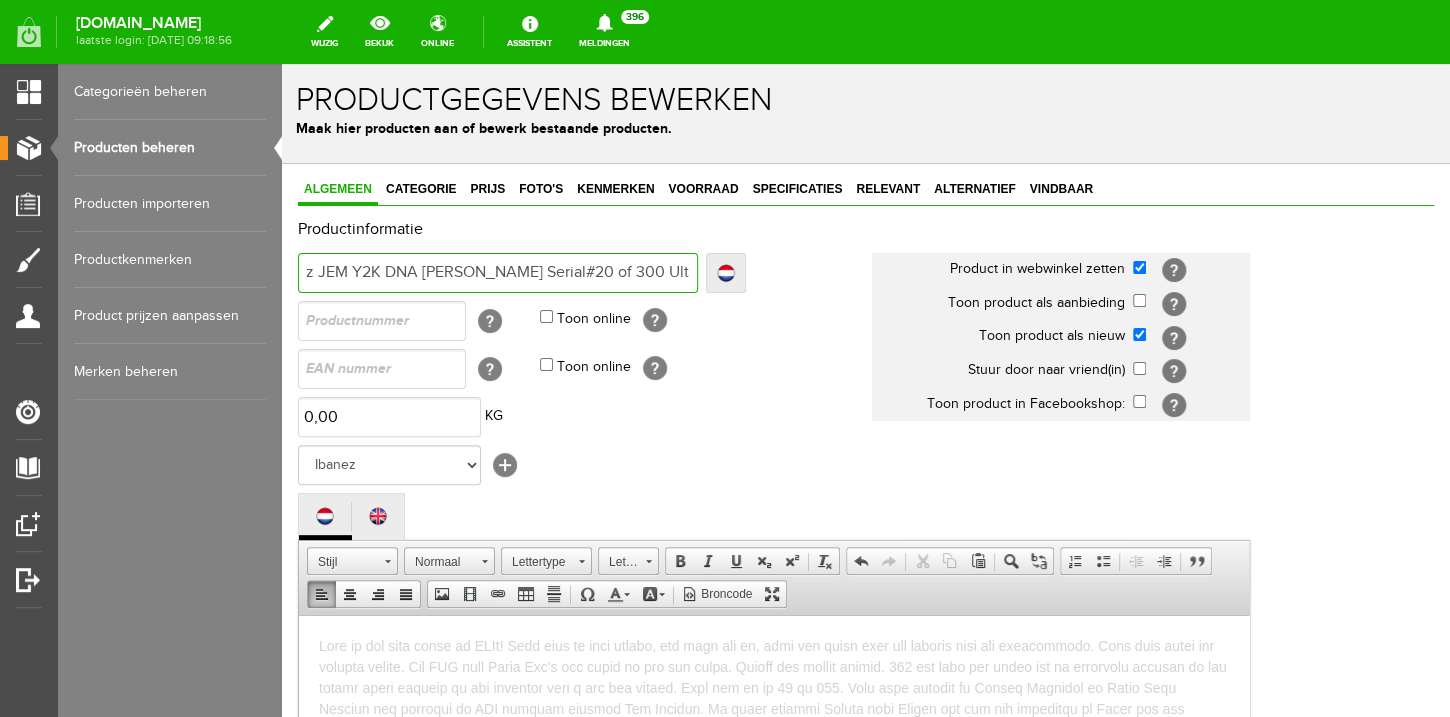type on "Ibanez JEM Y2K DNA [PERSON_NAME] Serial#20 of 300 Ultimate Co" 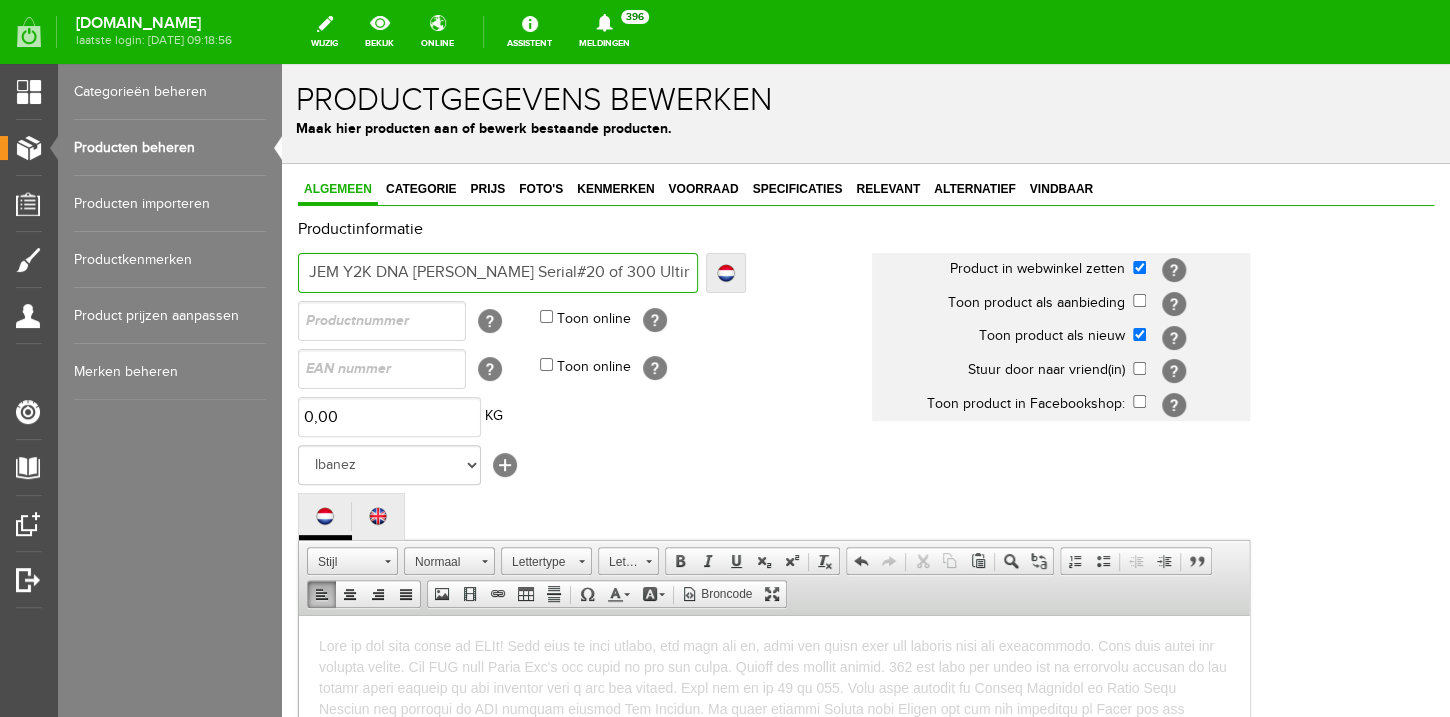 type on "Ibanez JEM Y2K DNA [PERSON_NAME] Serial#20 of 300 Ultimate Col" 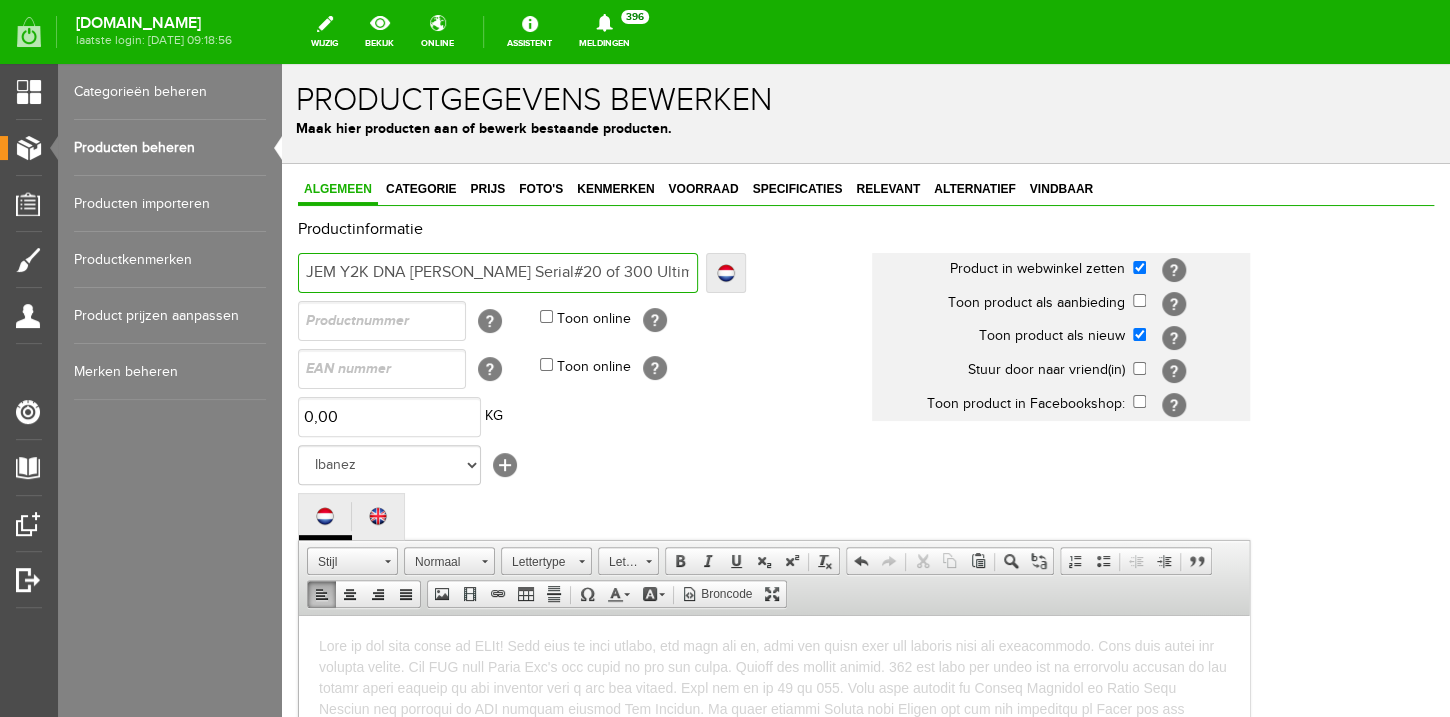 type on "Ibanez JEM Y2K DNA [PERSON_NAME] Serial#20 of 300 Ultimate Coll" 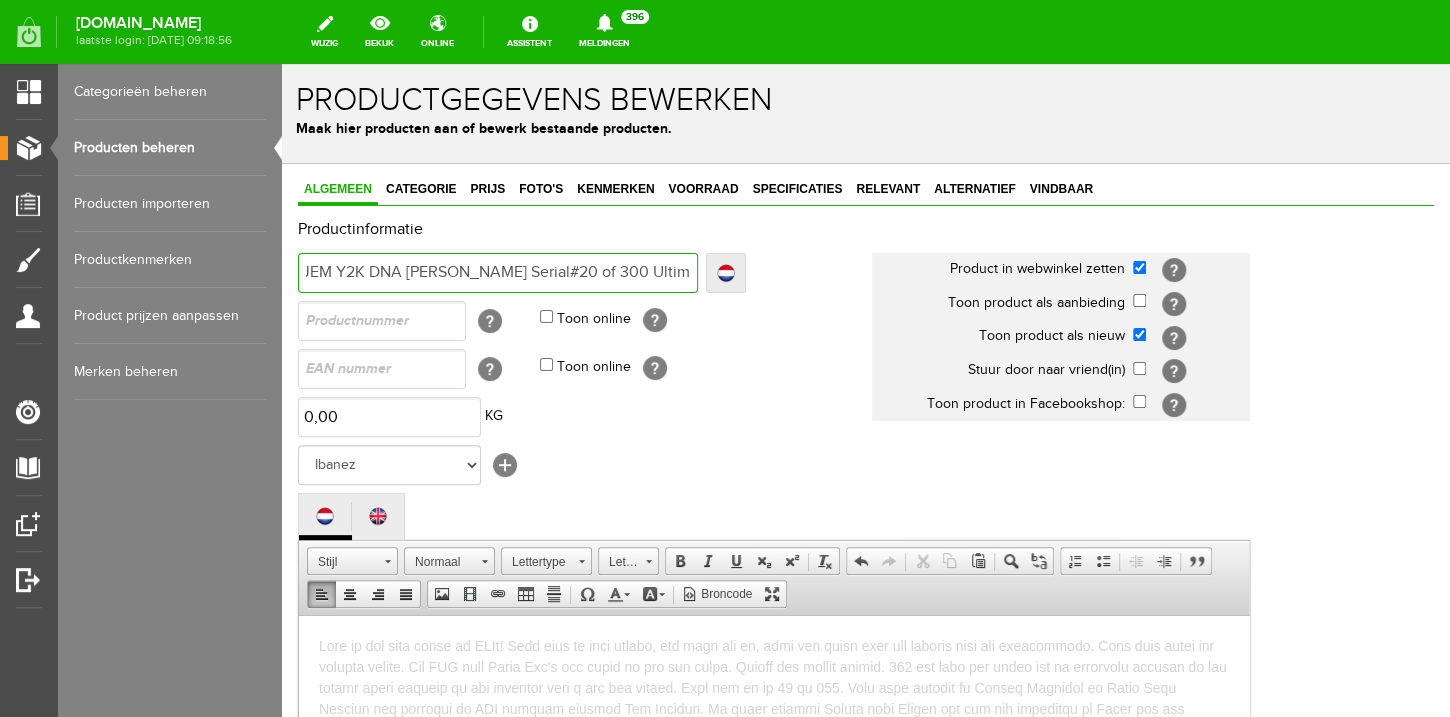 type on "Ibanez JEM Y2K DNA [PERSON_NAME] Serial#20 of 300 Ultimate Colle" 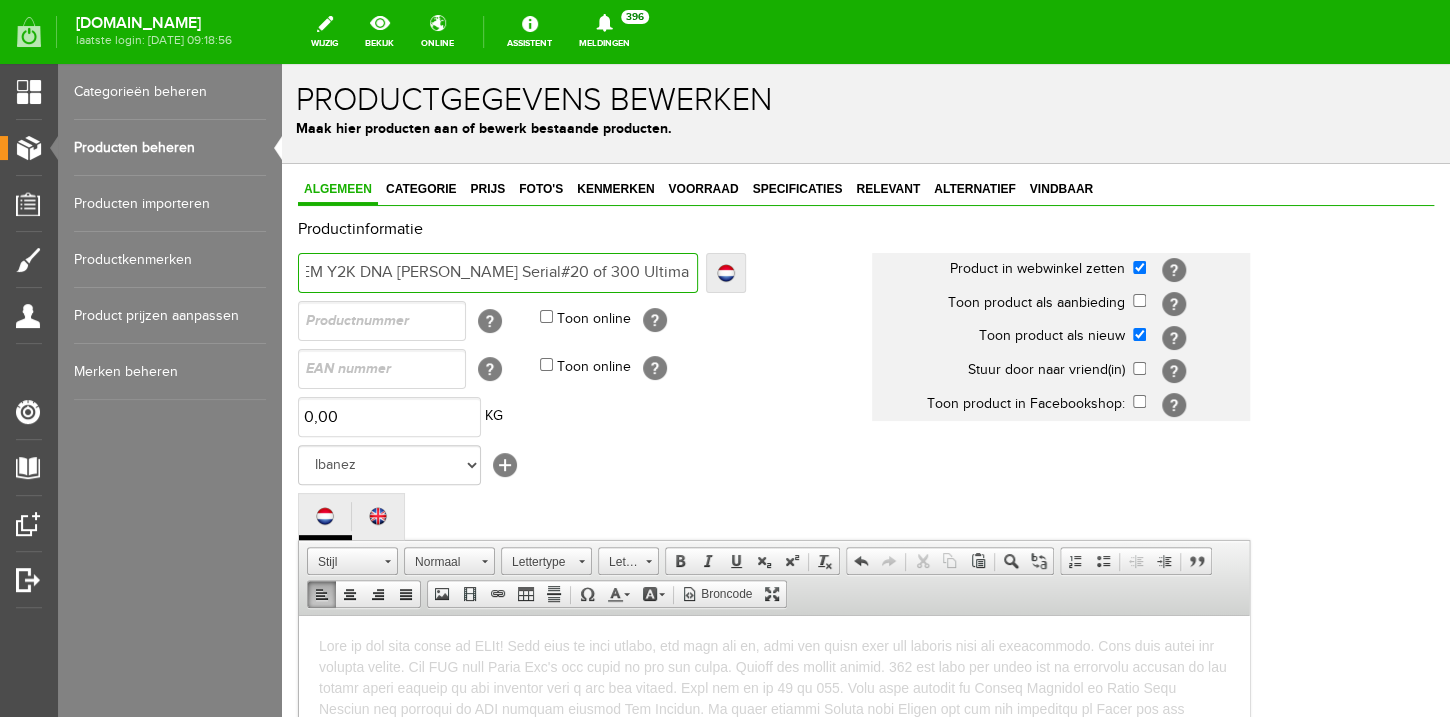 type on "Ibanez JEM Y2K DNA [PERSON_NAME] Serial#20 of 300 Ultimate Collec" 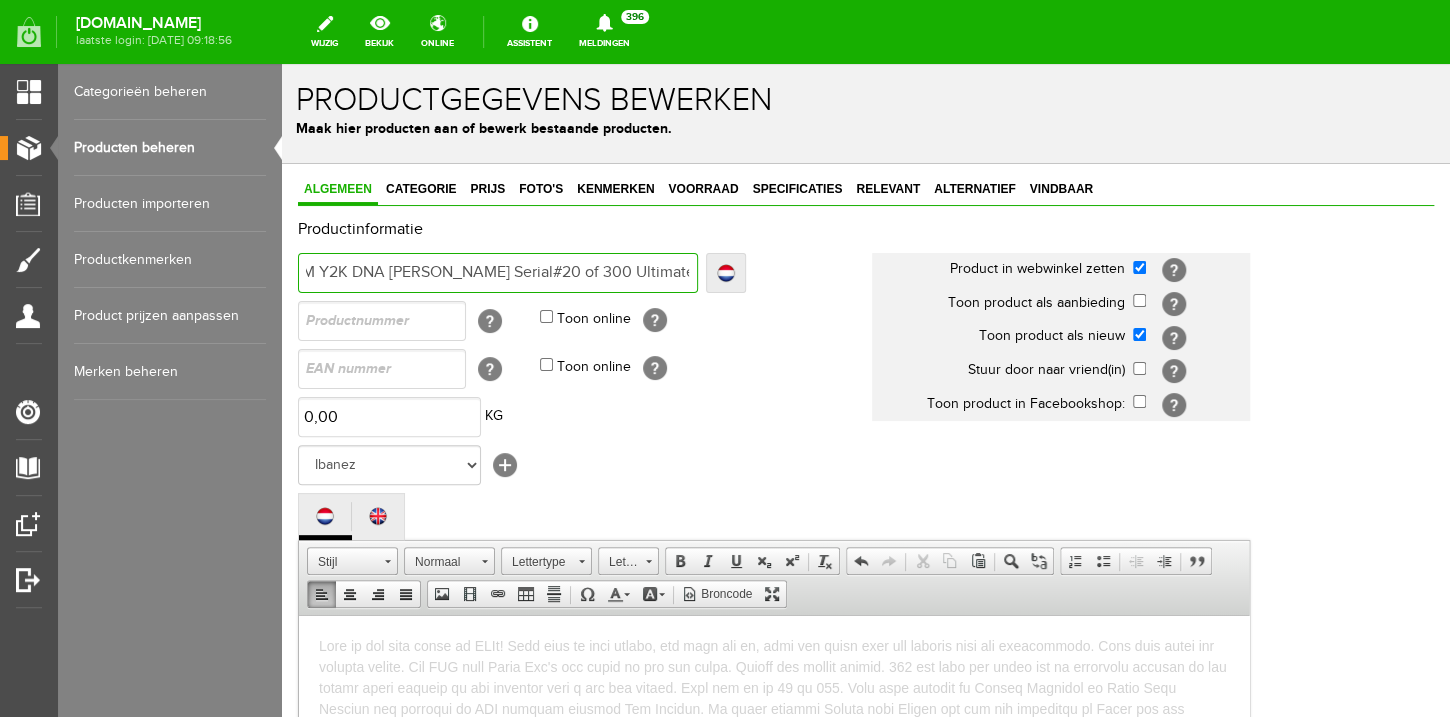 type on "Ibanez JEM Y2K DNA [PERSON_NAME] Serial#20 of 300 Ultimate Collect" 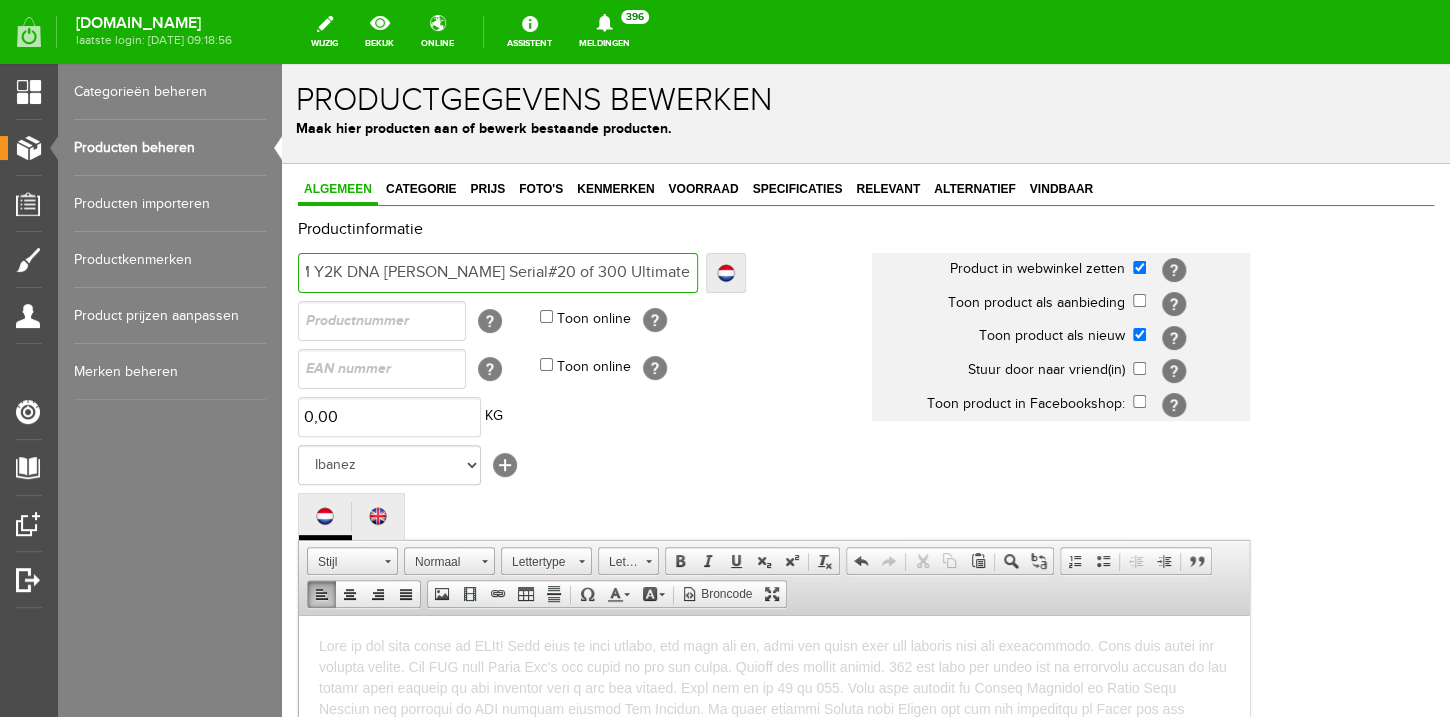 type on "Ibanez JEM Y2K DNA [PERSON_NAME] Serial#20 of 300 Ultimate Collecta" 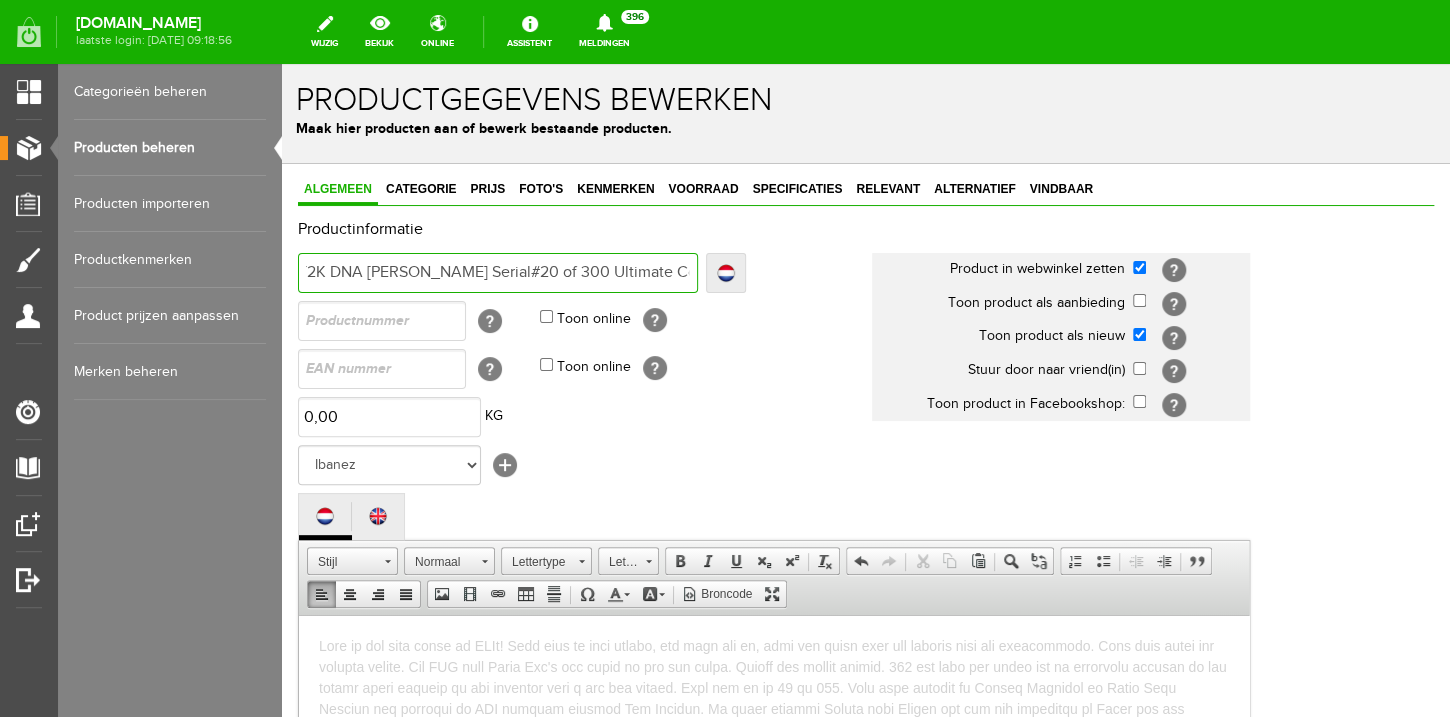 type on "Ibanez JEM Y2K DNA [PERSON_NAME] Serial#20 of 300 Ultimate Collectab" 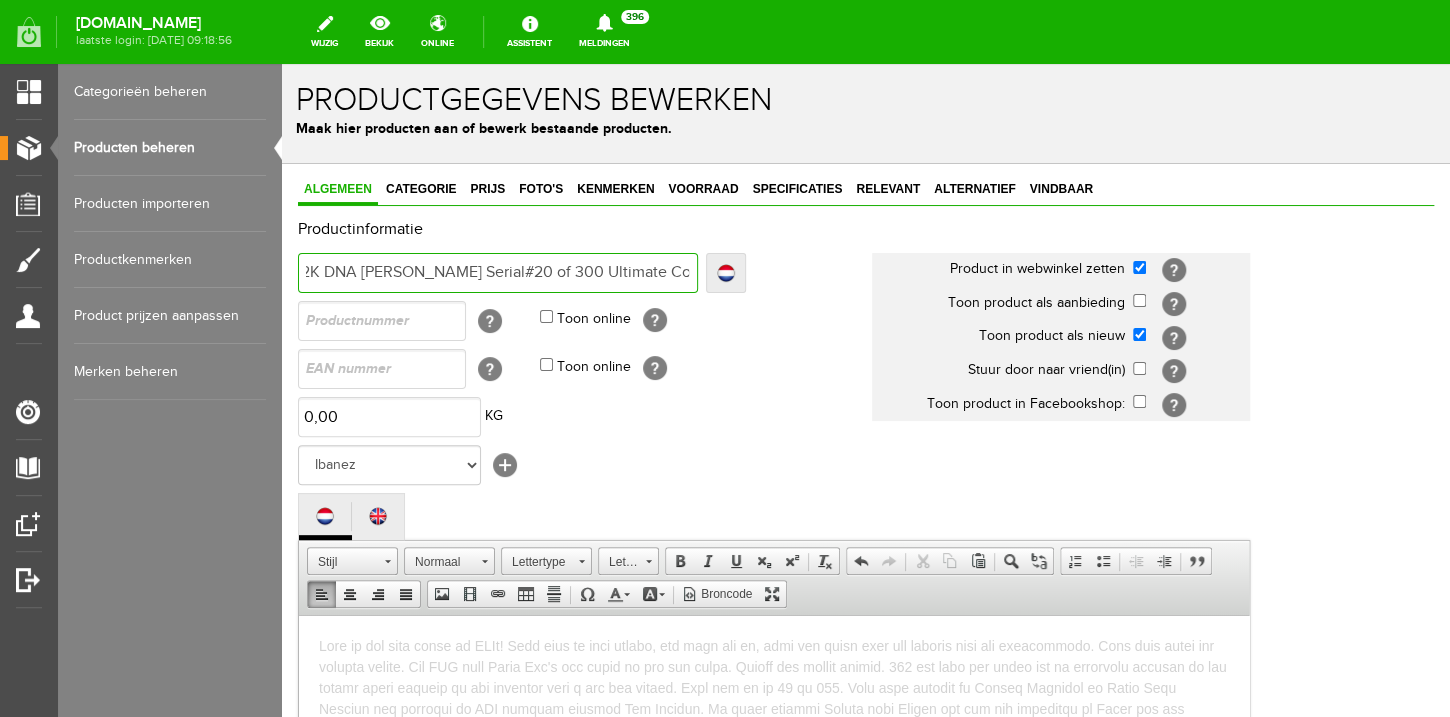 type on "Ibanez JEM Y2K DNA [PERSON_NAME] Serial#20 of 300 Ultimate Collectable" 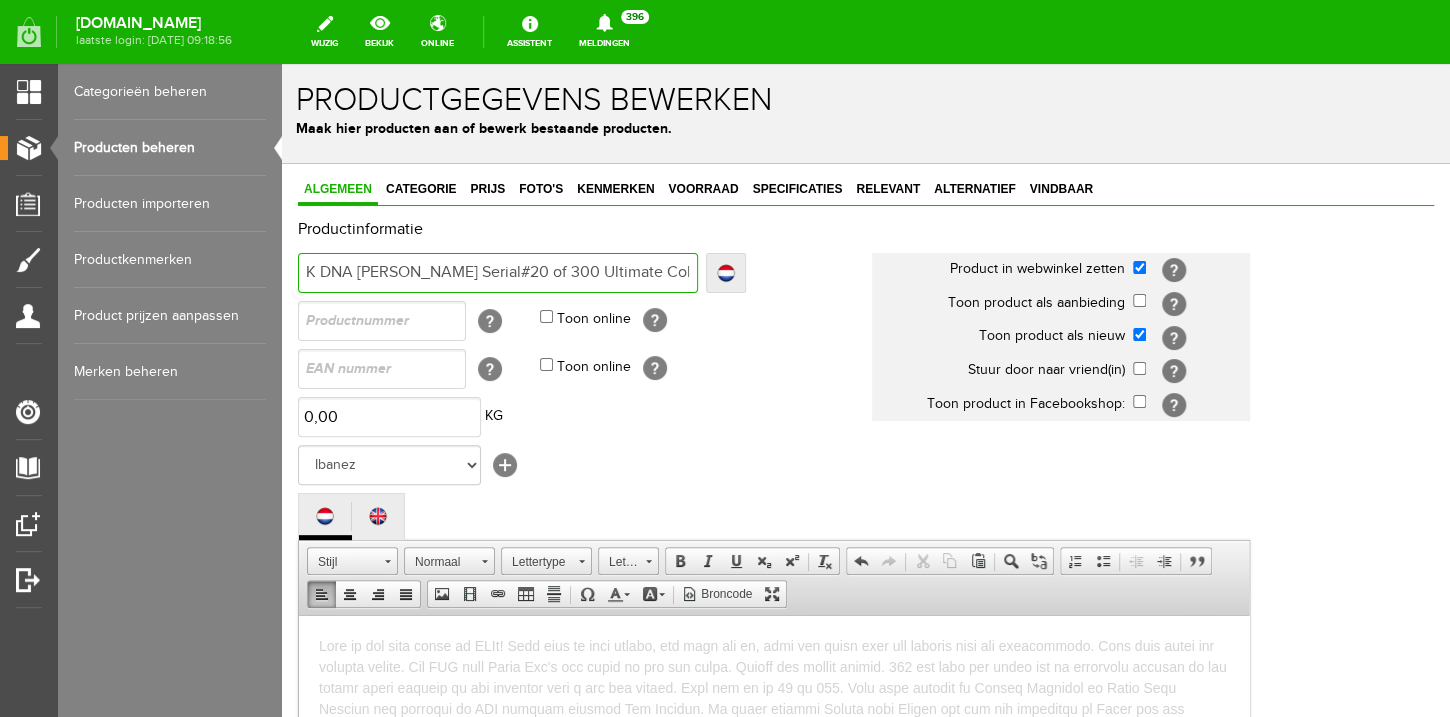 type on "Ibanez JEM Y2K DNA [PERSON_NAME] Serial#20 of 300 Ultimate Collectable" 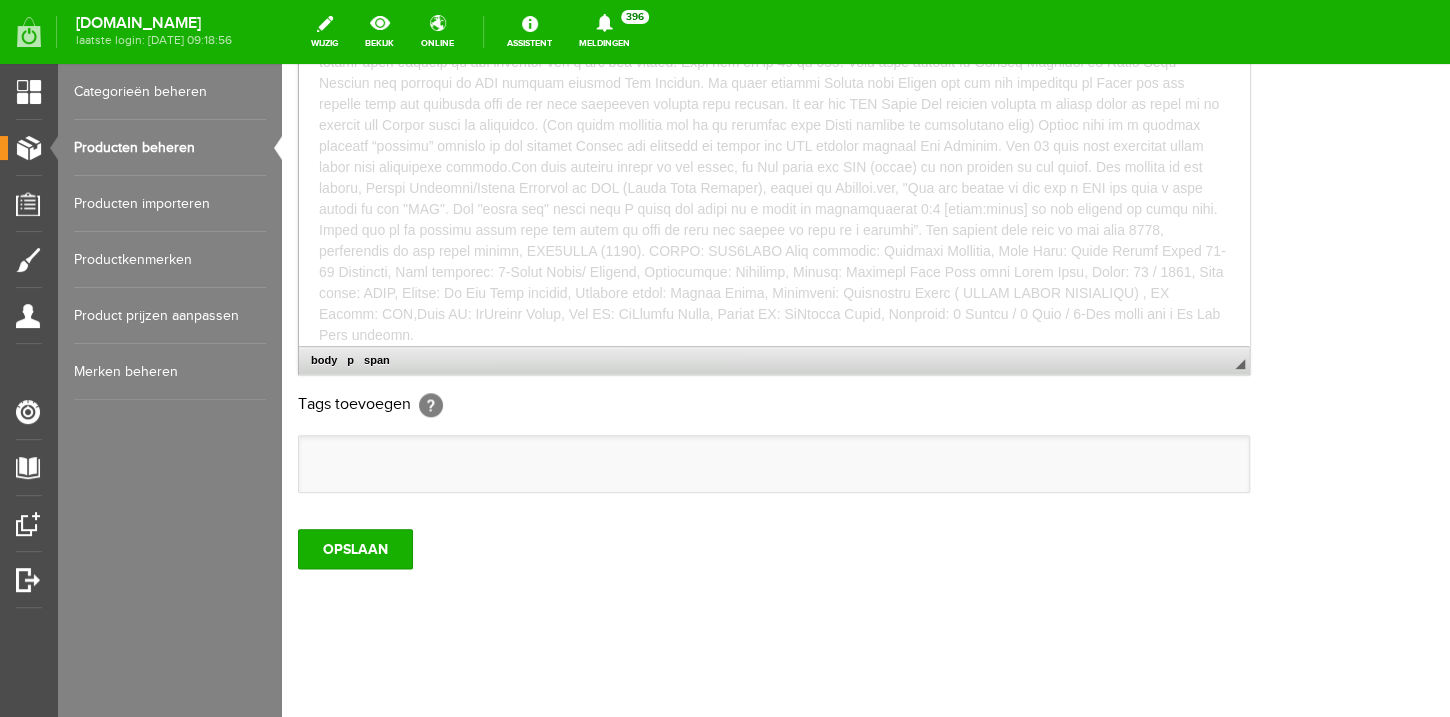 scroll, scrollTop: 659, scrollLeft: 0, axis: vertical 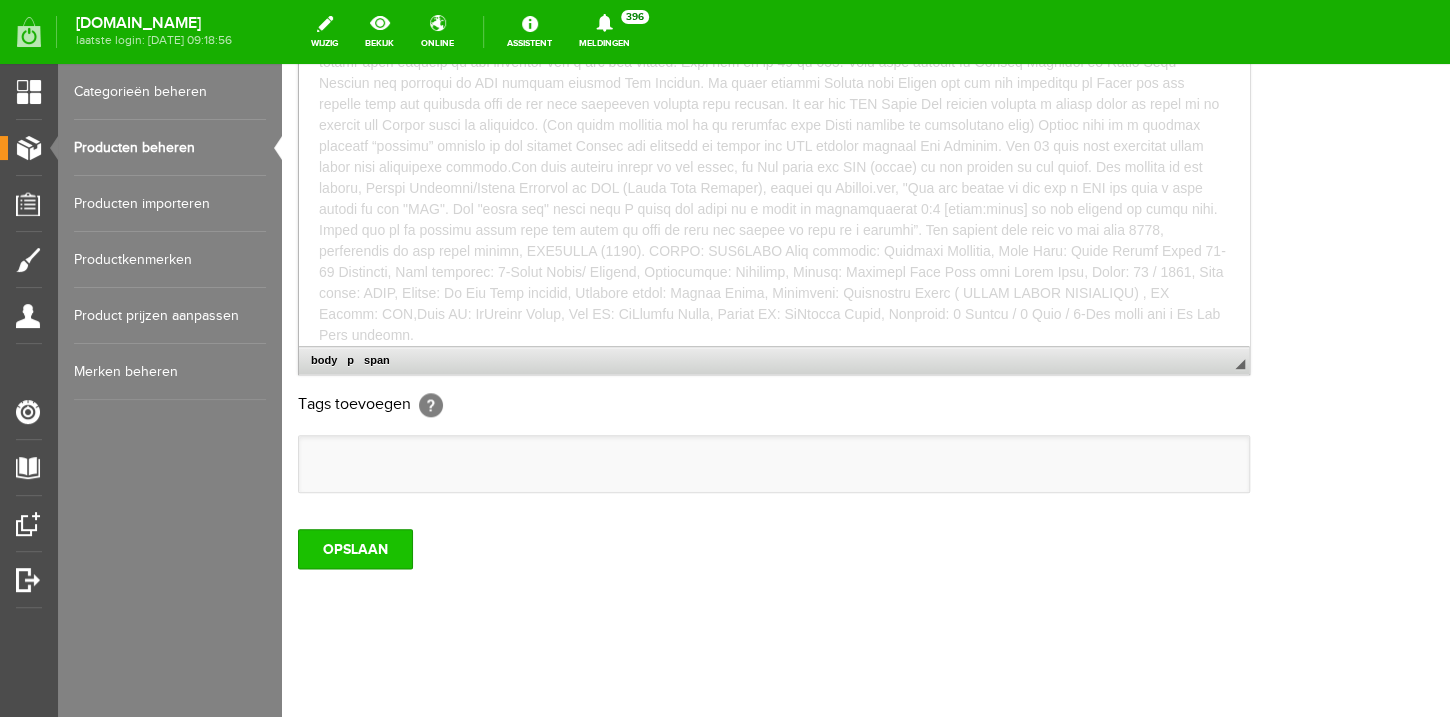type on "Ibanez JEM Y2K DNA [PERSON_NAME] Serial#20 of 300 Ultimate Collectable" 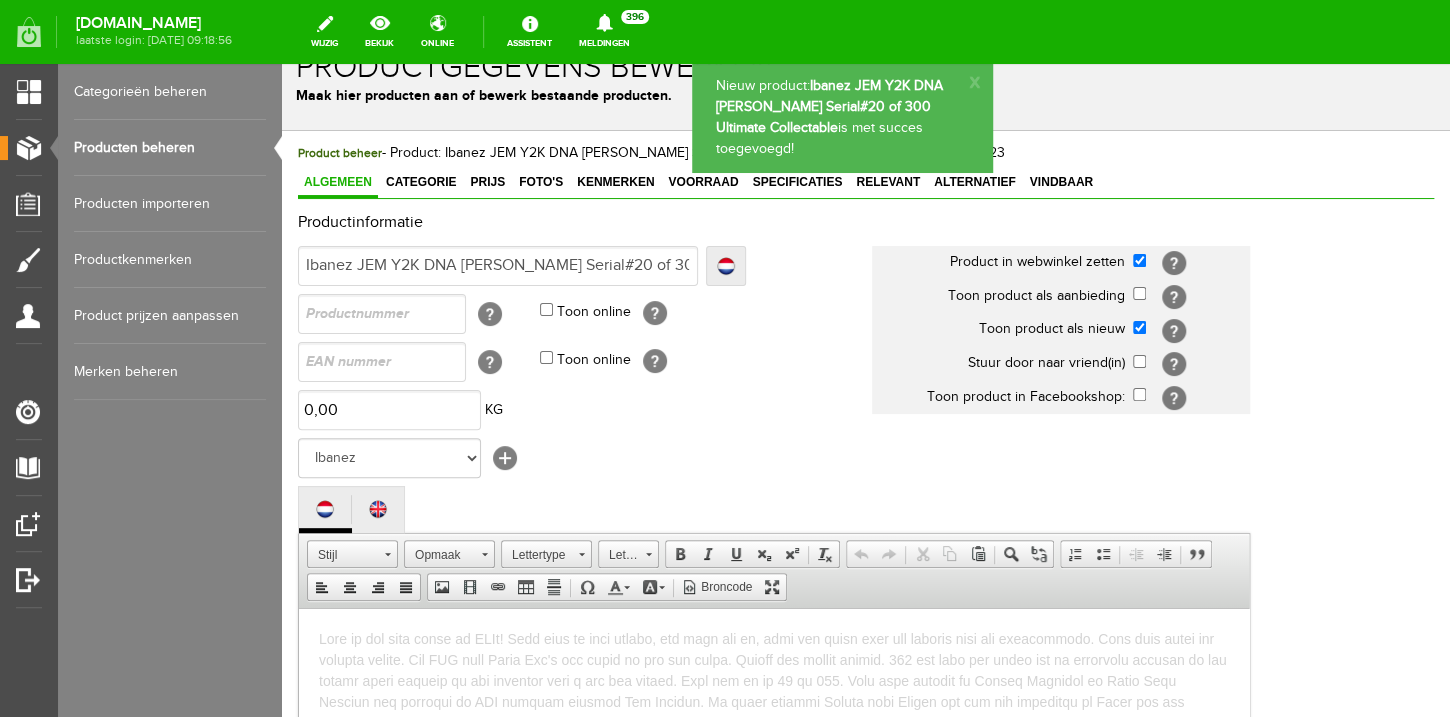 scroll, scrollTop: 0, scrollLeft: 0, axis: both 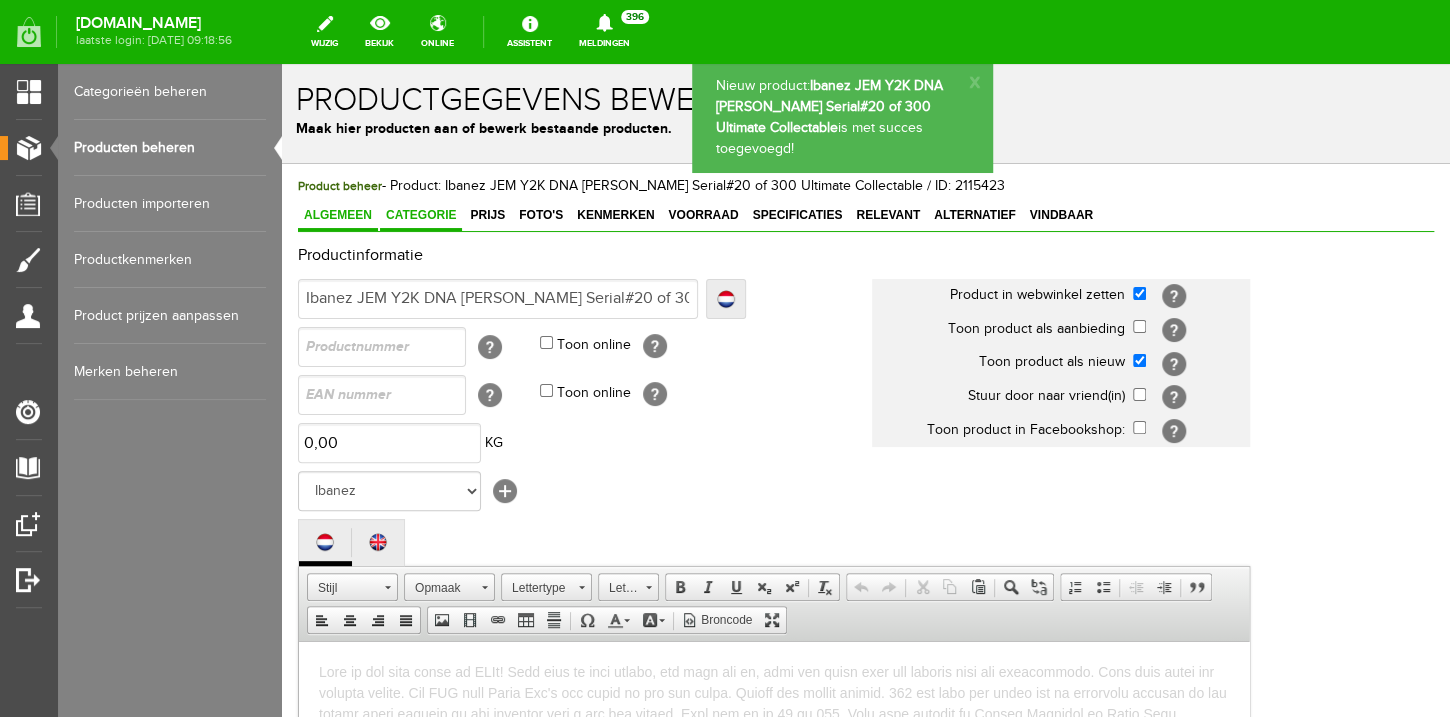 click on "Categorie" at bounding box center [421, 215] 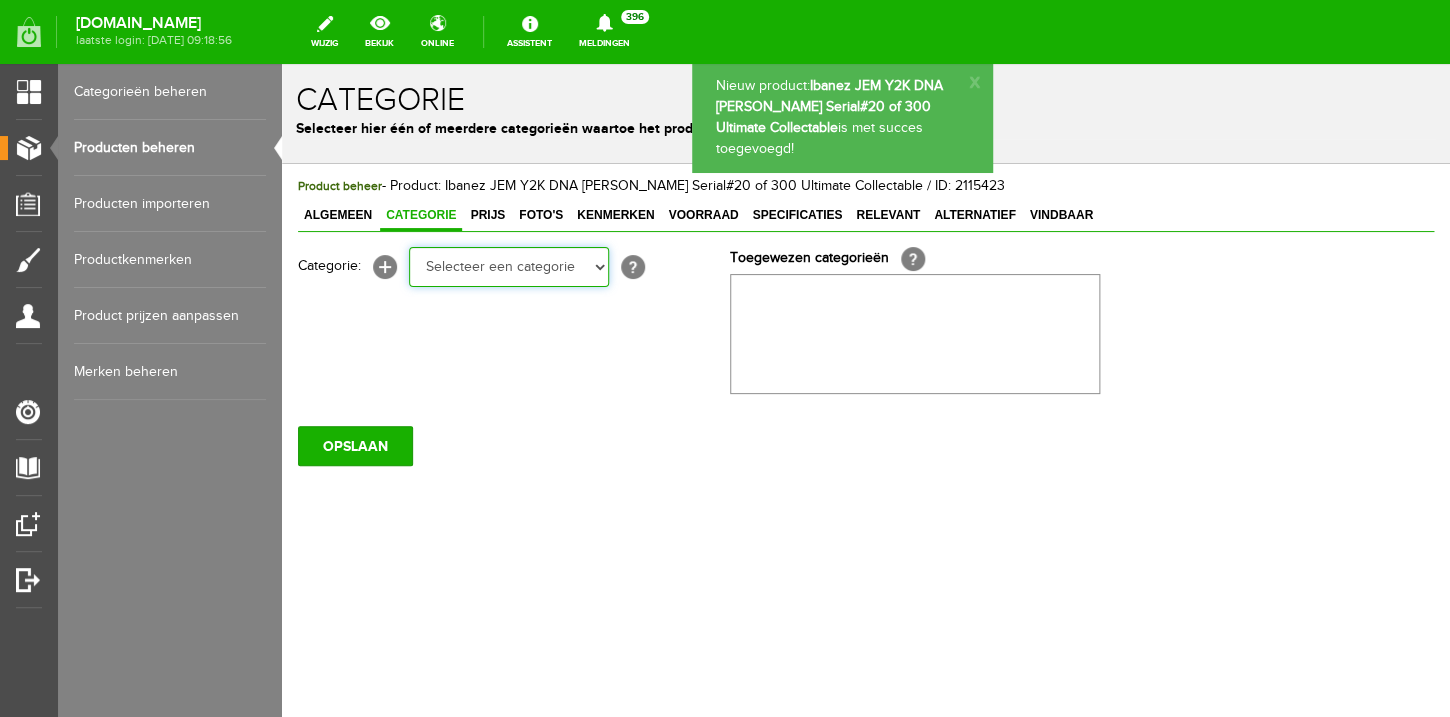 select on "87687" 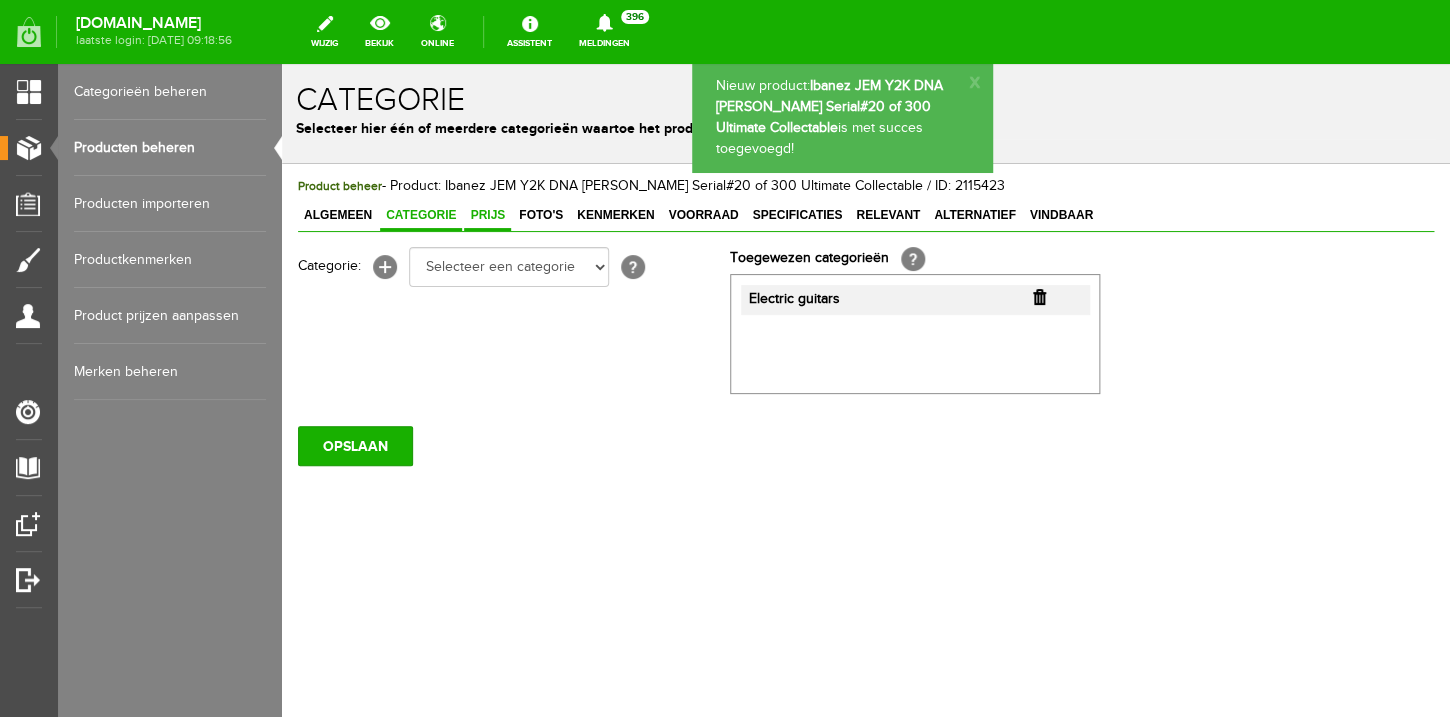 click on "Prijs" at bounding box center [487, 216] 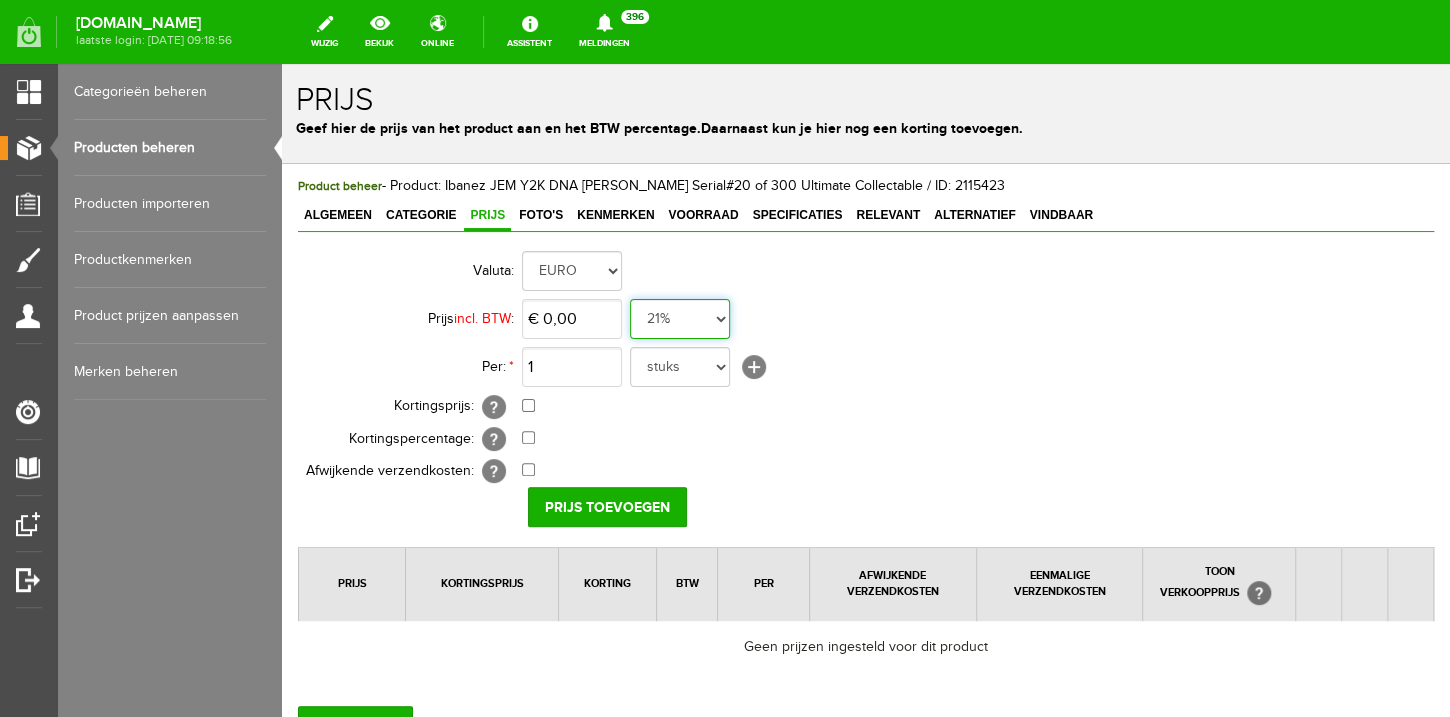 select on "0,00" 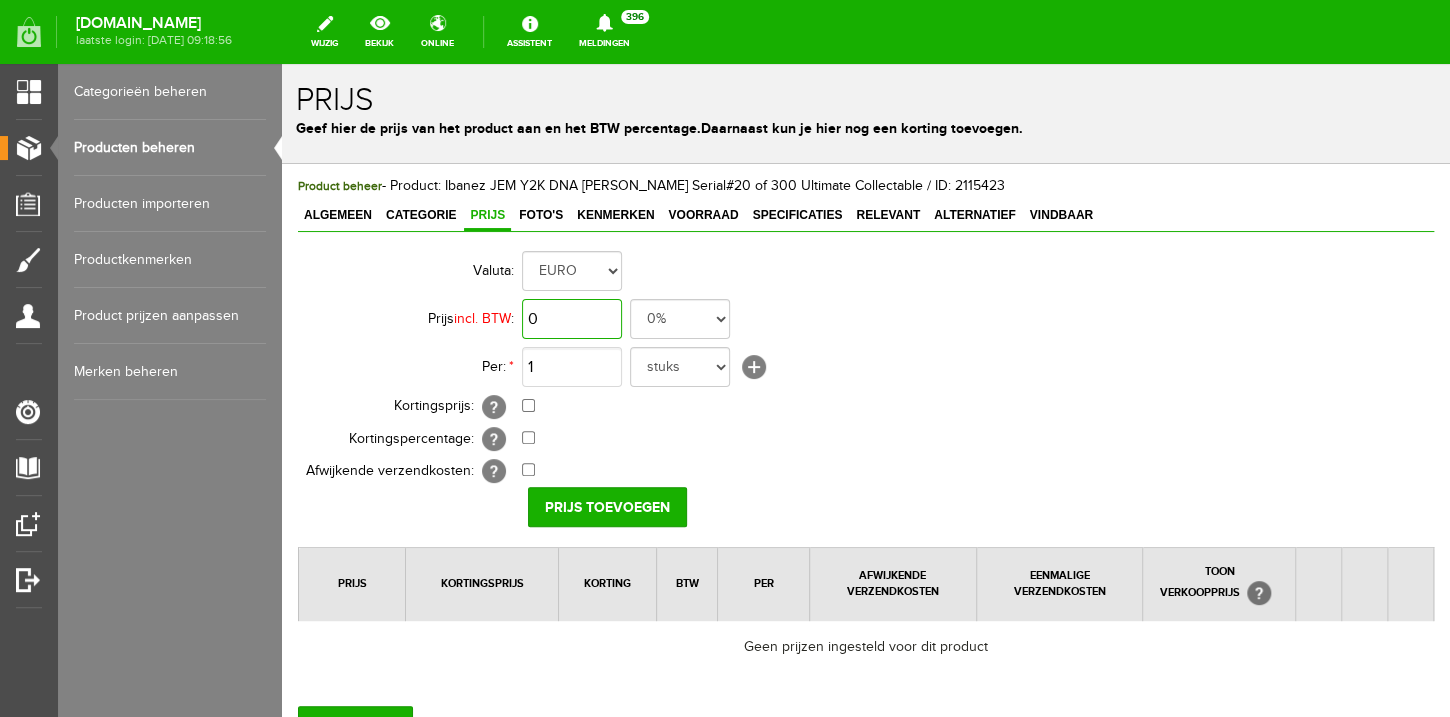 click on "0" at bounding box center (572, 319) 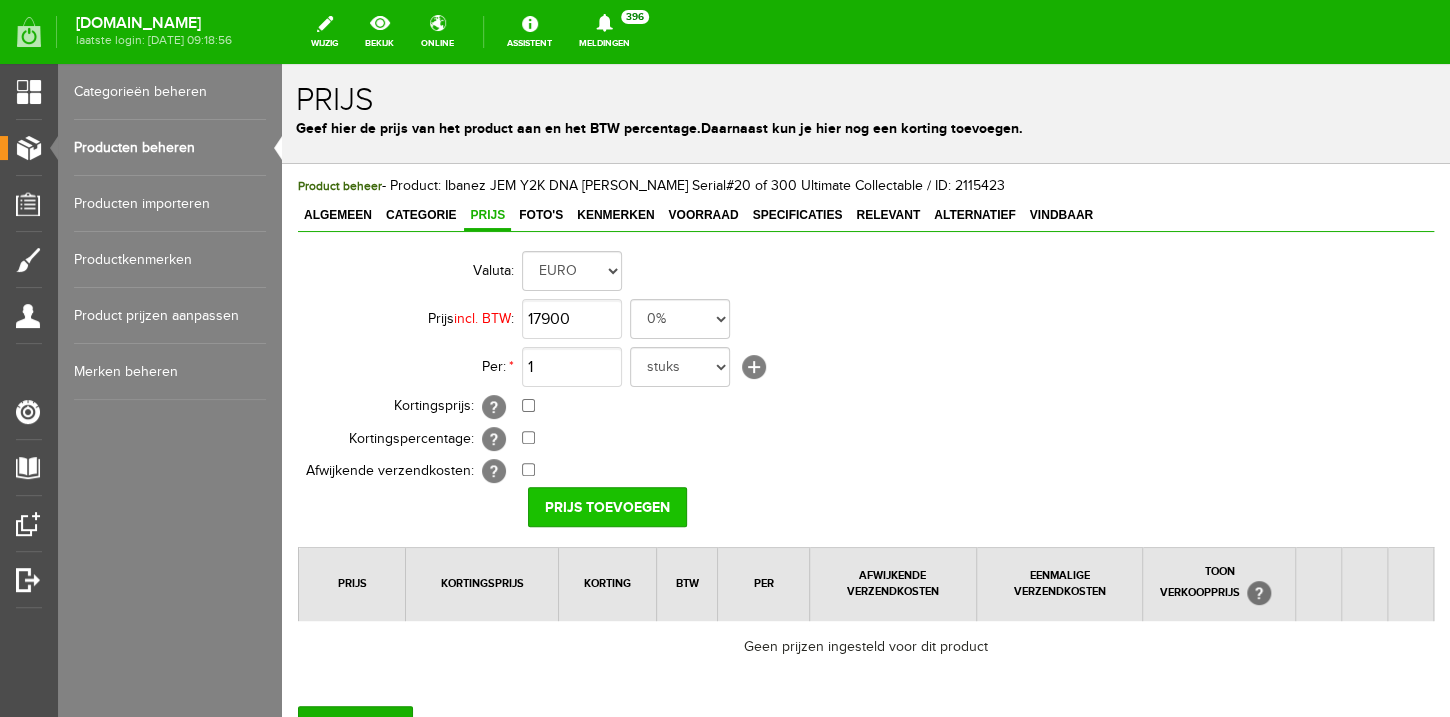 type on "€ 17.900,00" 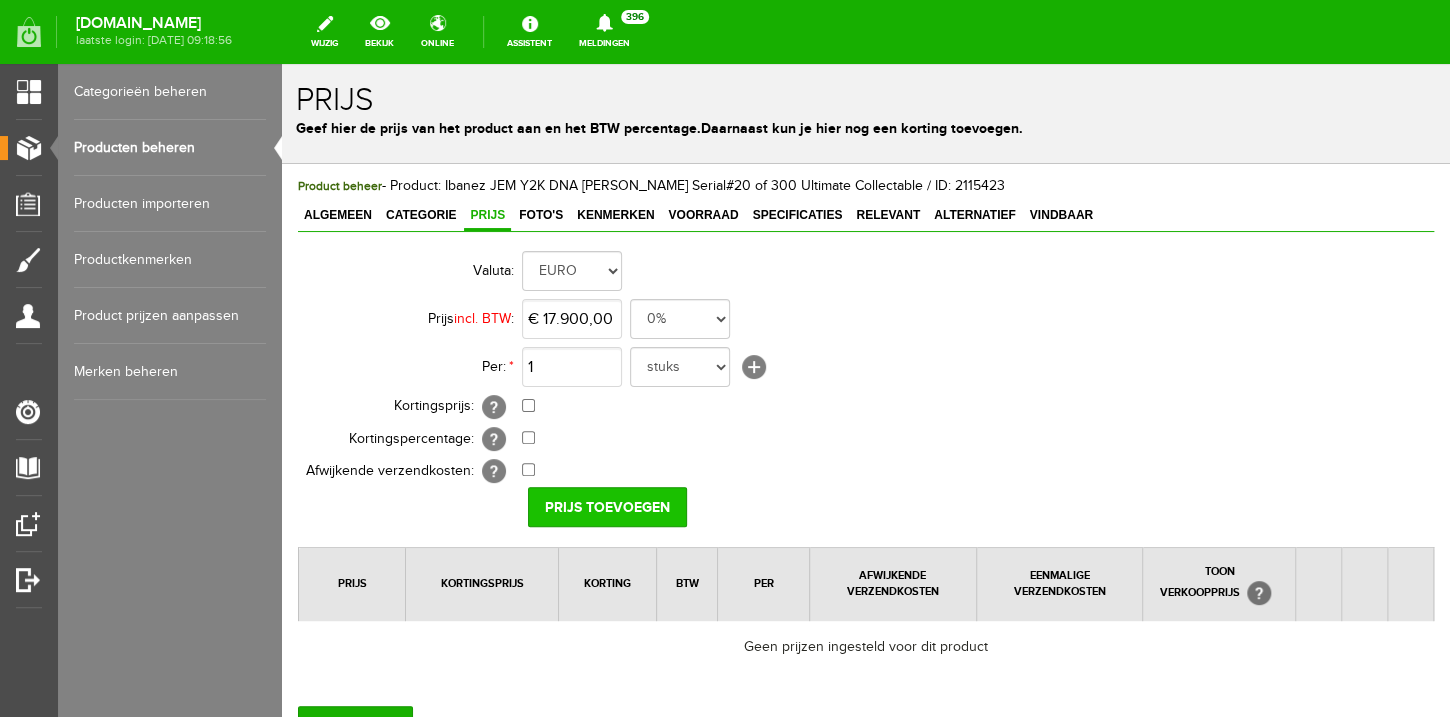 click on "Prijs toevoegen" at bounding box center (607, 507) 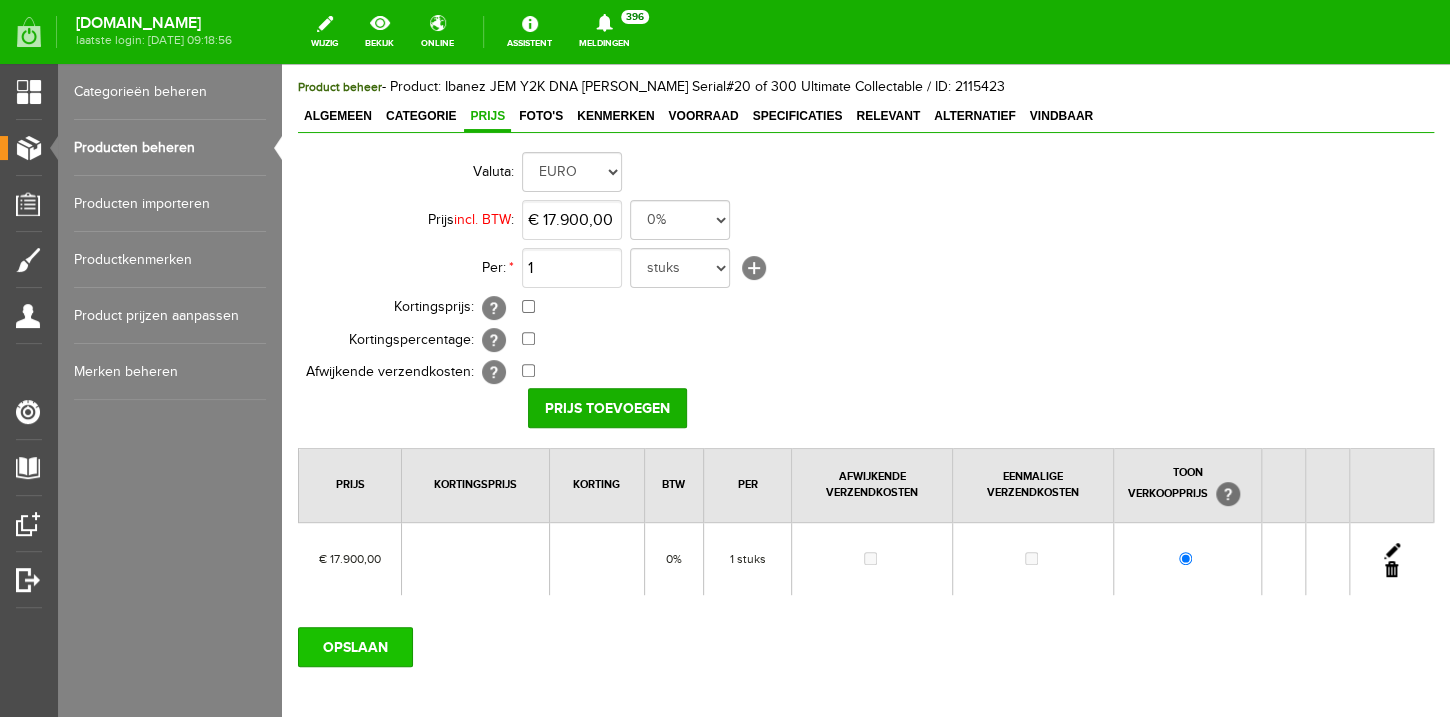 scroll, scrollTop: 128, scrollLeft: 0, axis: vertical 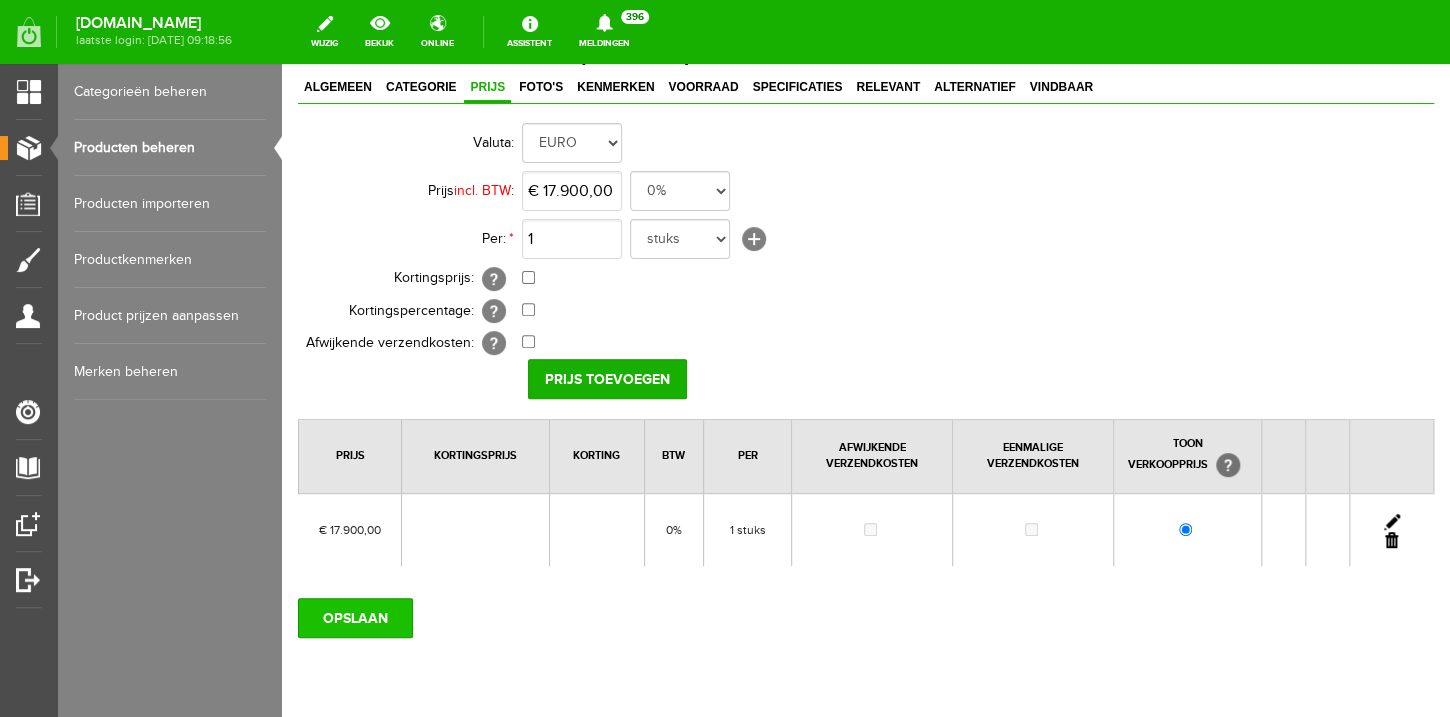 click on "OPSLAAN" at bounding box center [355, 618] 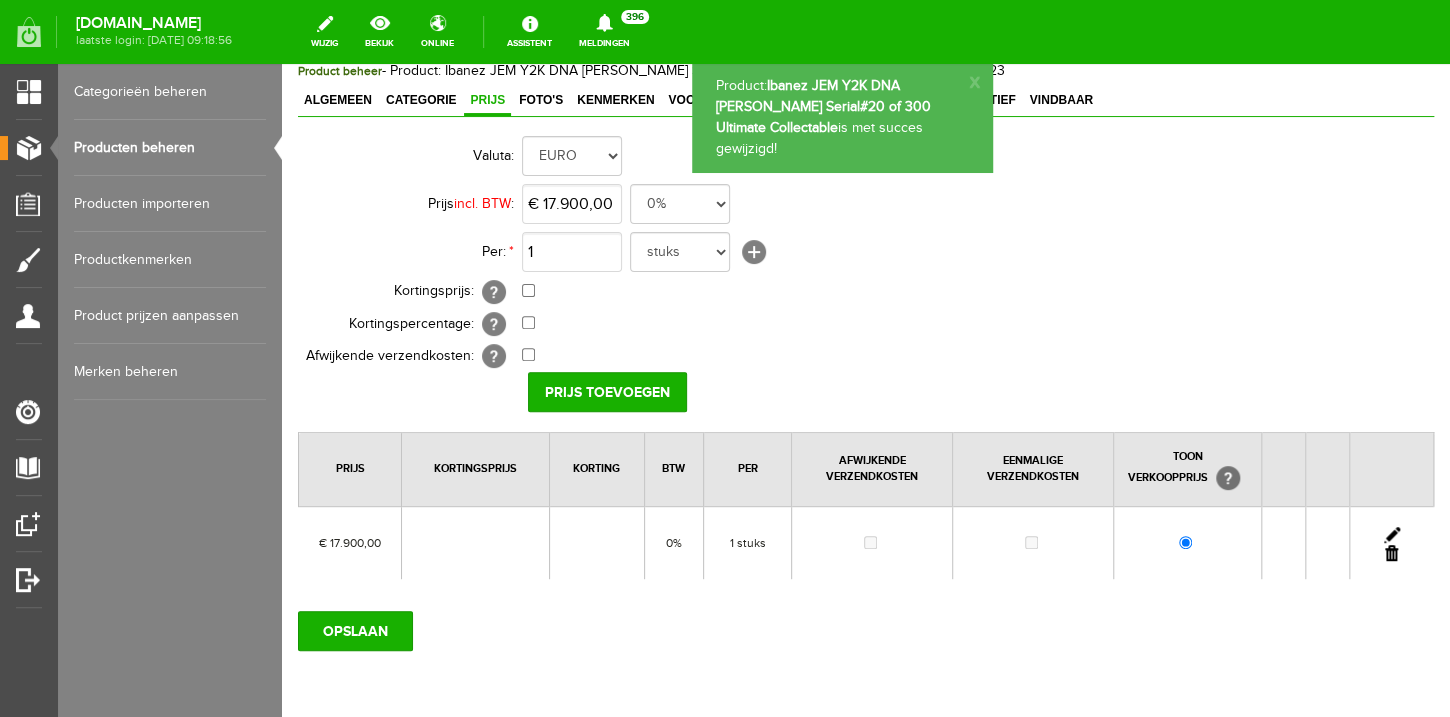 scroll, scrollTop: 0, scrollLeft: 0, axis: both 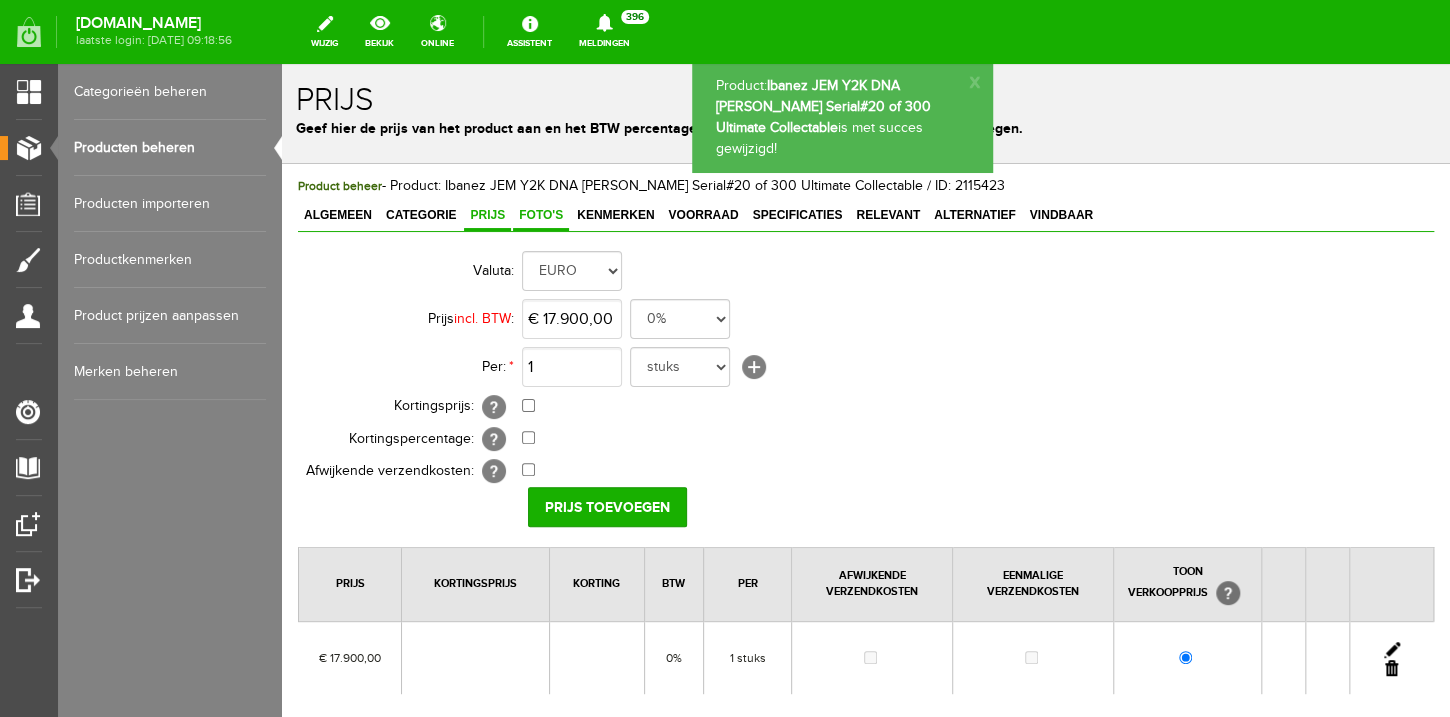 click on "Foto's" at bounding box center [541, 216] 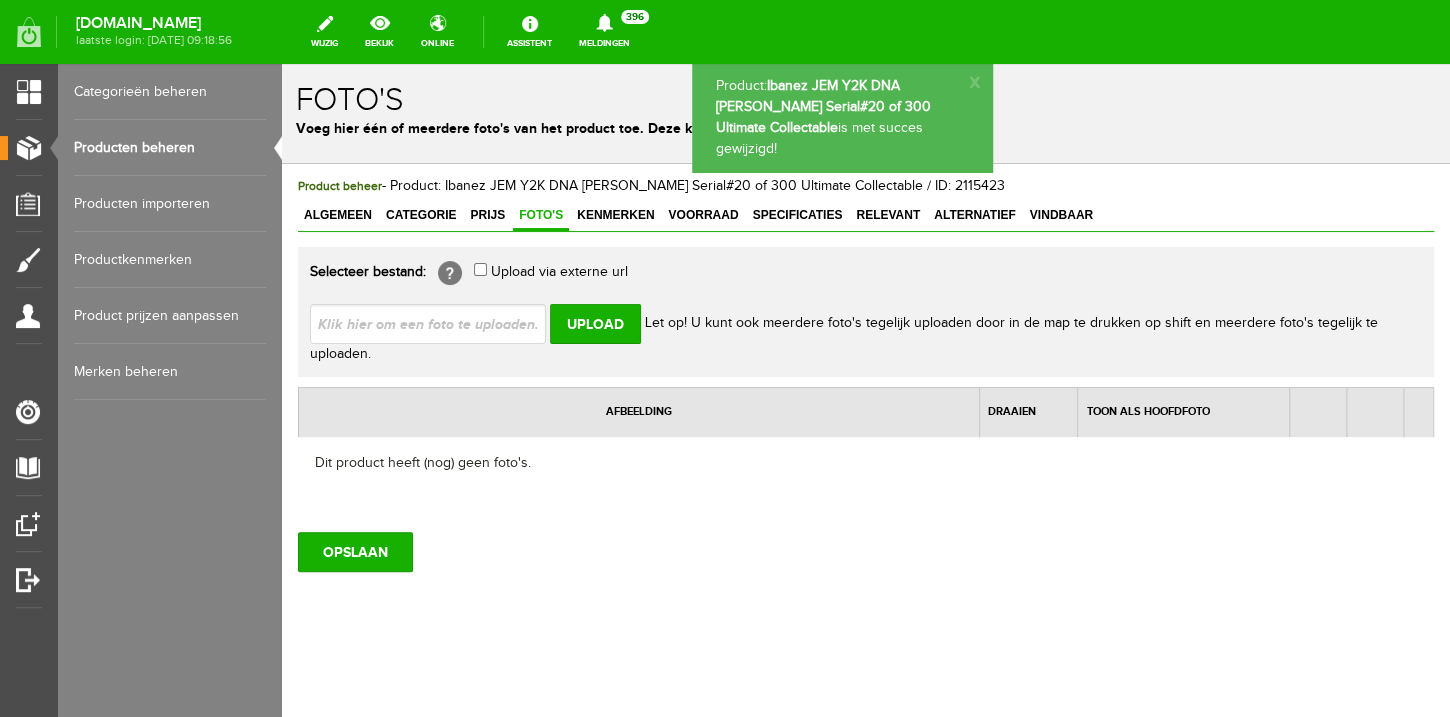 click at bounding box center (436, 323) 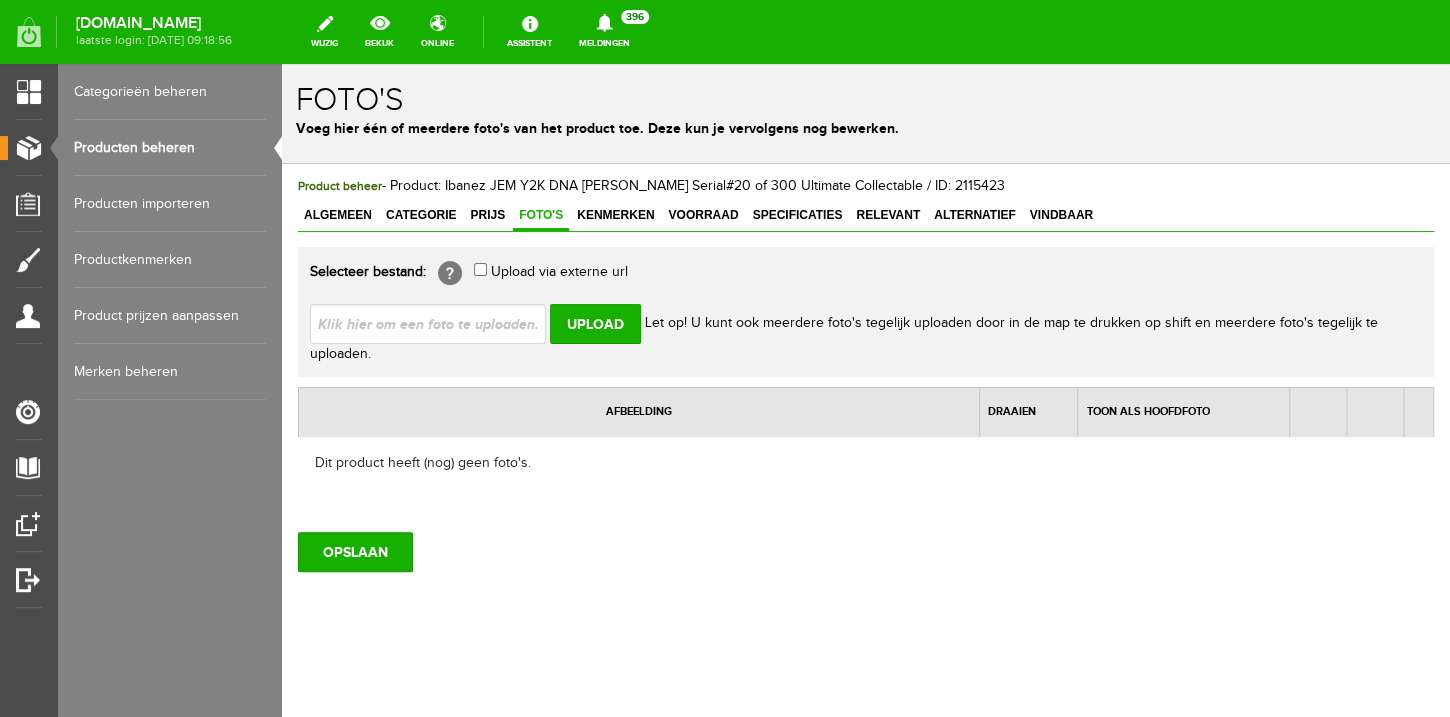 click at bounding box center (436, 323) 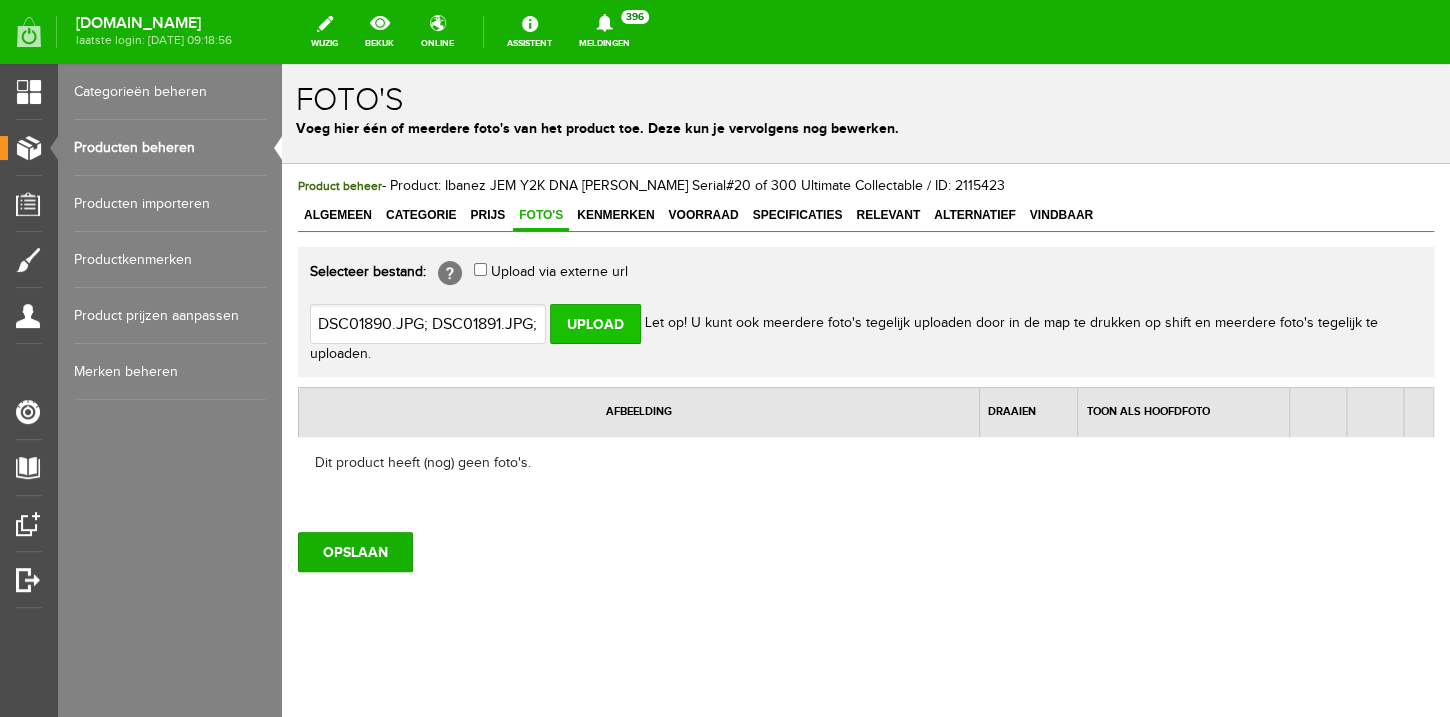 click on "Upload" at bounding box center [595, 324] 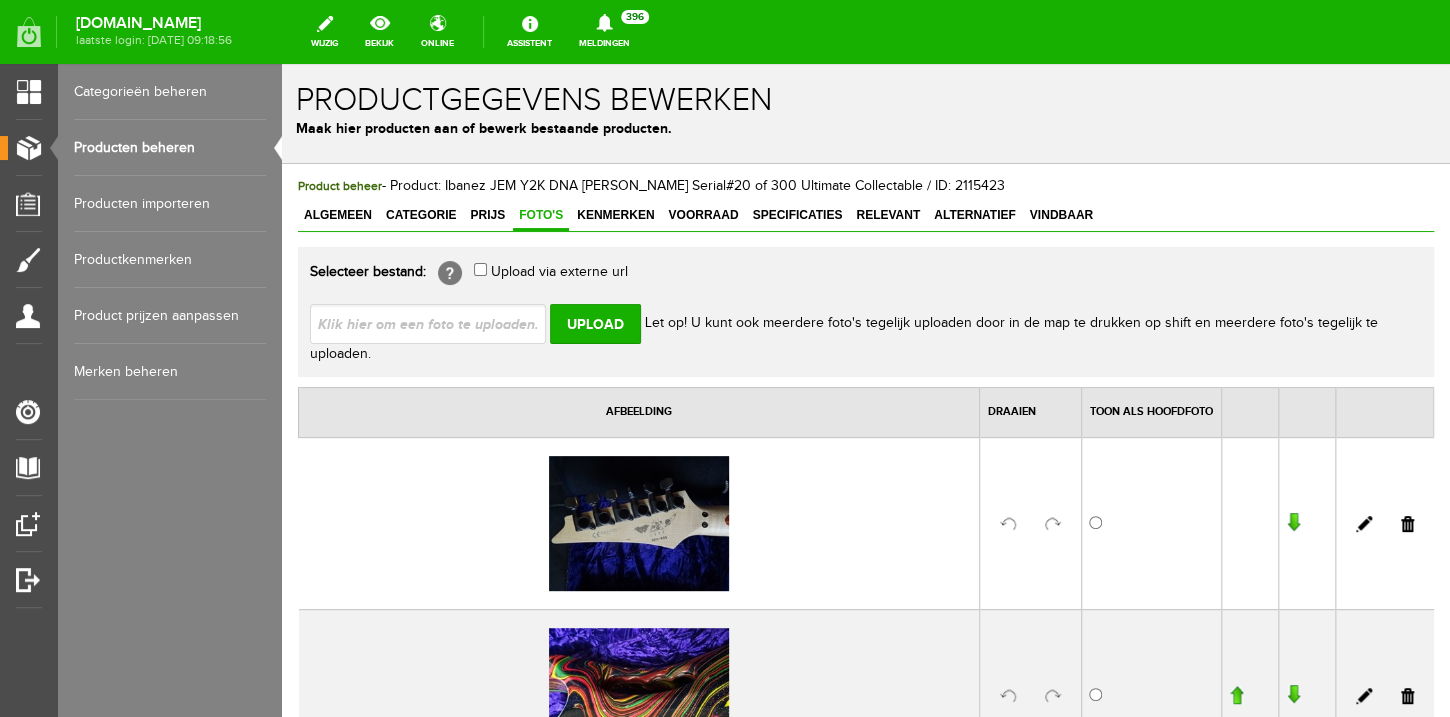 scroll, scrollTop: 0, scrollLeft: 0, axis: both 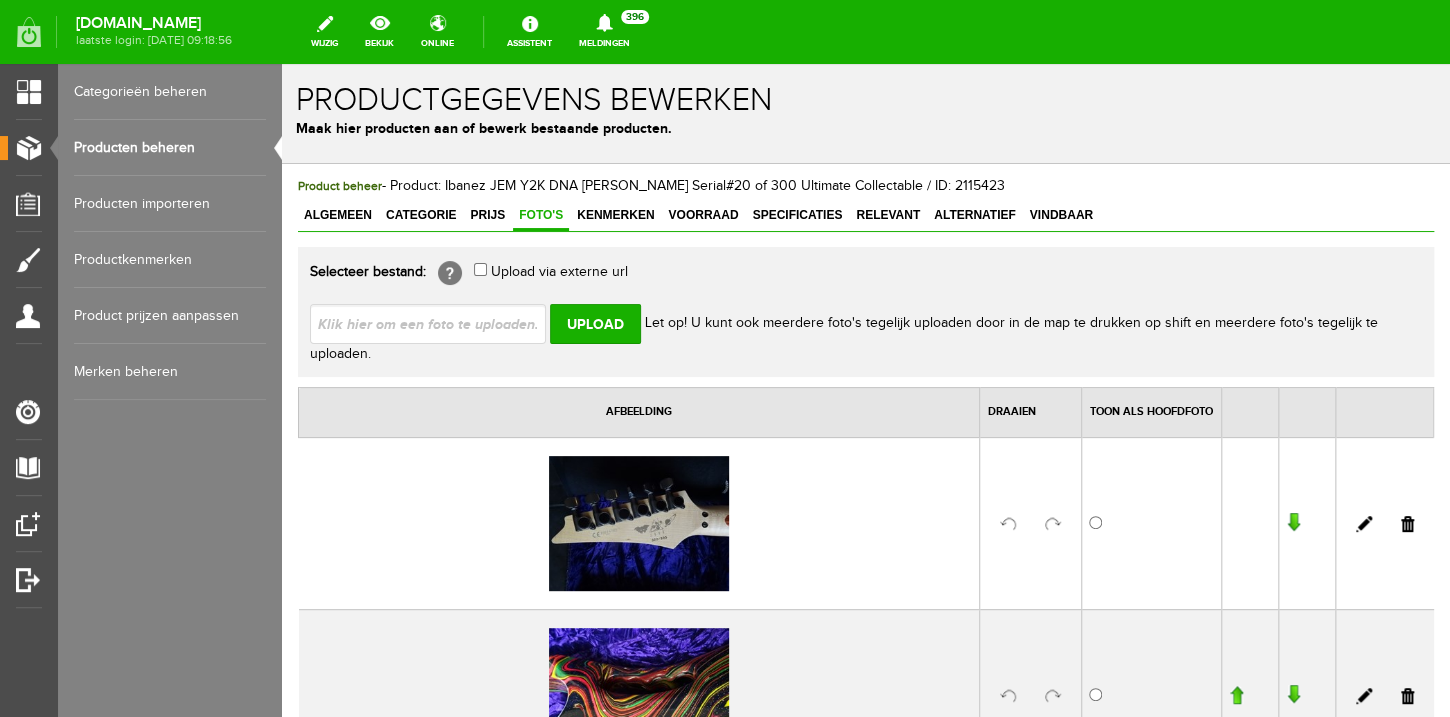 click at bounding box center [436, 323] 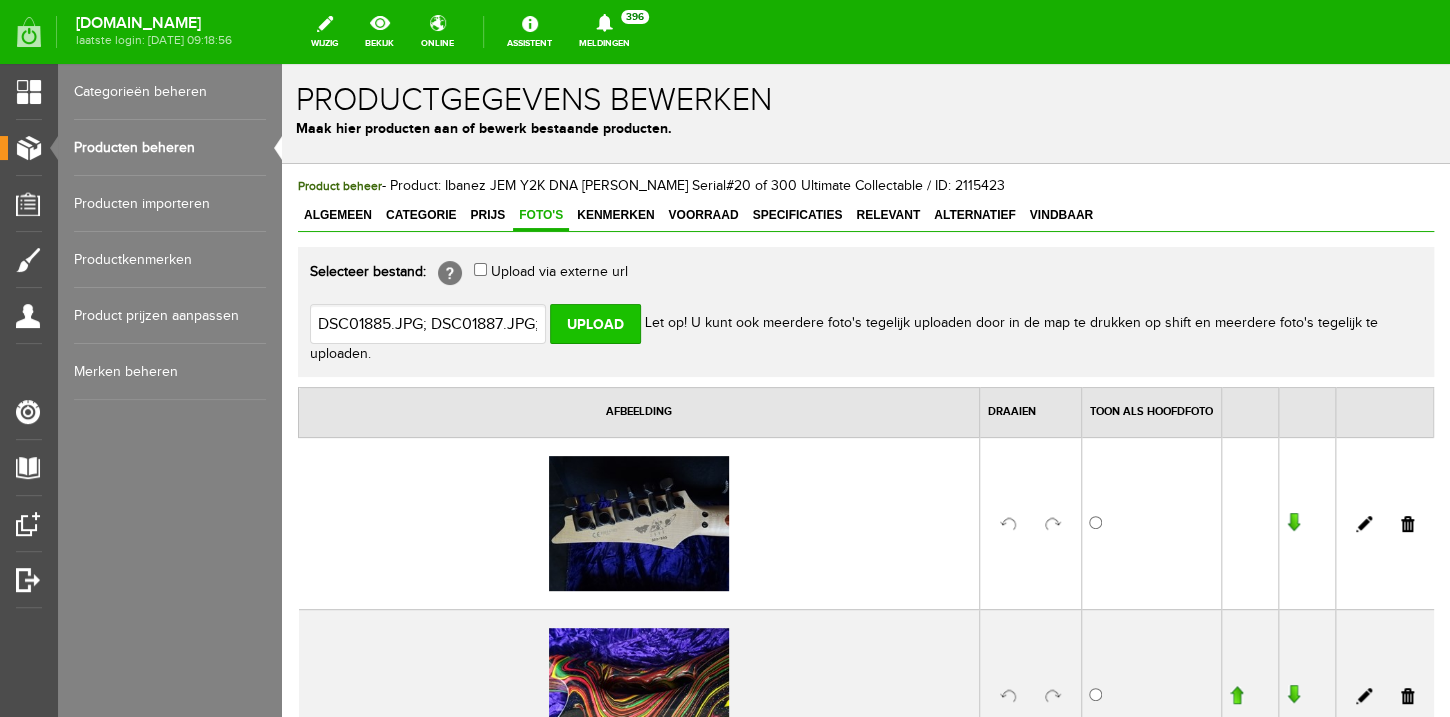 click on "Upload" at bounding box center [595, 324] 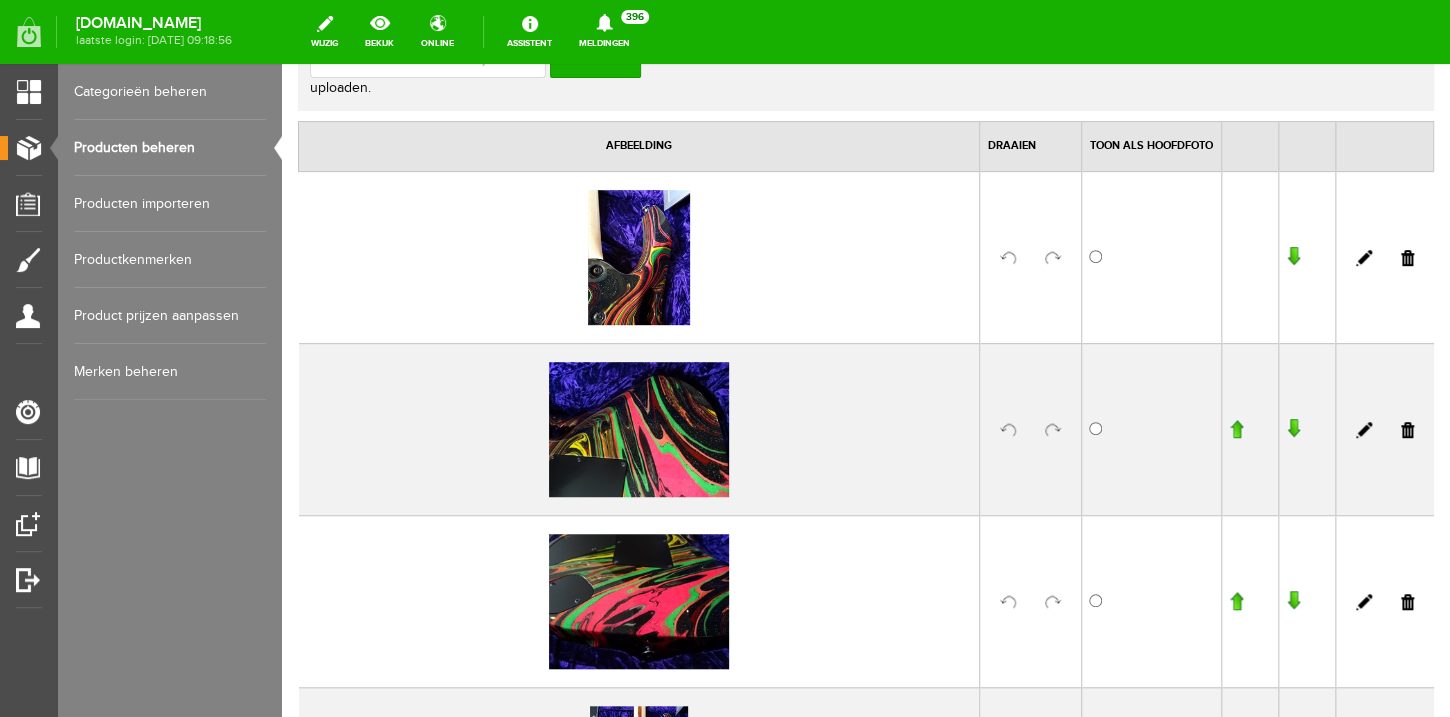 scroll, scrollTop: 0, scrollLeft: 0, axis: both 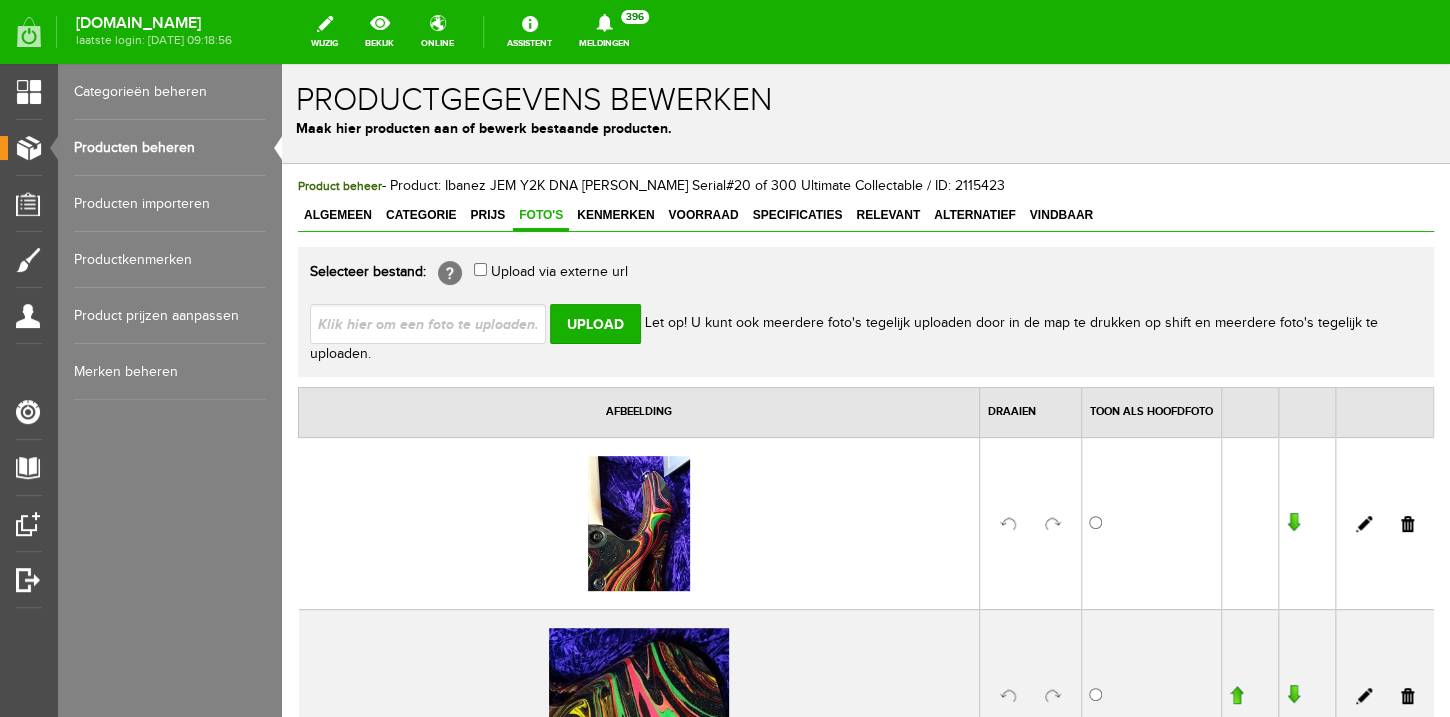 click at bounding box center [436, 323] 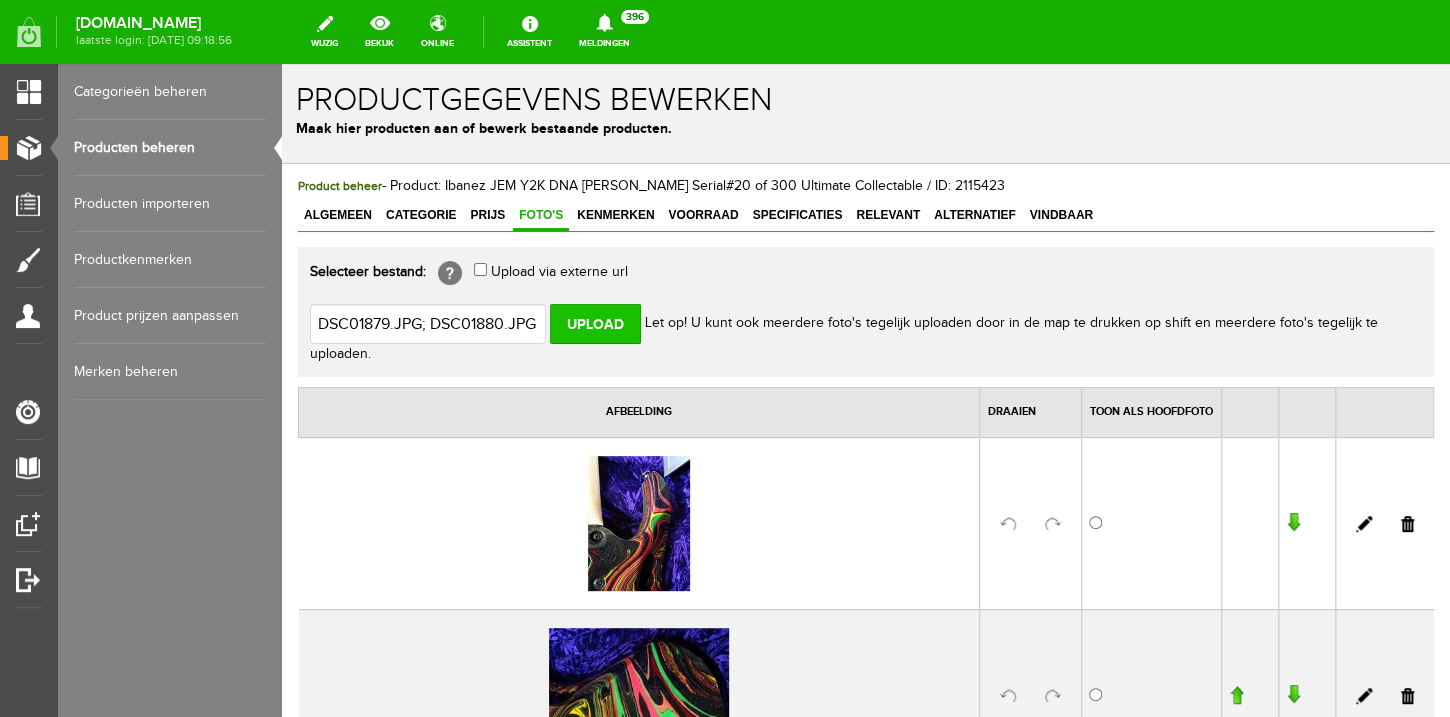 click on "Upload" at bounding box center (595, 324) 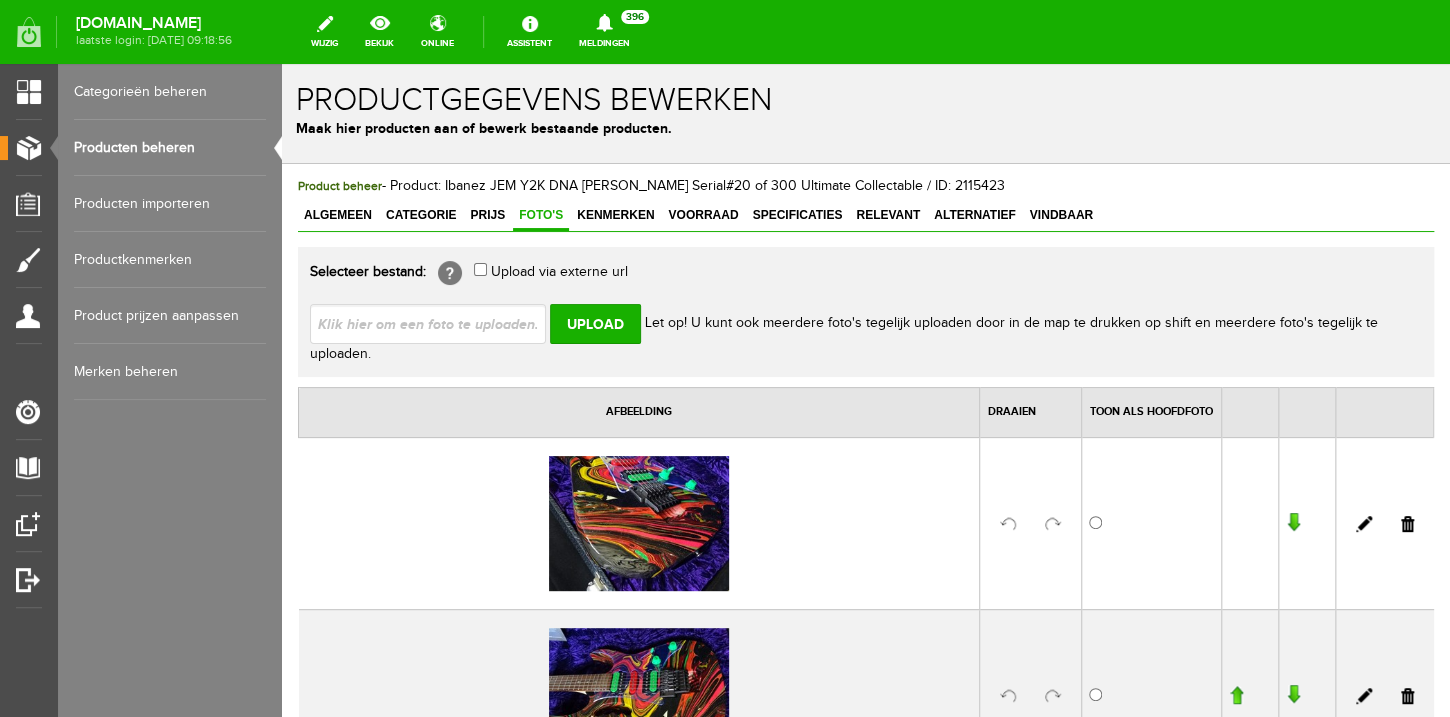 scroll, scrollTop: 0, scrollLeft: 0, axis: both 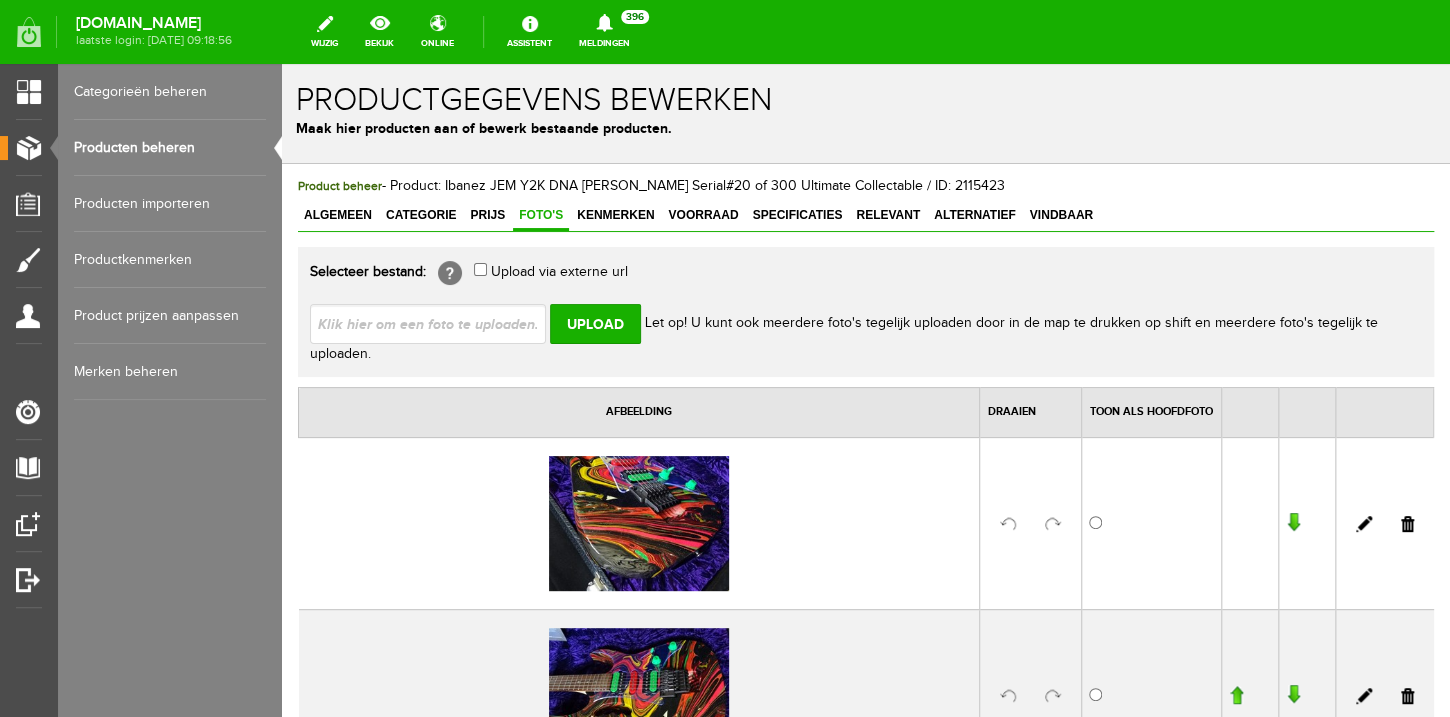 click at bounding box center [436, 323] 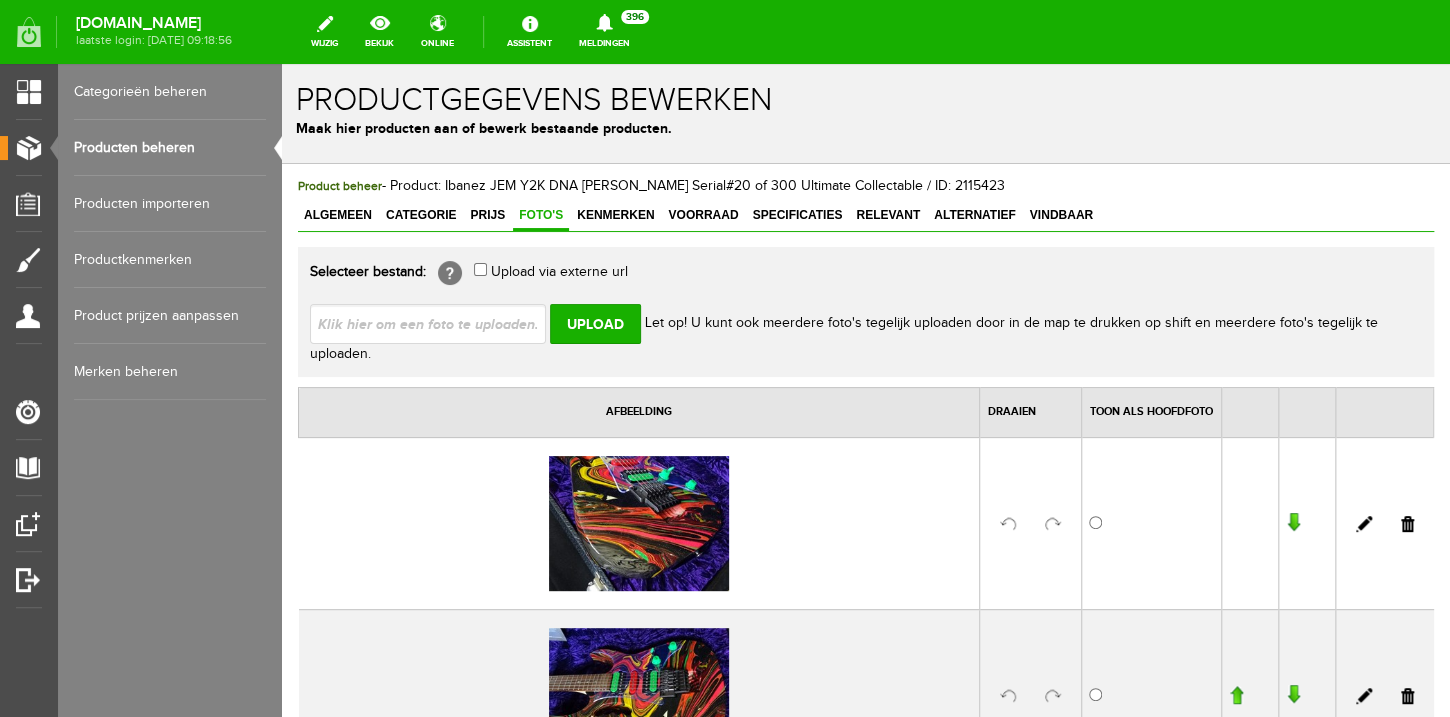 type on "DSC01873.JPG; DSC01874.JPG; DSC01875.JPG; DSC01876.JPG" 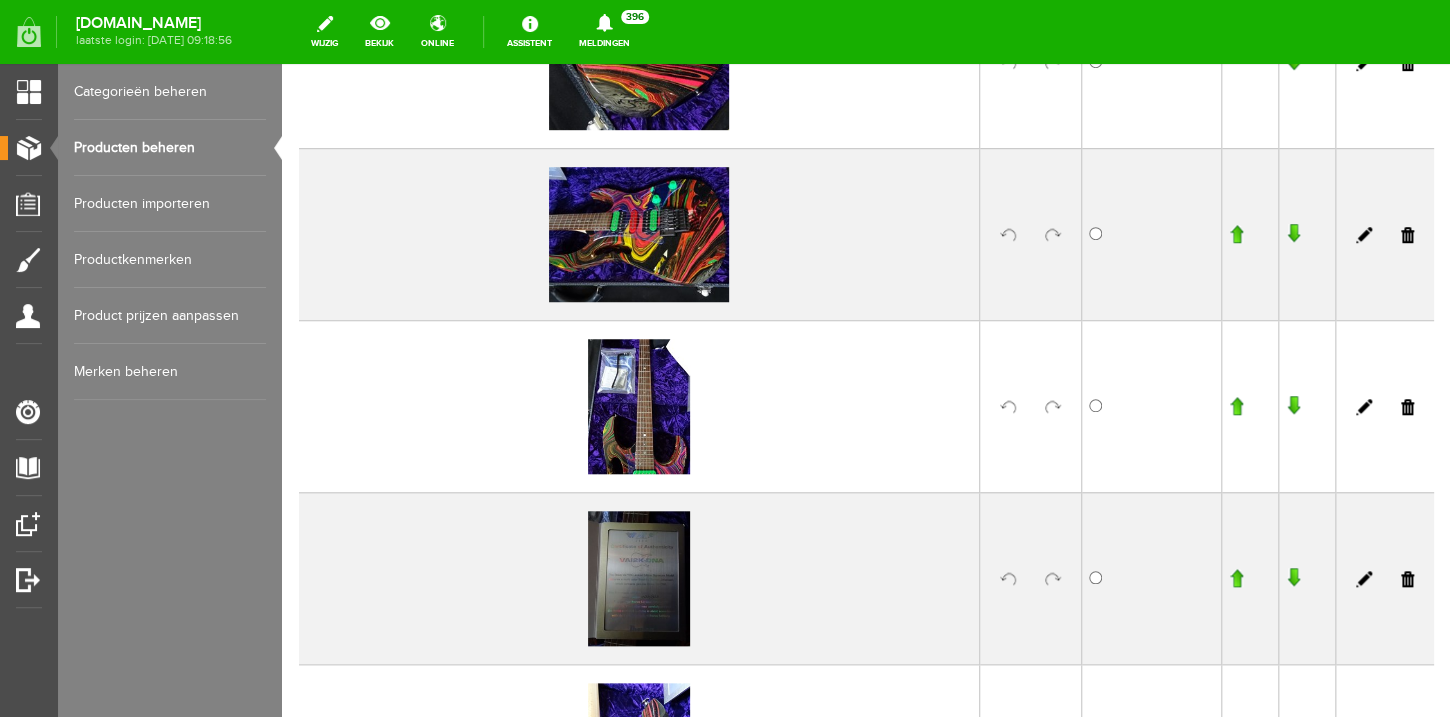 scroll, scrollTop: 0, scrollLeft: 0, axis: both 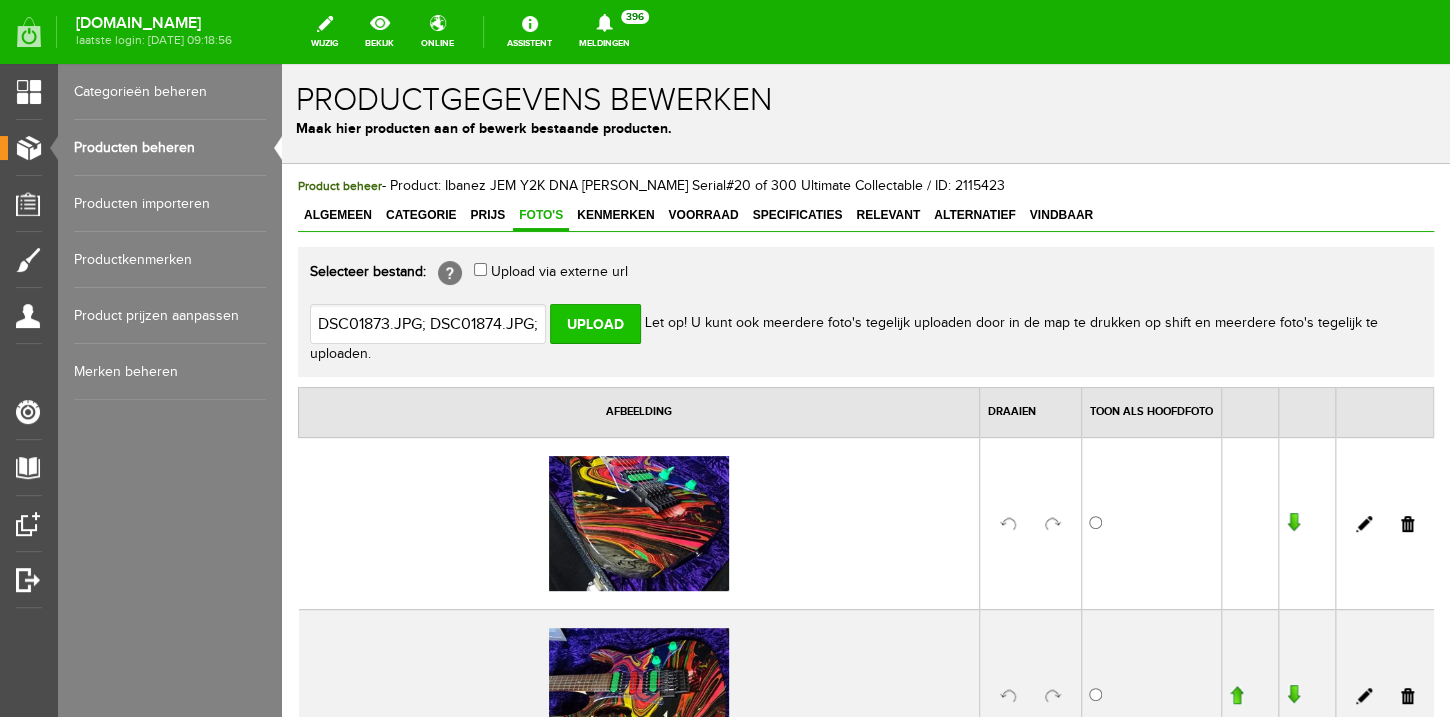 click on "Upload" at bounding box center (595, 324) 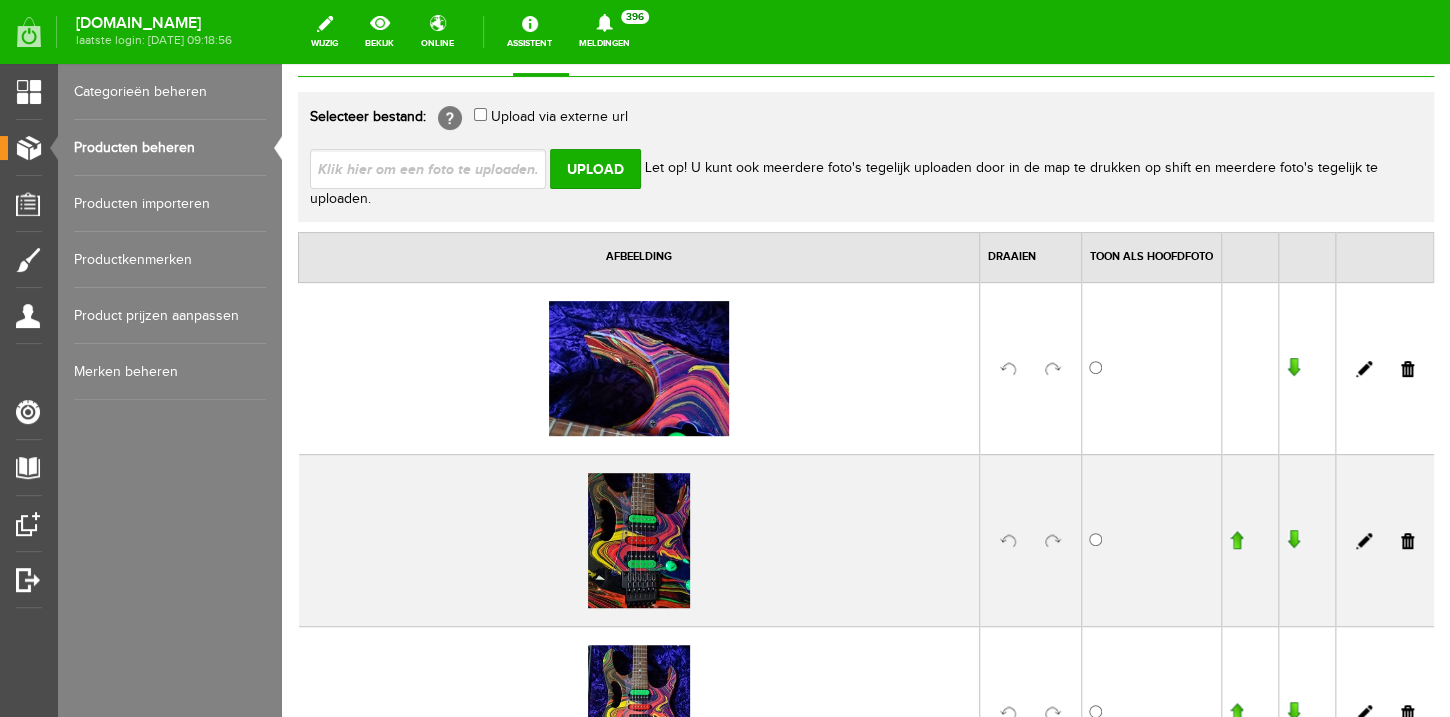 scroll, scrollTop: 0, scrollLeft: 0, axis: both 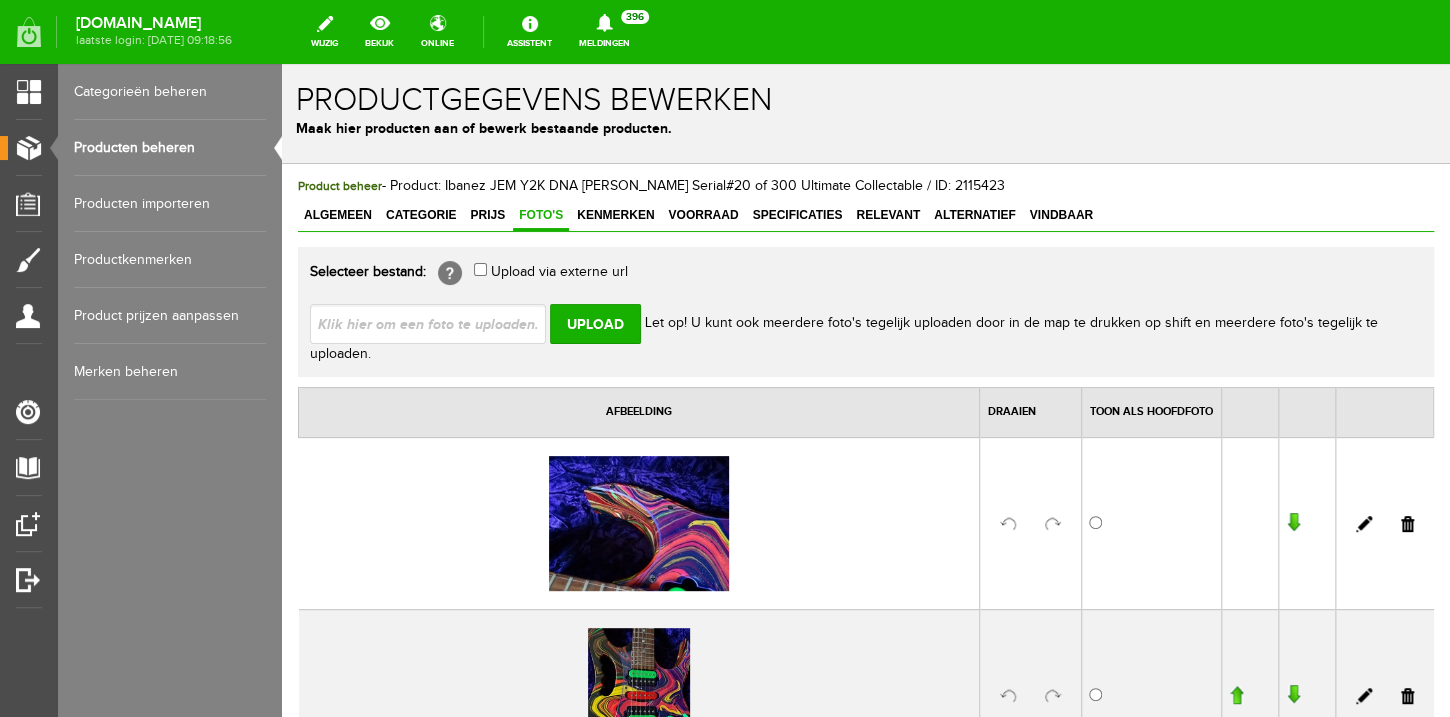 click at bounding box center [436, 323] 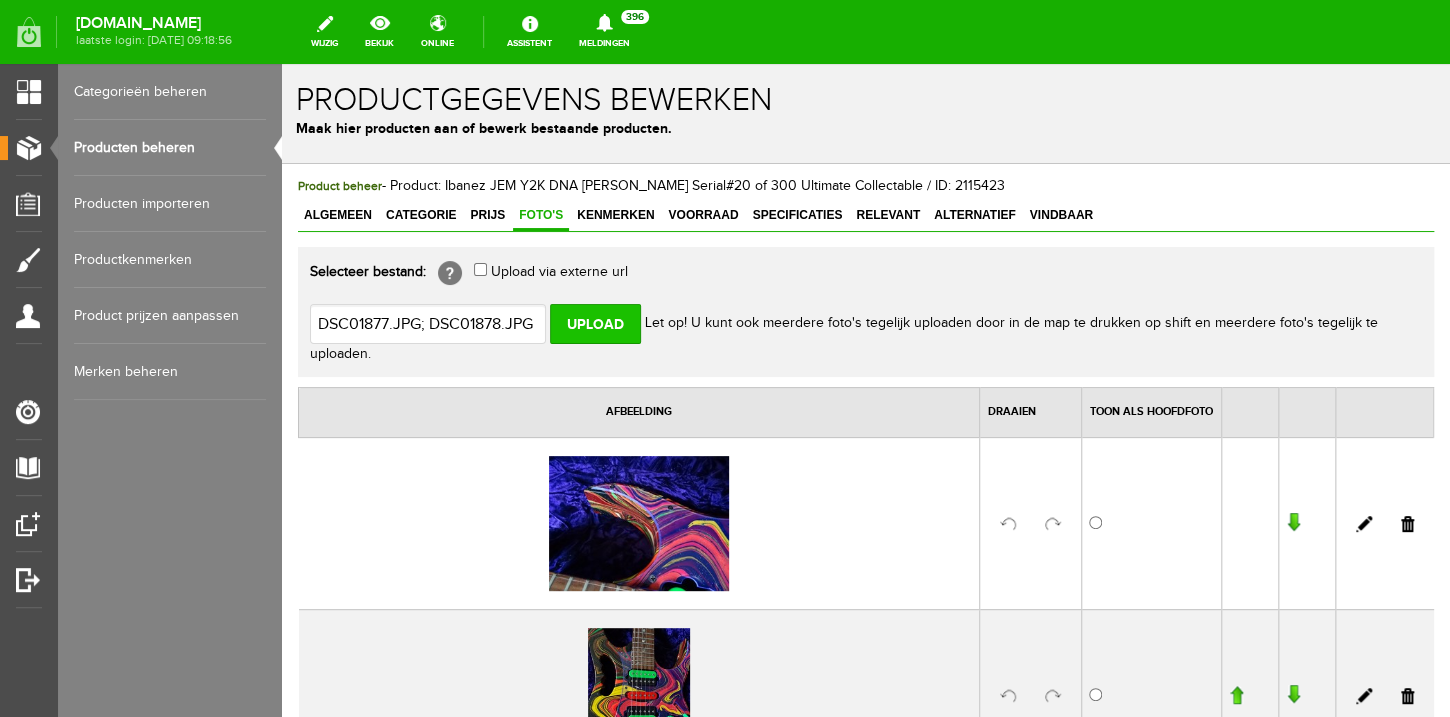 click on "Upload" at bounding box center (595, 324) 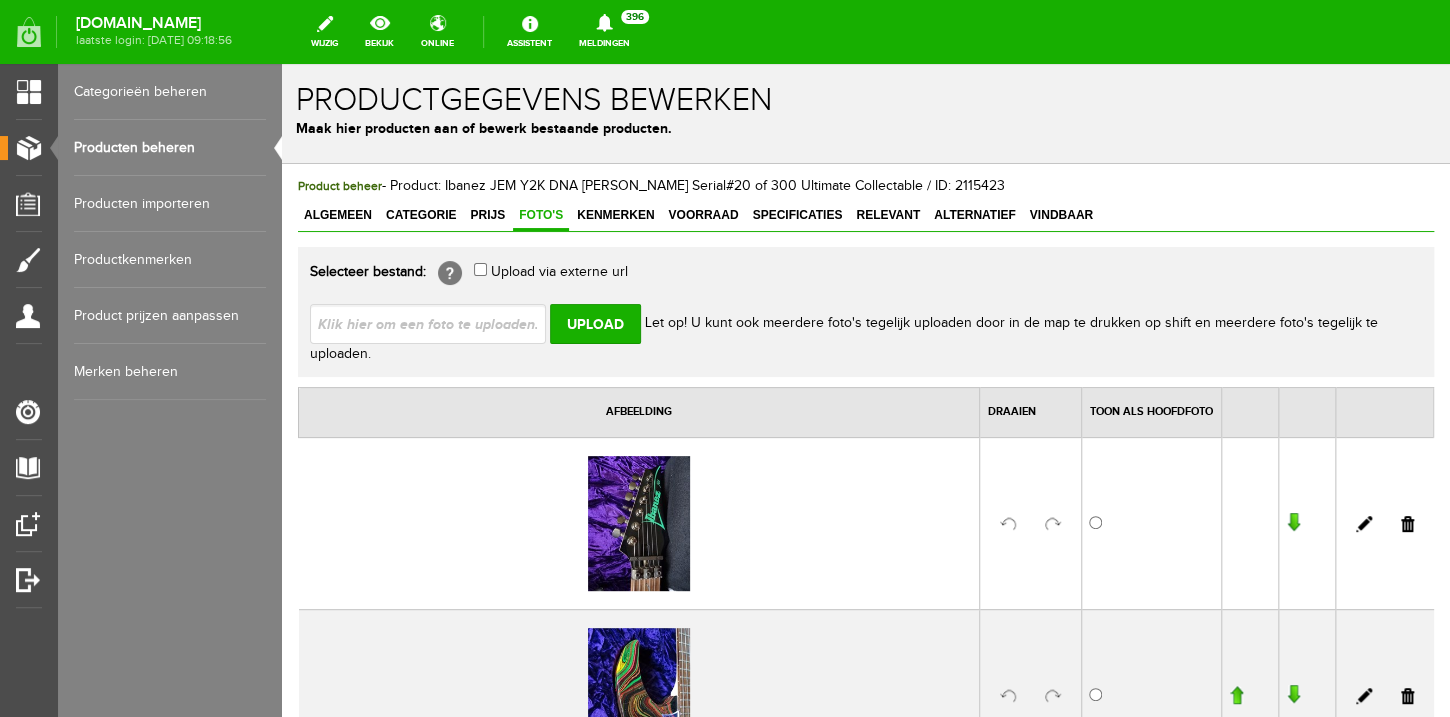 scroll, scrollTop: 0, scrollLeft: 0, axis: both 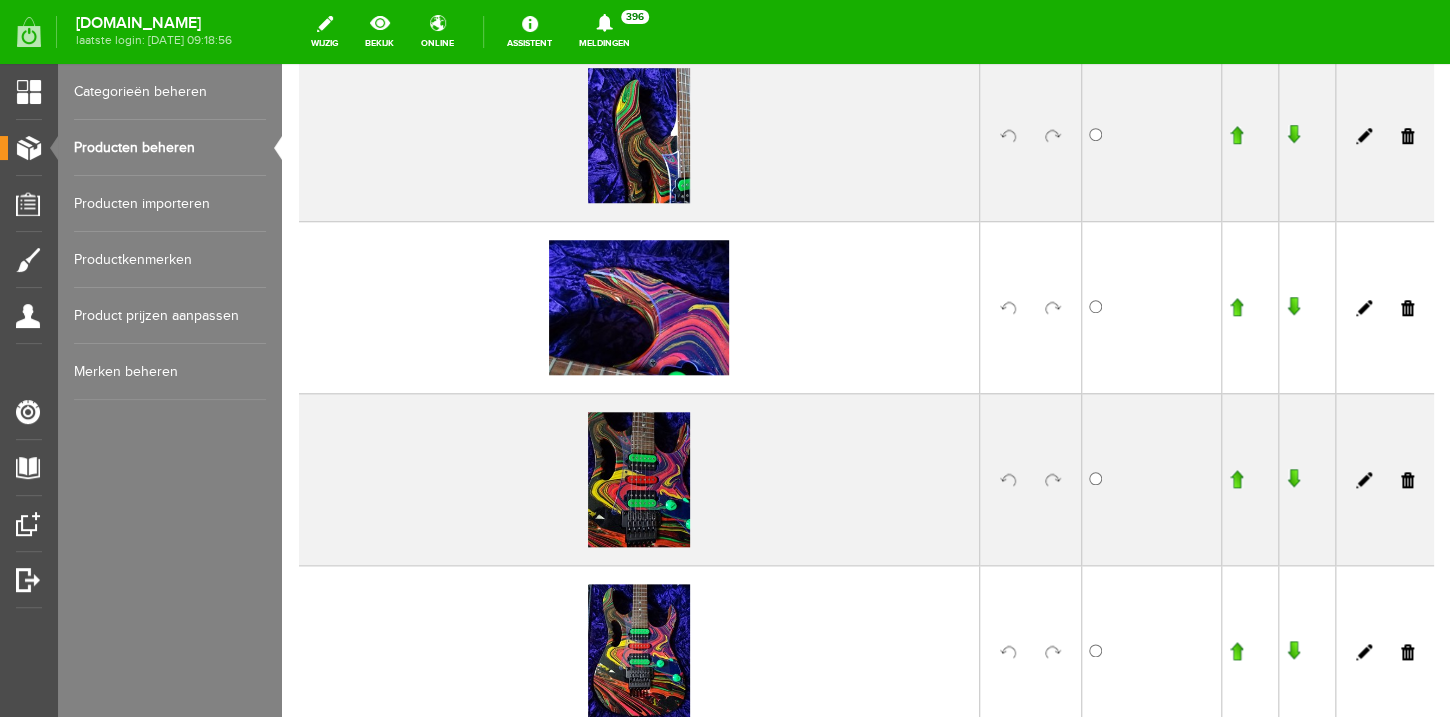 click at bounding box center (1236, 651) 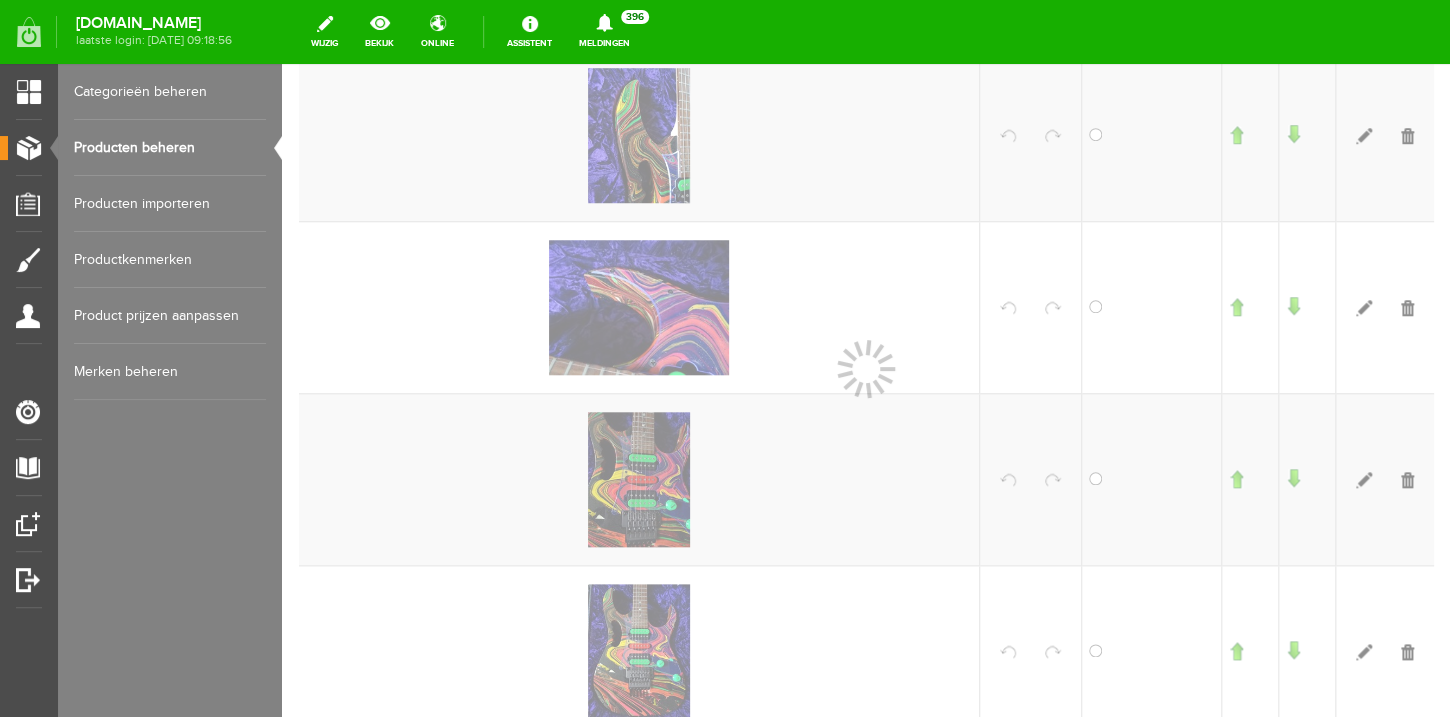 scroll, scrollTop: 581, scrollLeft: 0, axis: vertical 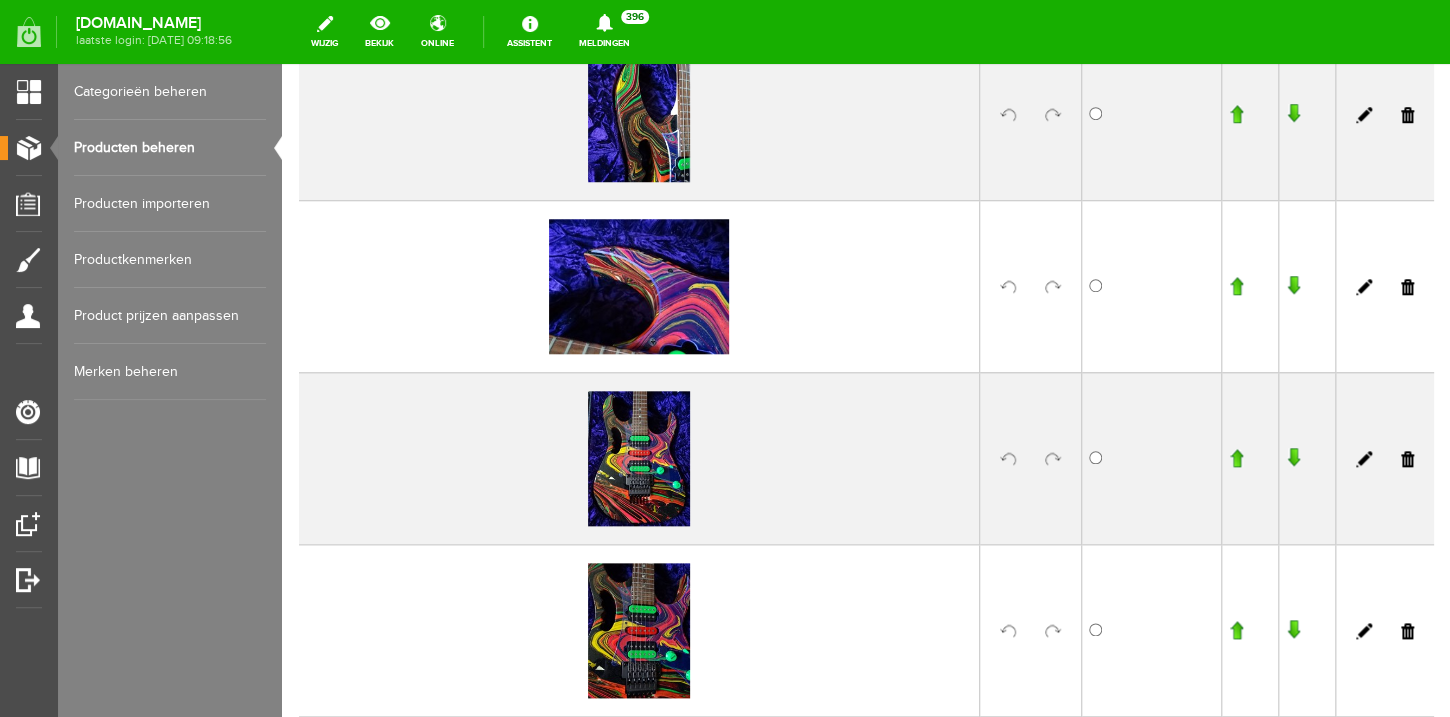 click at bounding box center [1236, 458] 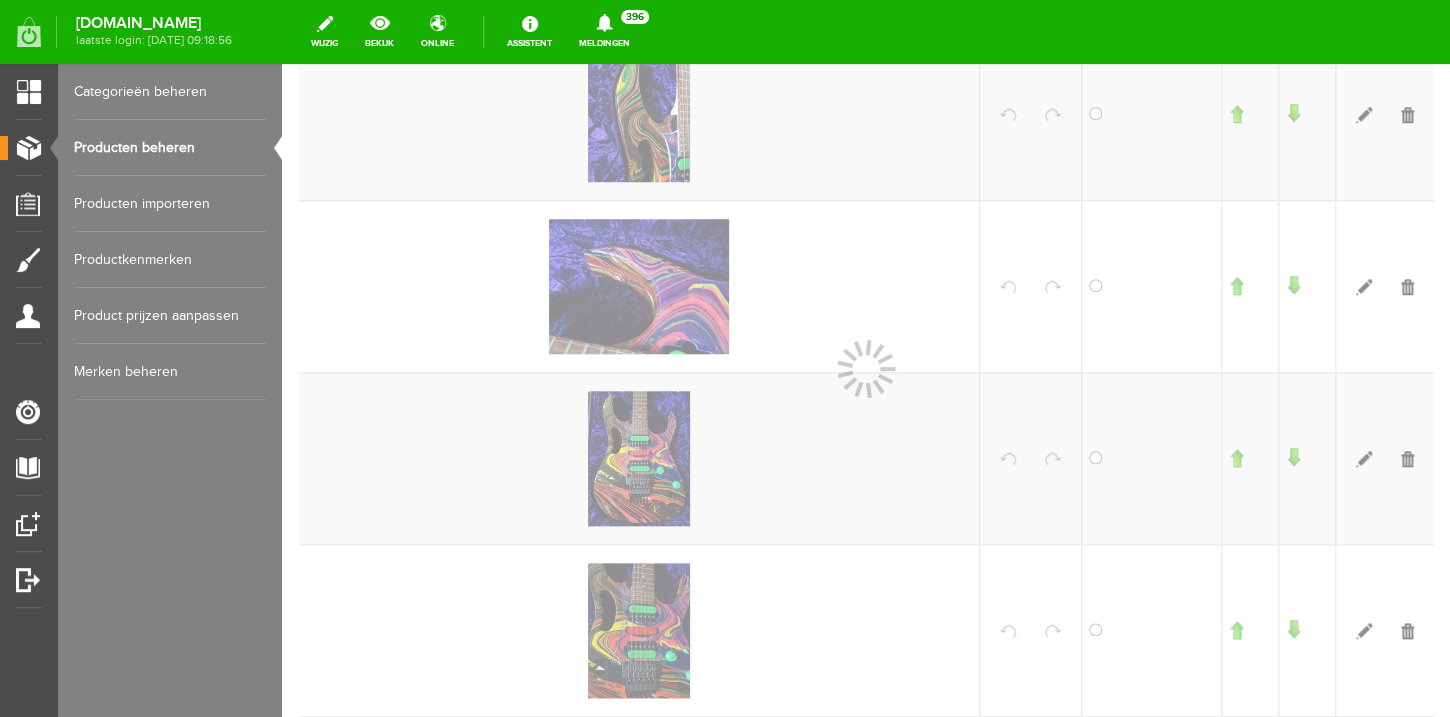 scroll, scrollTop: 522, scrollLeft: 0, axis: vertical 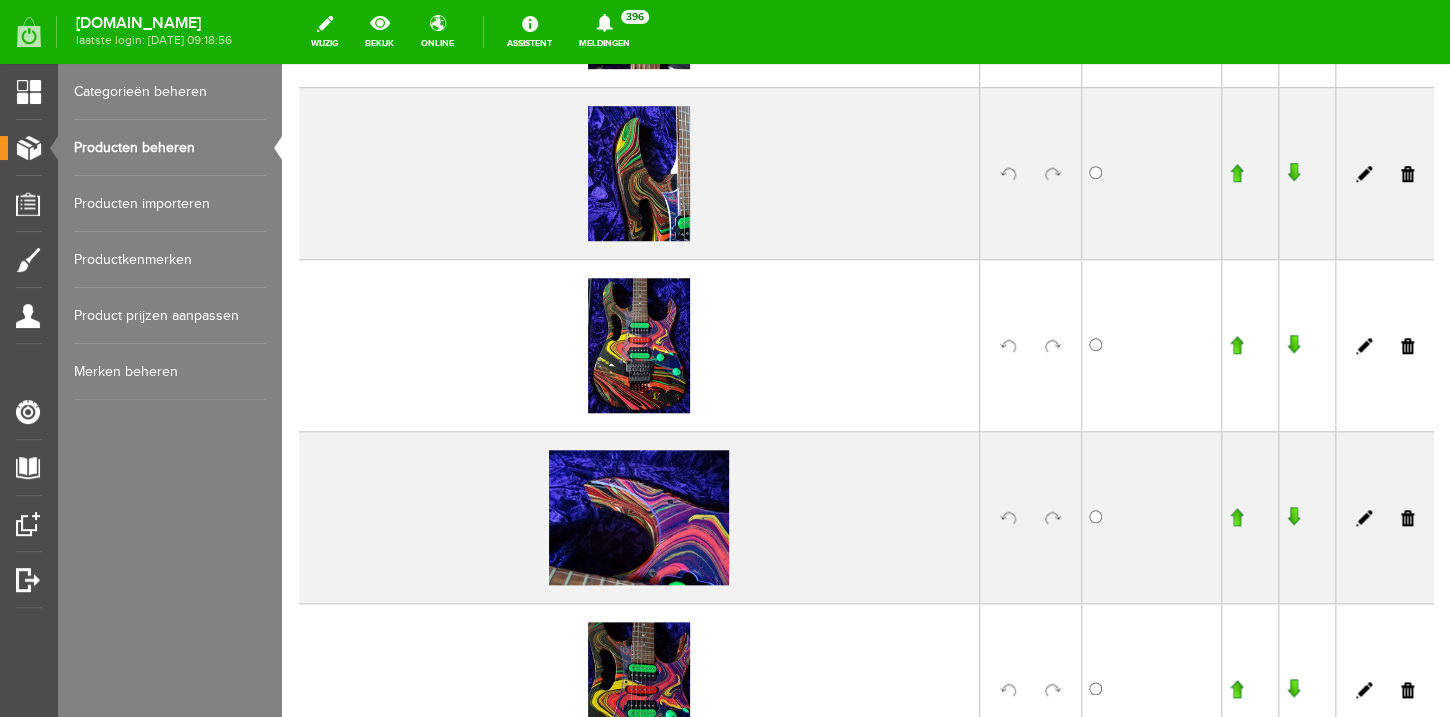 click at bounding box center [1236, 345] 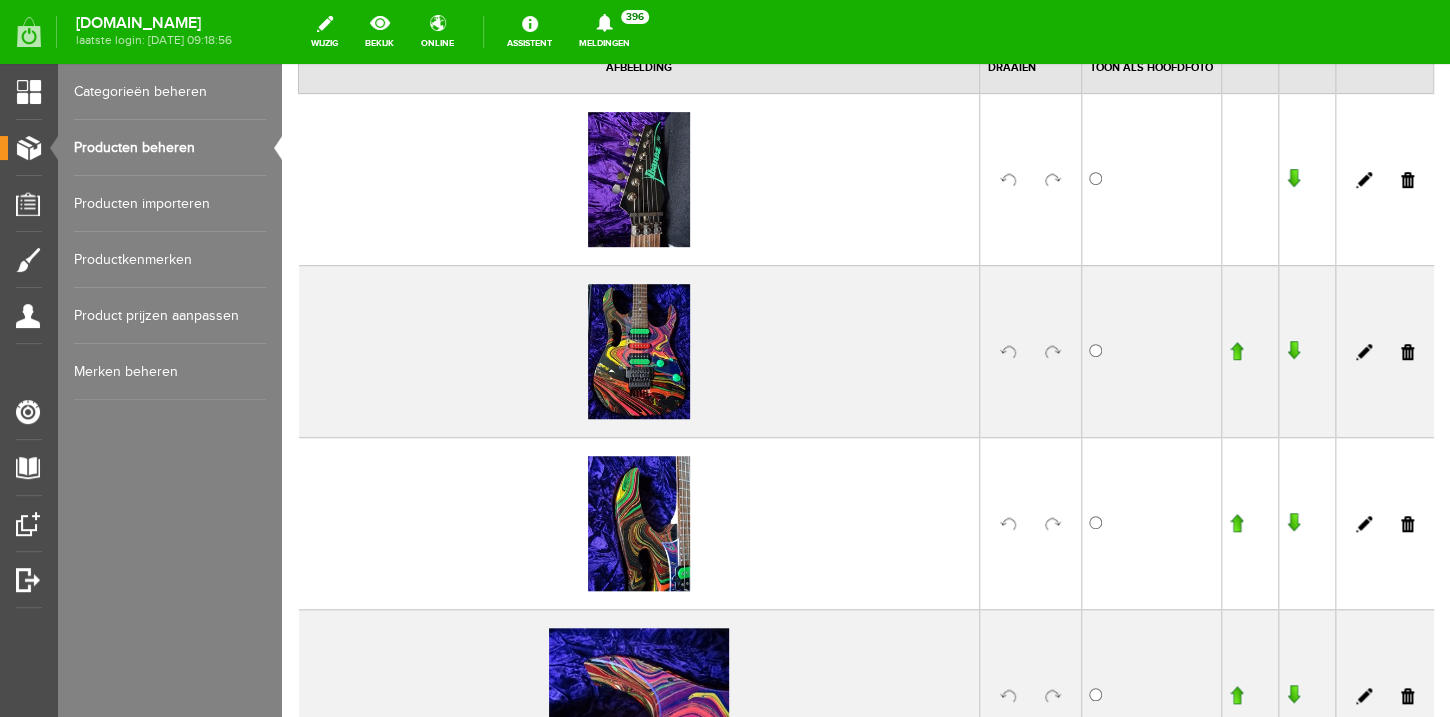 scroll, scrollTop: 224, scrollLeft: 0, axis: vertical 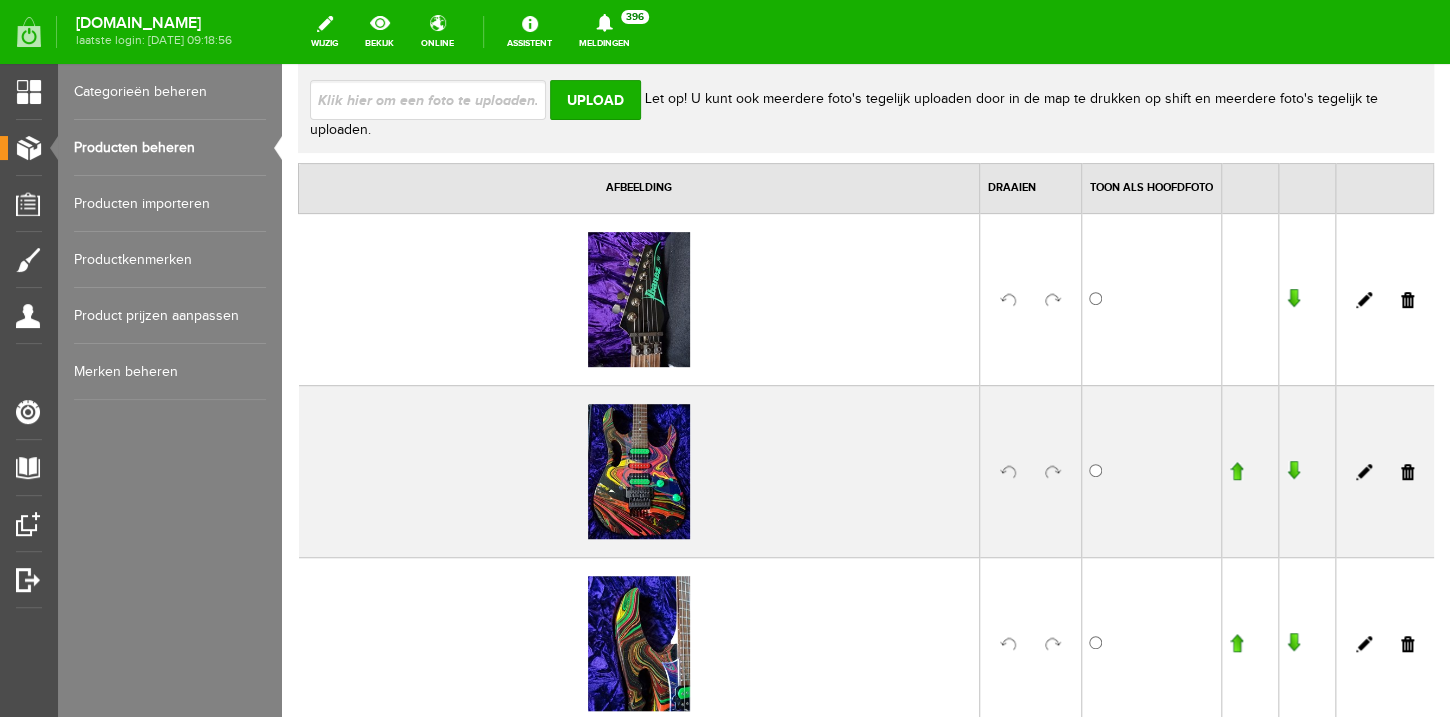 click at bounding box center (1236, 471) 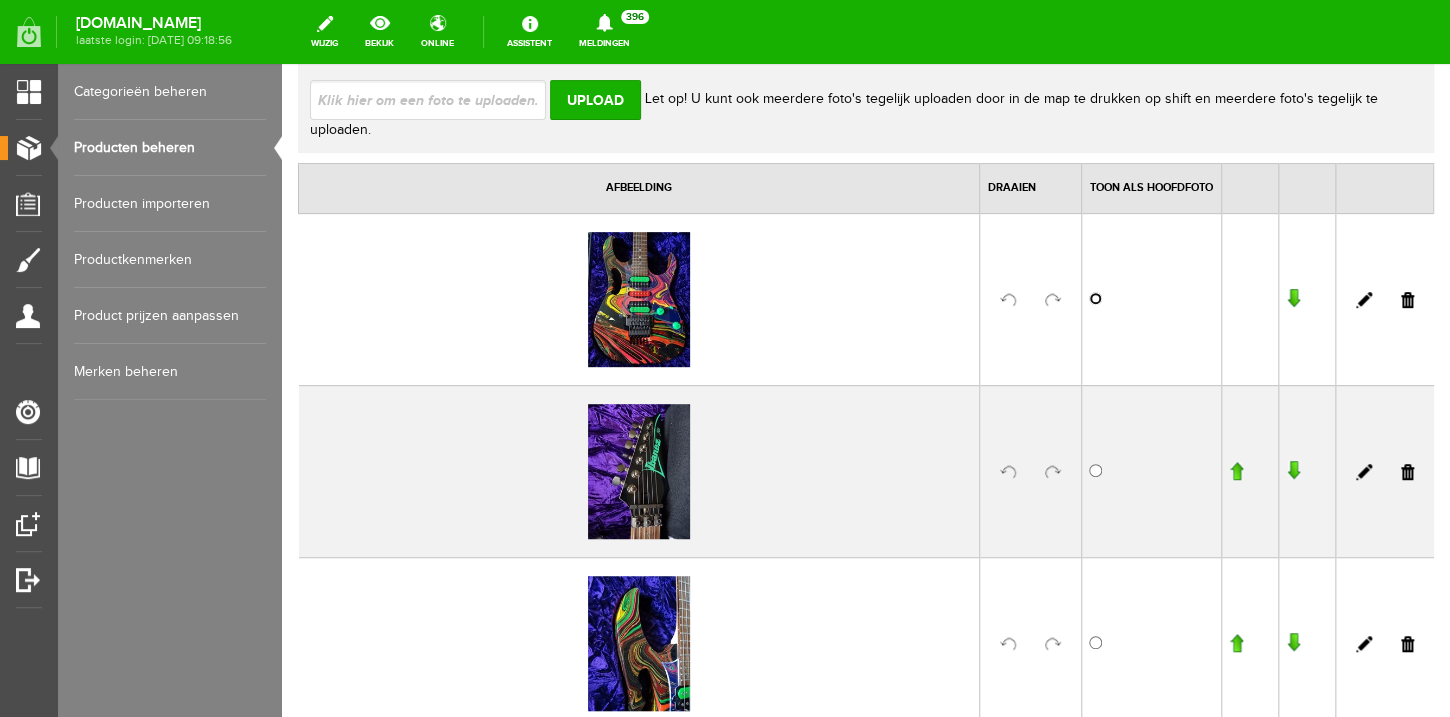 click at bounding box center [1095, 298] 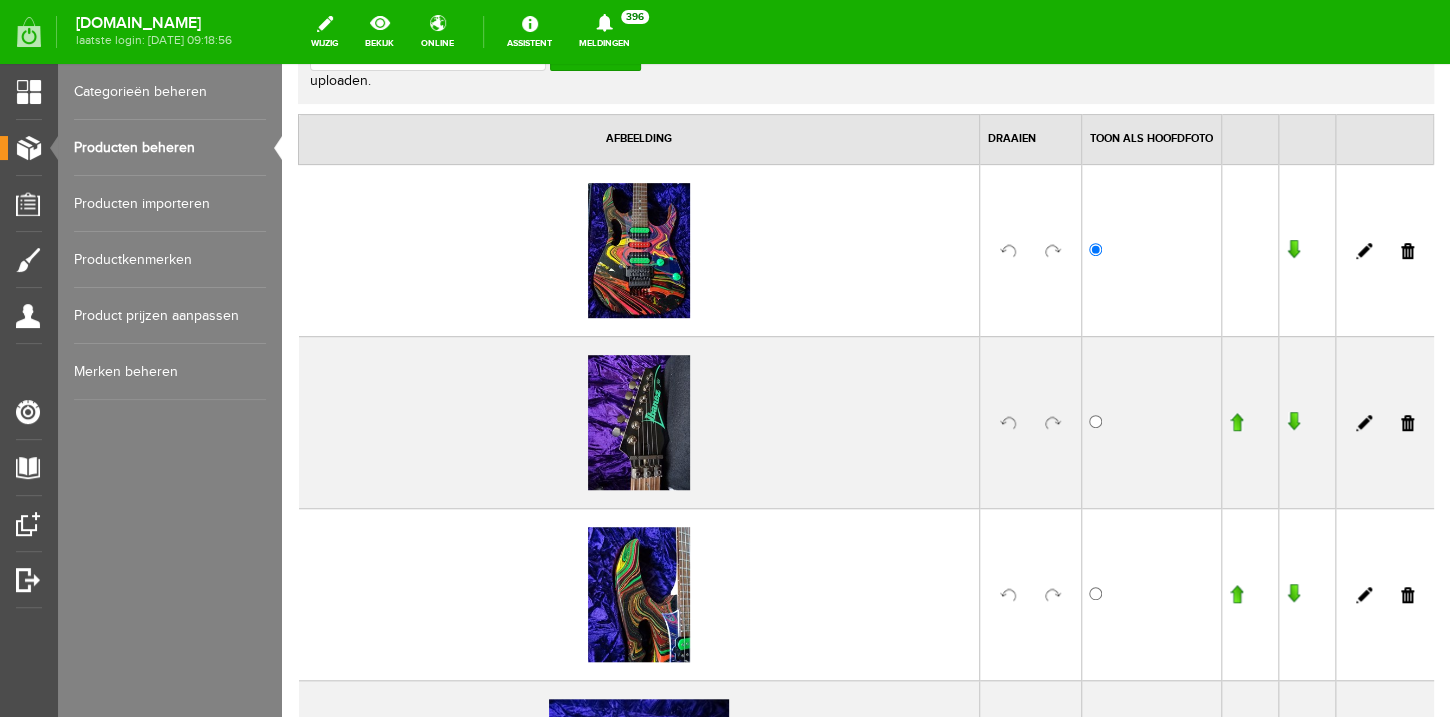 scroll, scrollTop: 516, scrollLeft: 0, axis: vertical 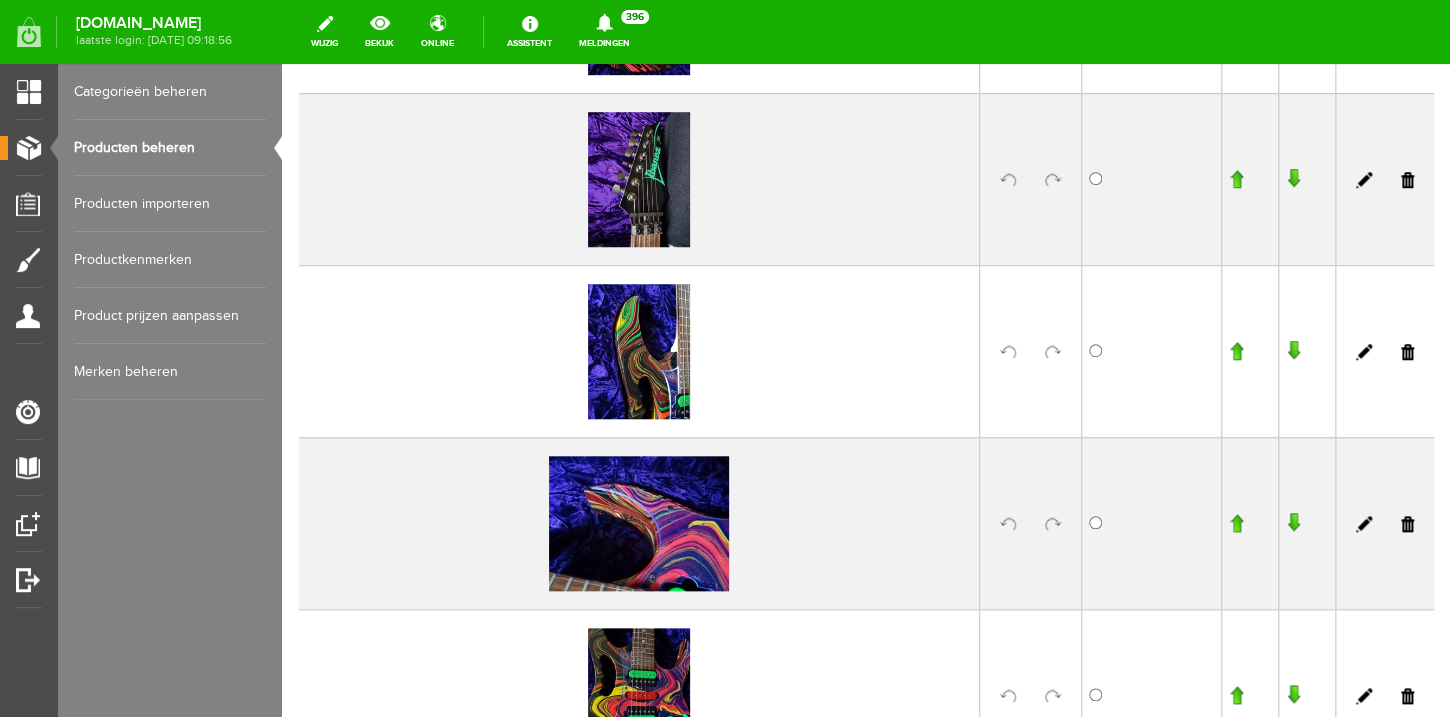 click at bounding box center (1236, 351) 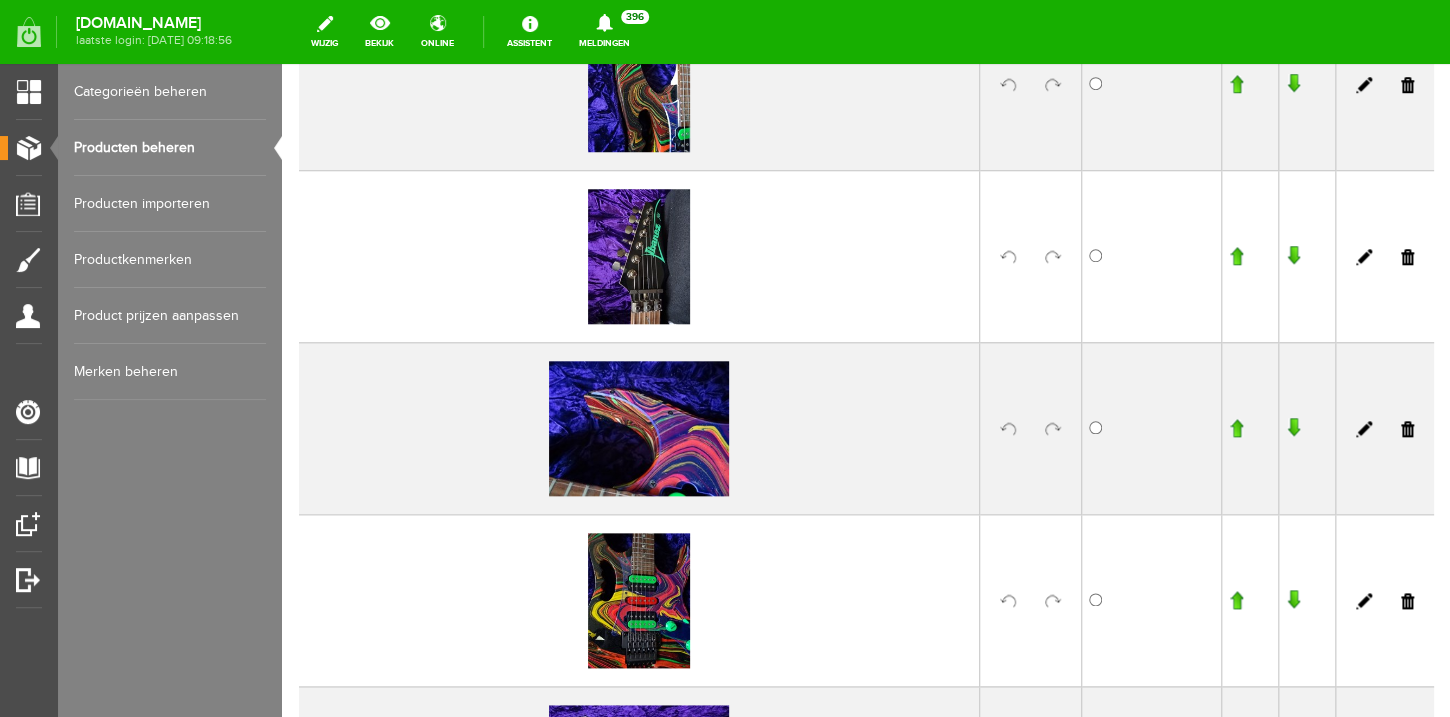 scroll, scrollTop: 617, scrollLeft: 0, axis: vertical 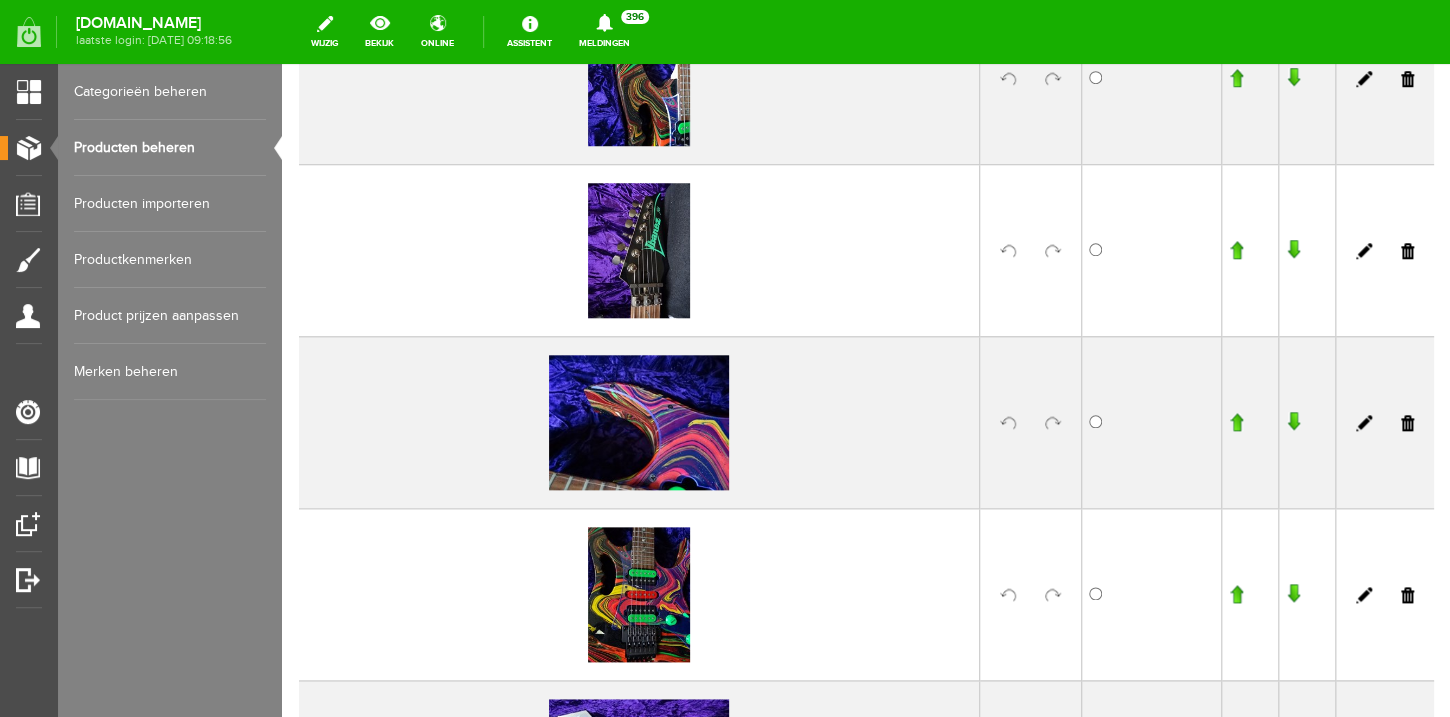 click at bounding box center [1236, 422] 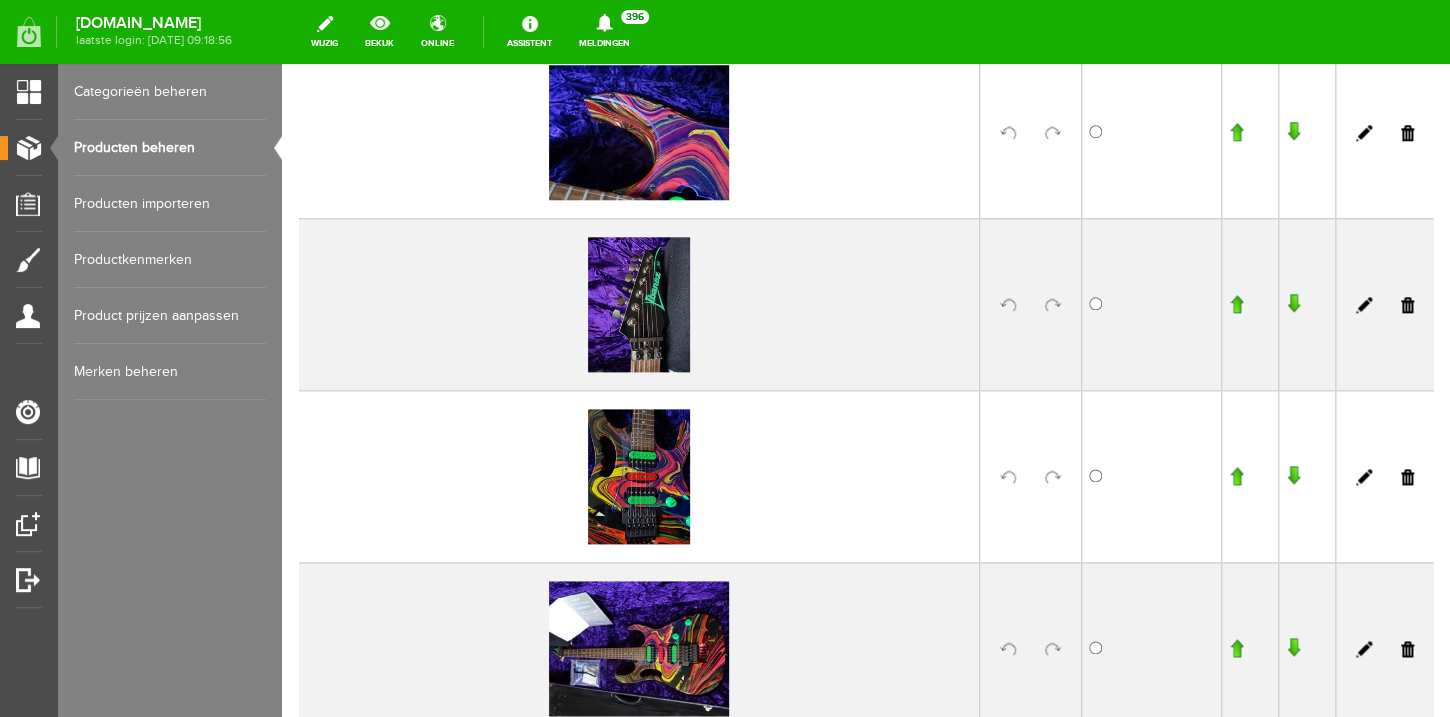 click at bounding box center [1236, 476] 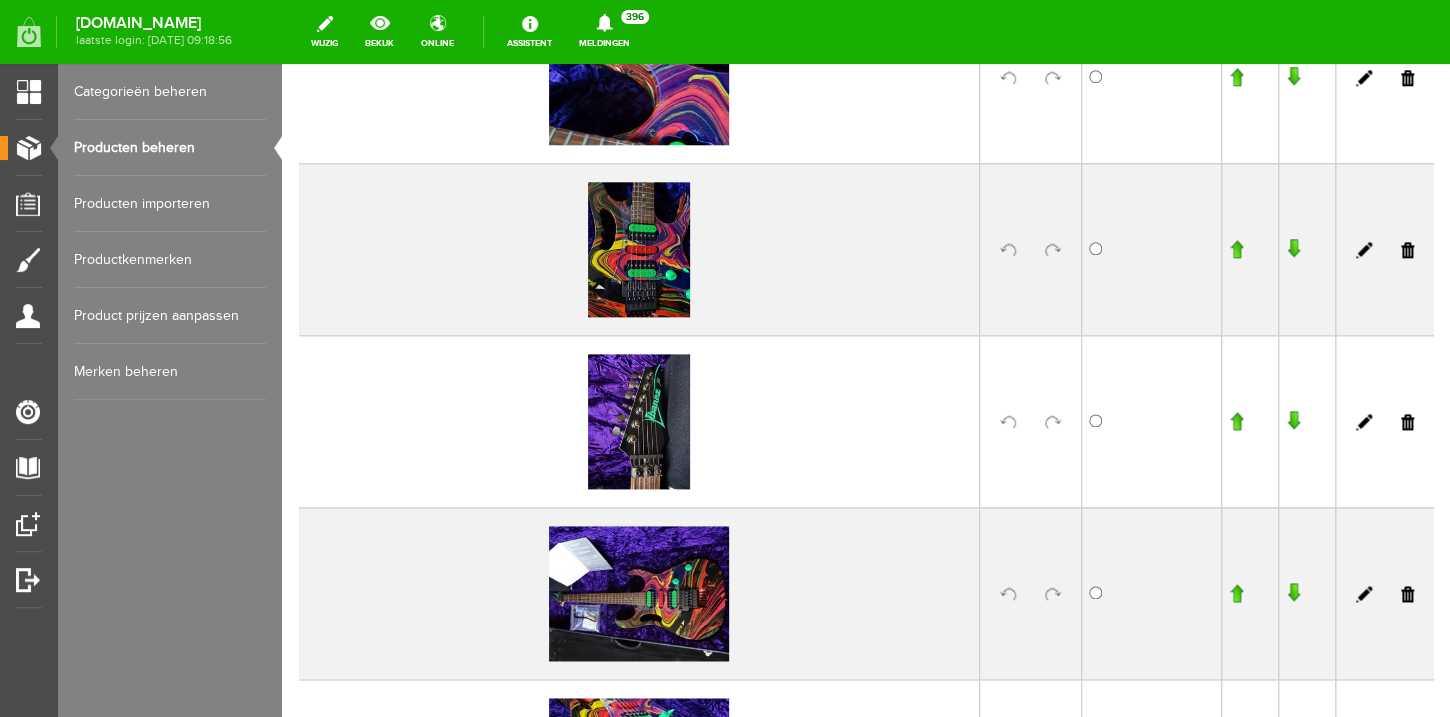 scroll, scrollTop: 933, scrollLeft: 0, axis: vertical 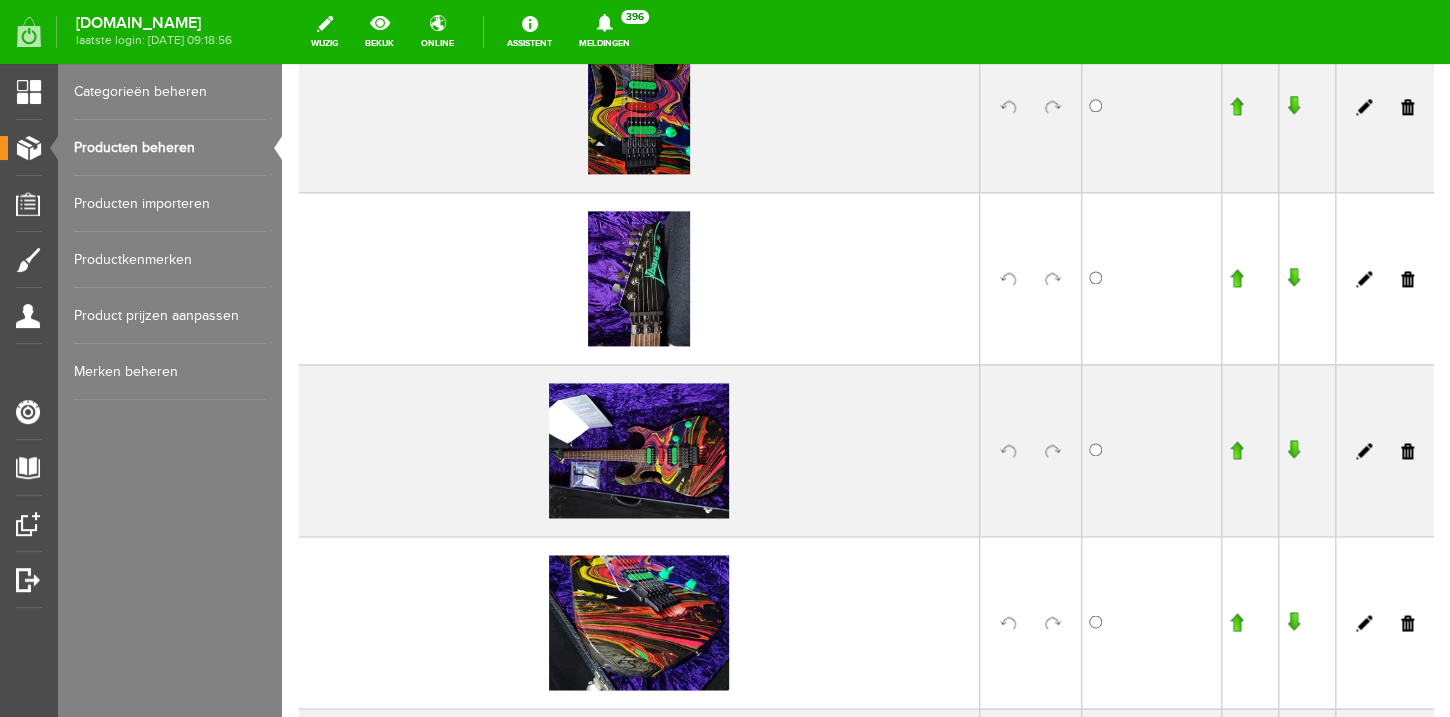 click at bounding box center (1053, 451) 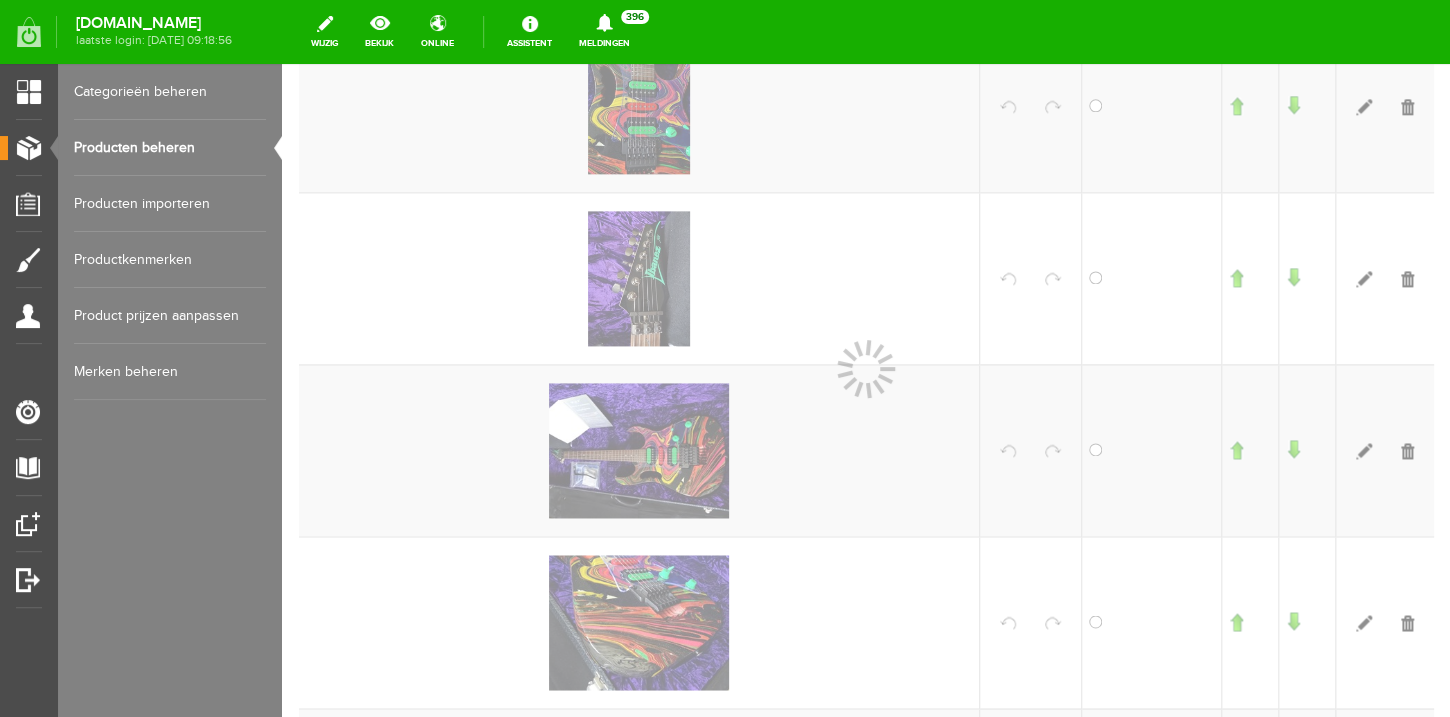 scroll, scrollTop: 954, scrollLeft: 0, axis: vertical 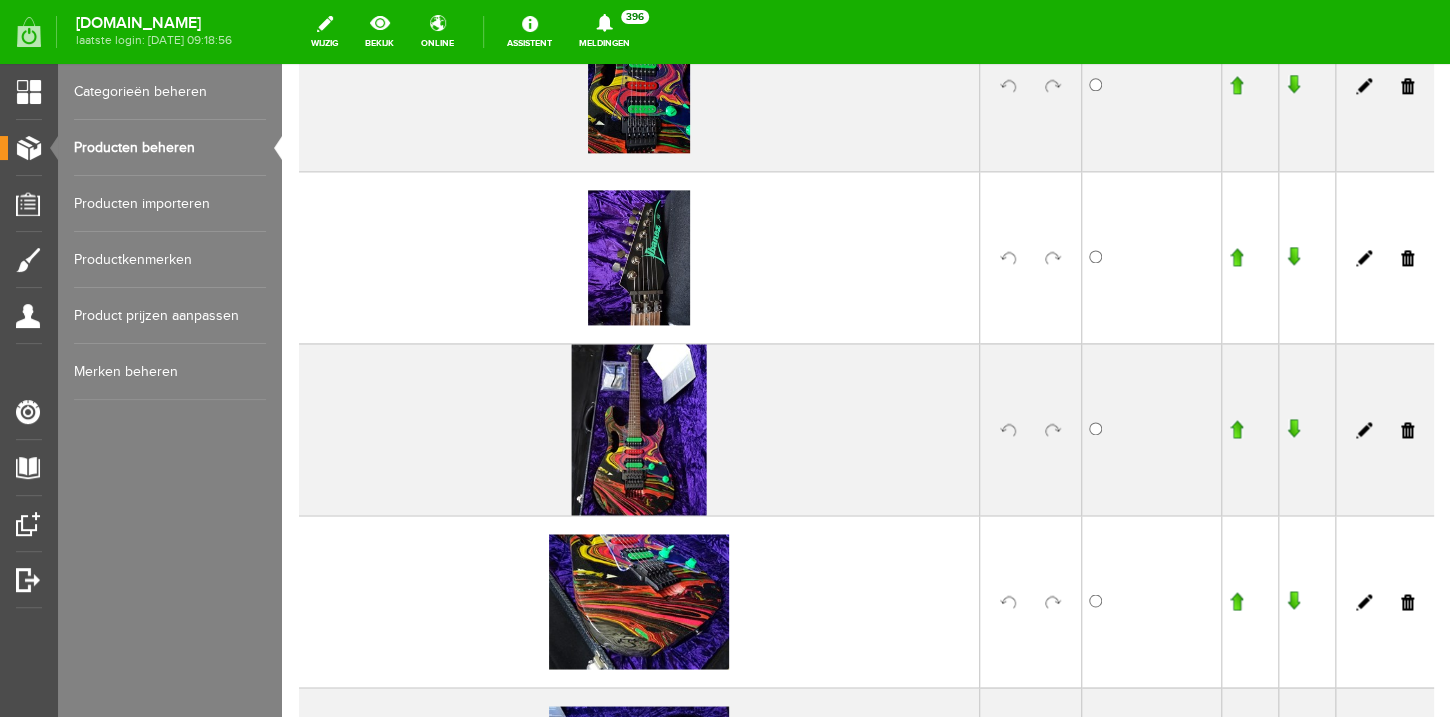 click at bounding box center [1236, 429] 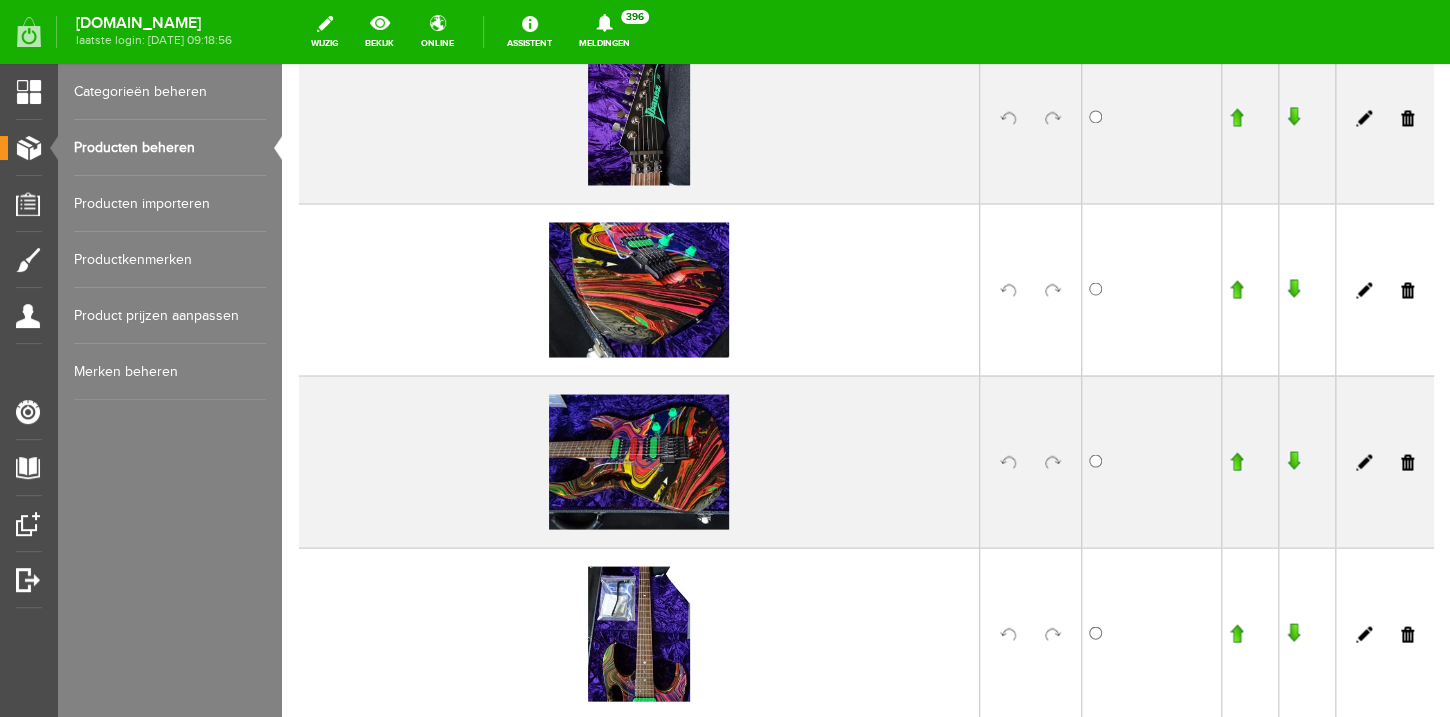 scroll, scrollTop: 1312, scrollLeft: 0, axis: vertical 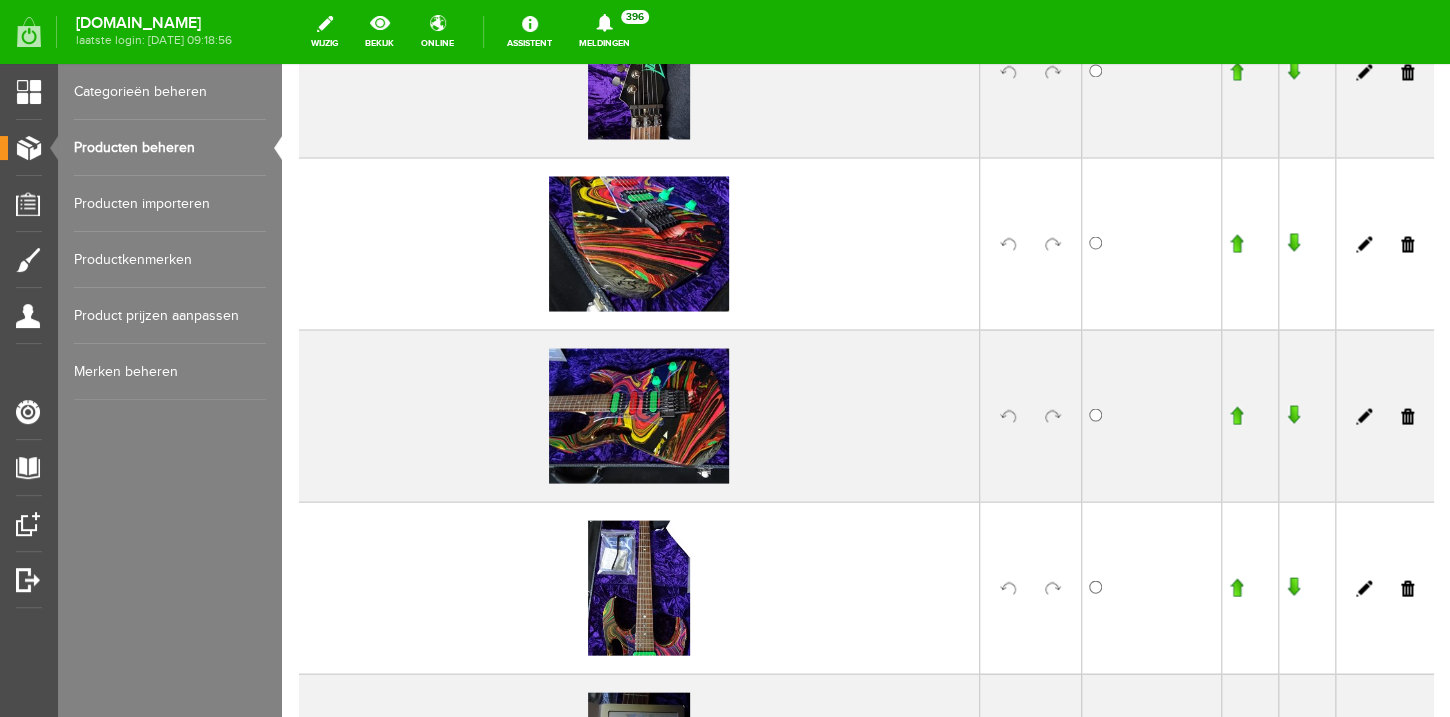 click at bounding box center (1236, 243) 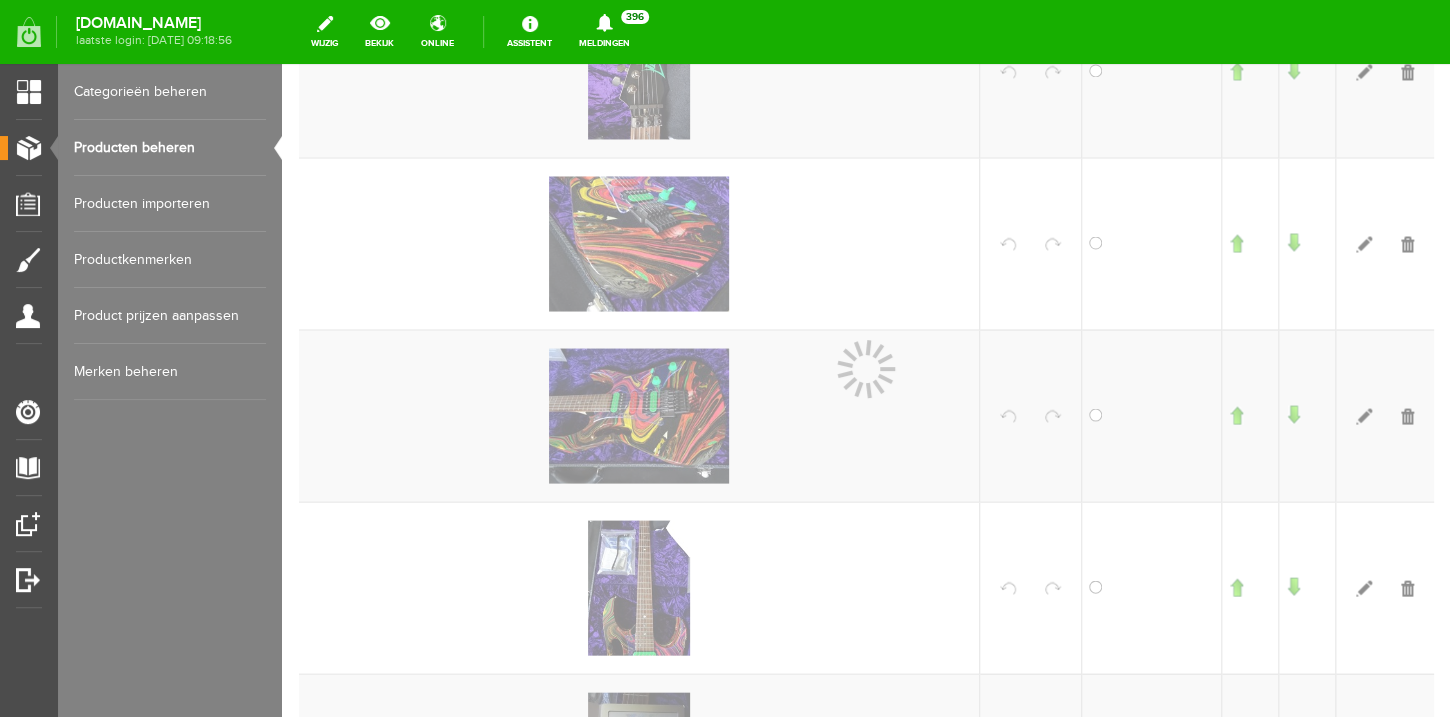 scroll, scrollTop: 1334, scrollLeft: 0, axis: vertical 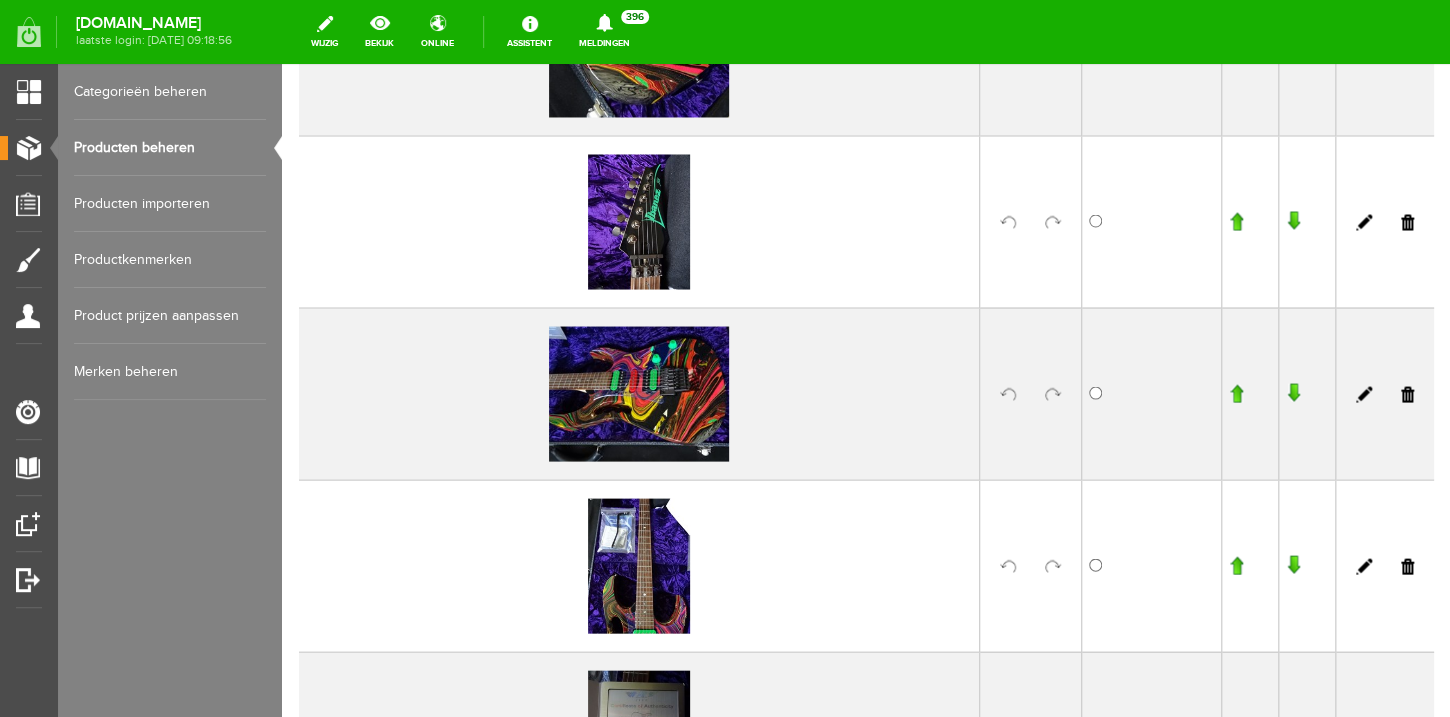 click at bounding box center (1236, 393) 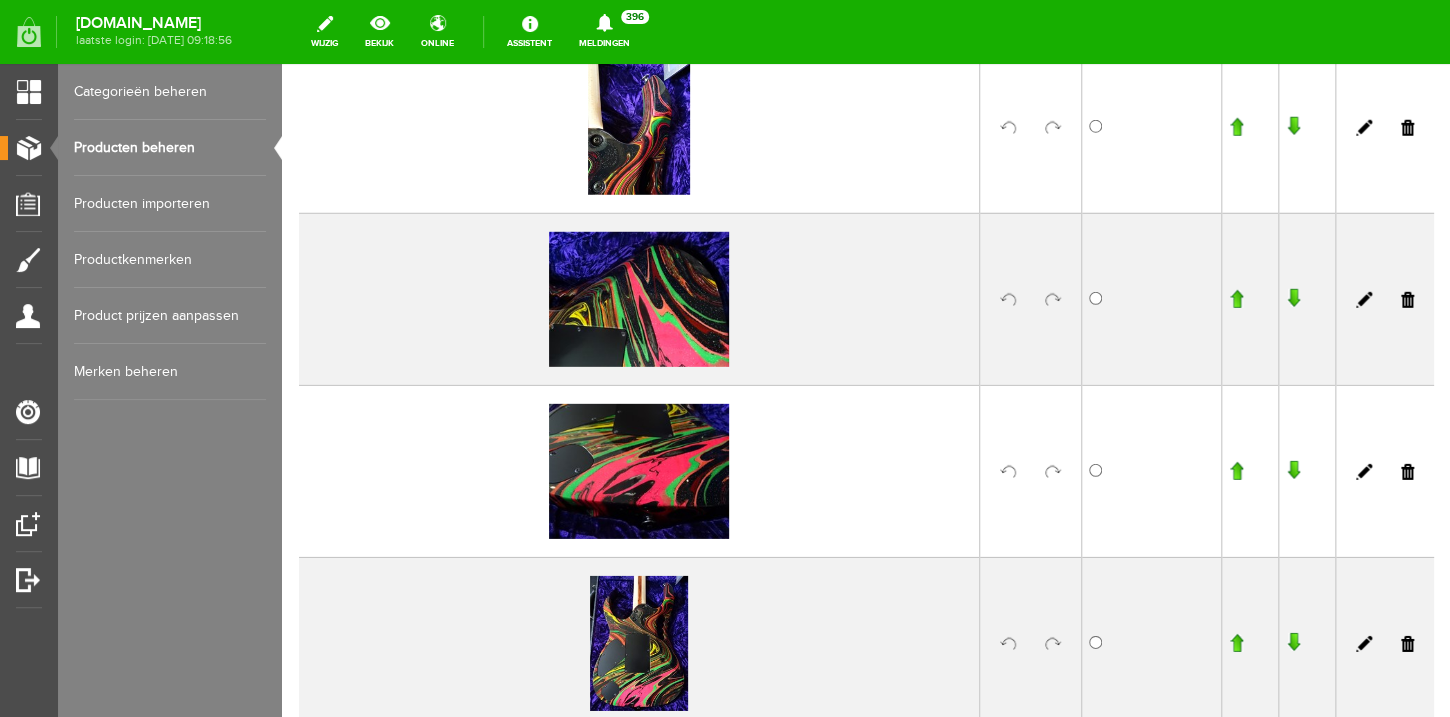 scroll, scrollTop: 2123, scrollLeft: 0, axis: vertical 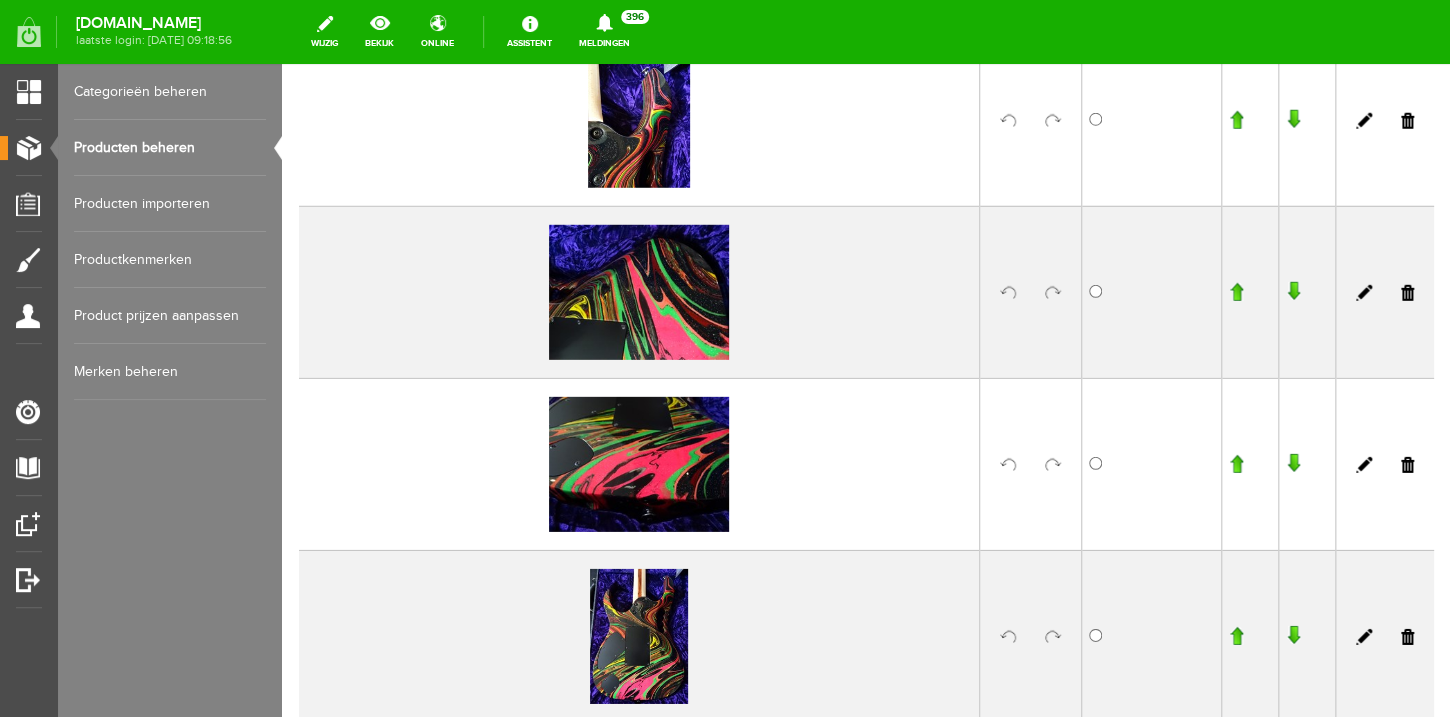 click at bounding box center (1053, 293) 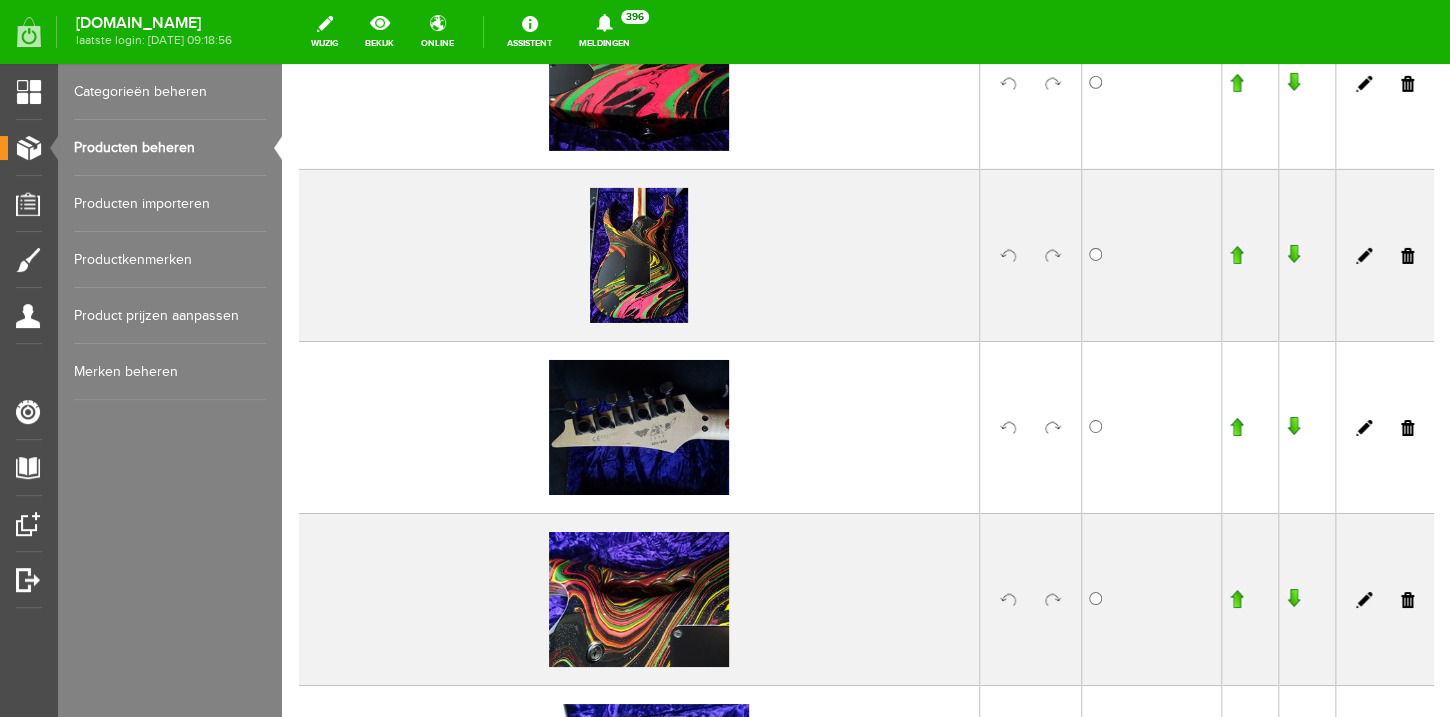 scroll, scrollTop: 2833, scrollLeft: 0, axis: vertical 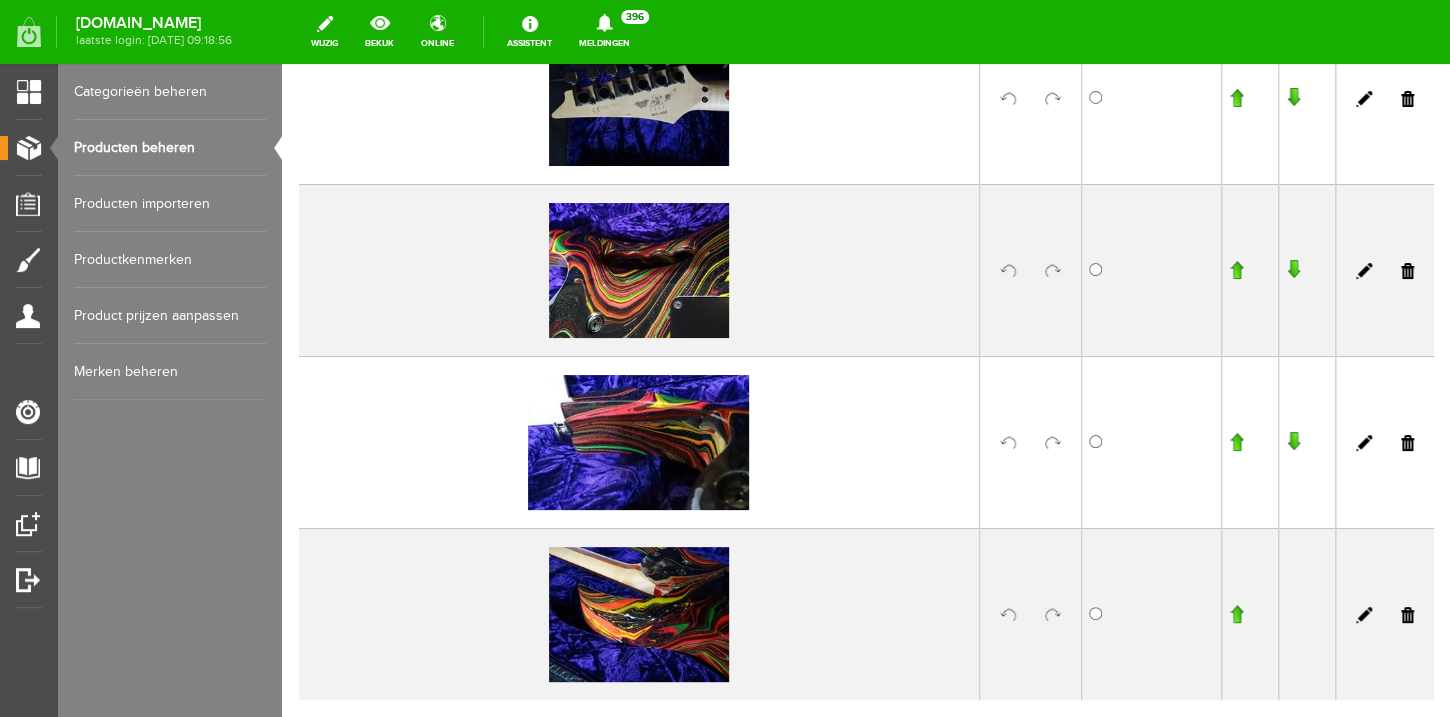 click at bounding box center [1053, 271] 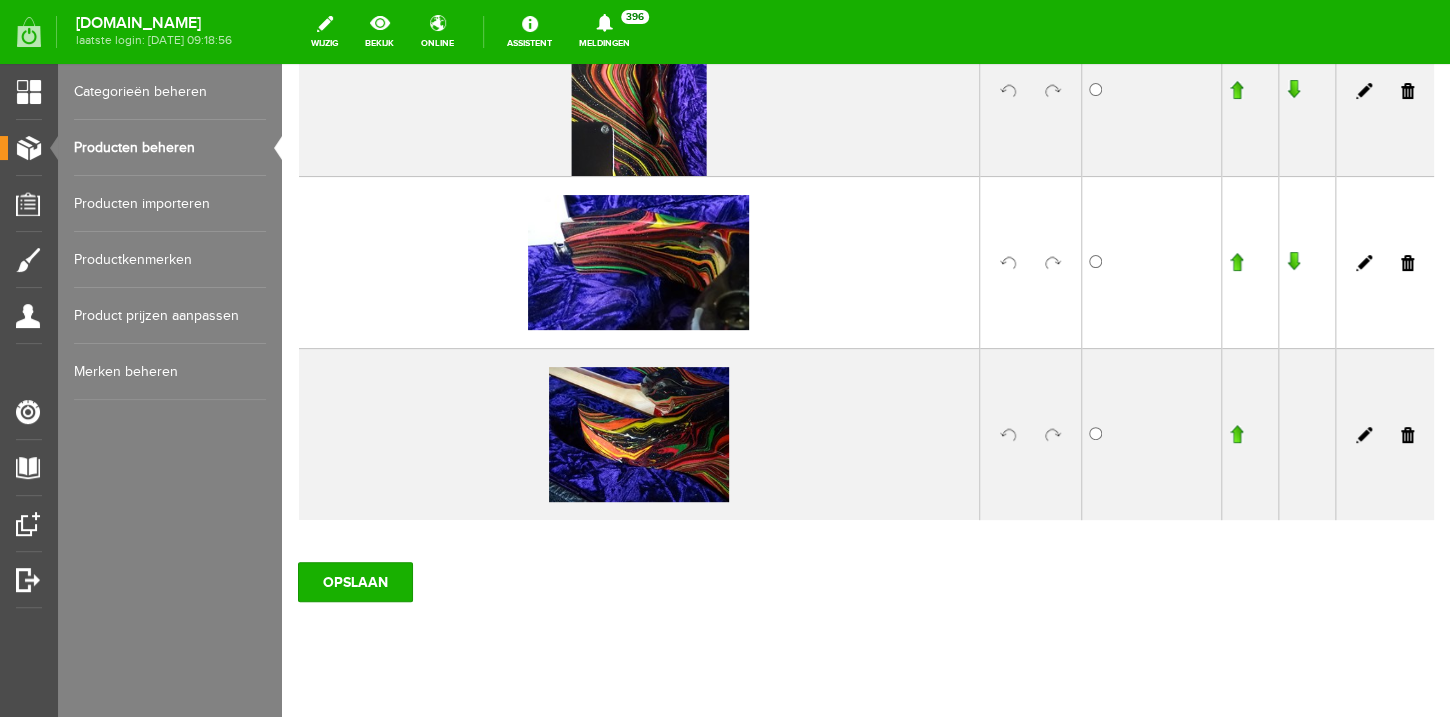 scroll, scrollTop: 3014, scrollLeft: 0, axis: vertical 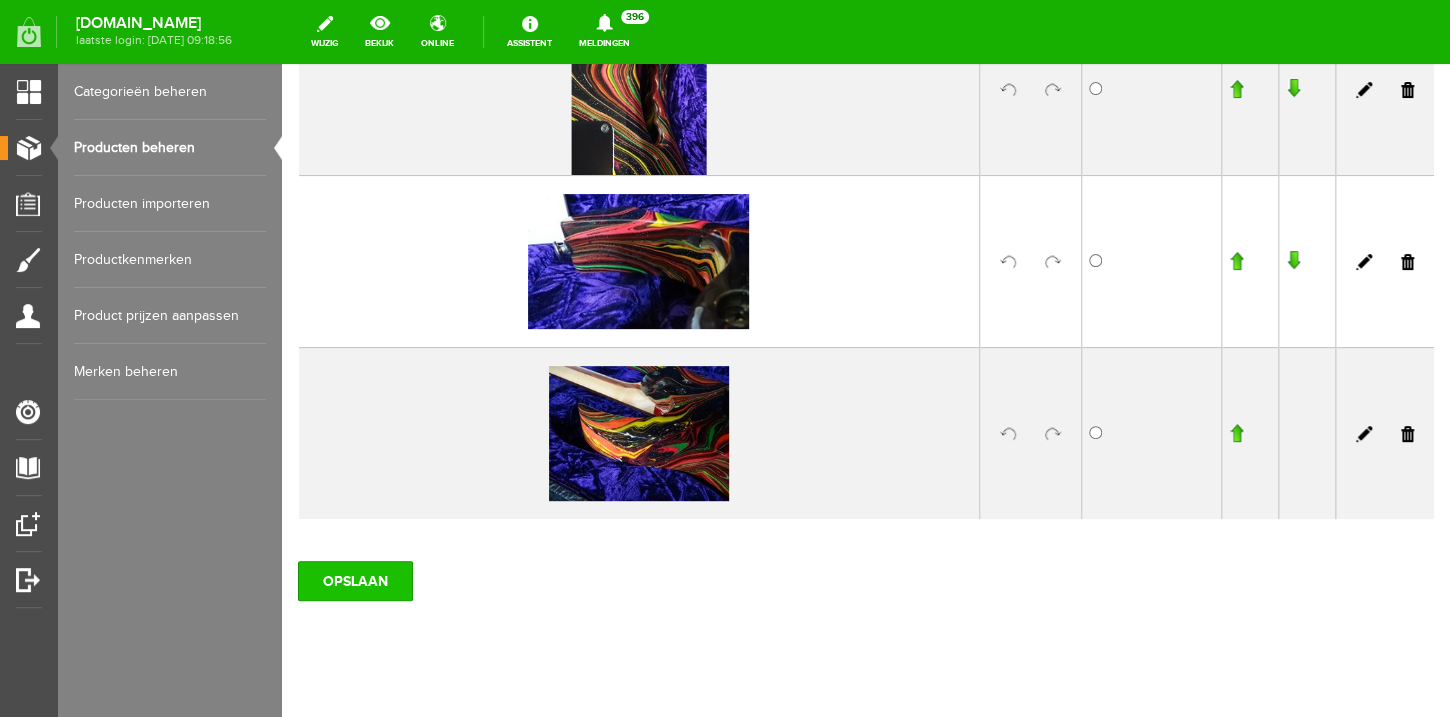 click on "OPSLAAN" at bounding box center (355, 581) 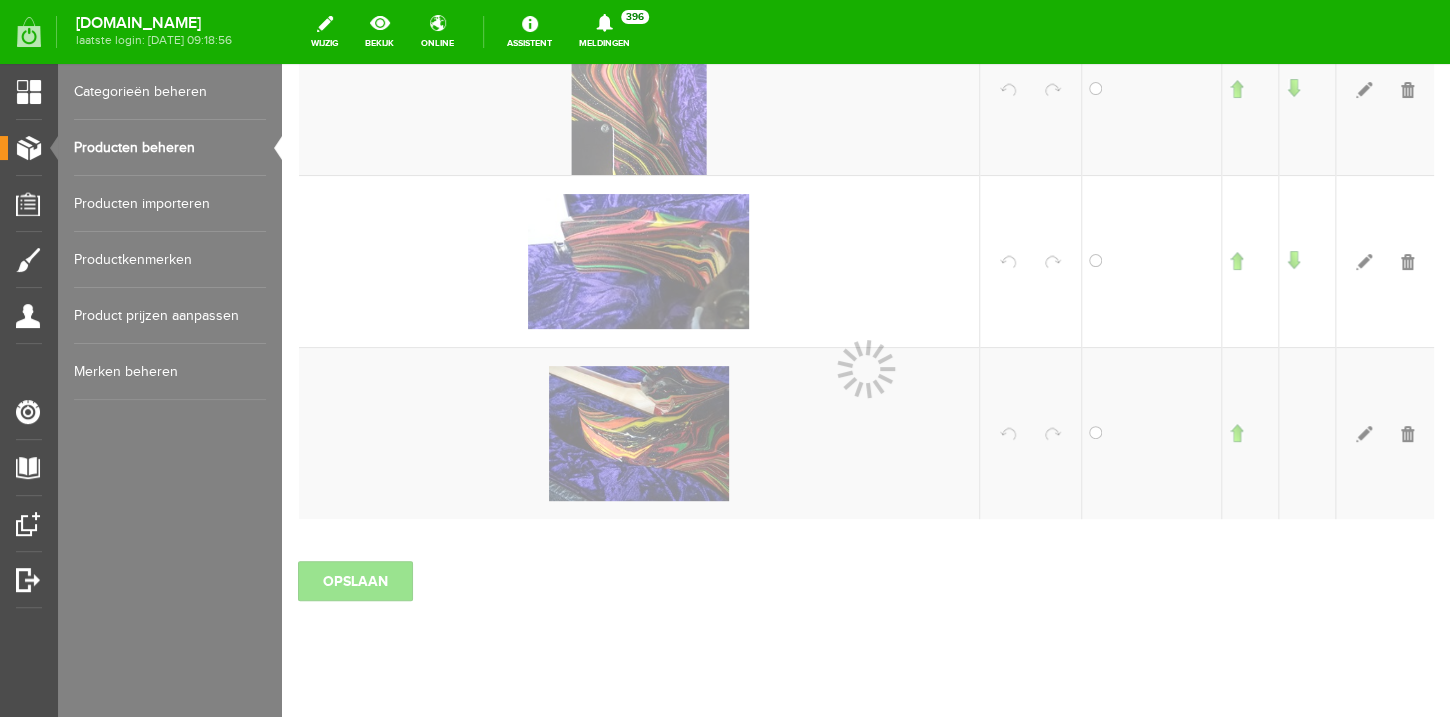 click at bounding box center (866, 390) 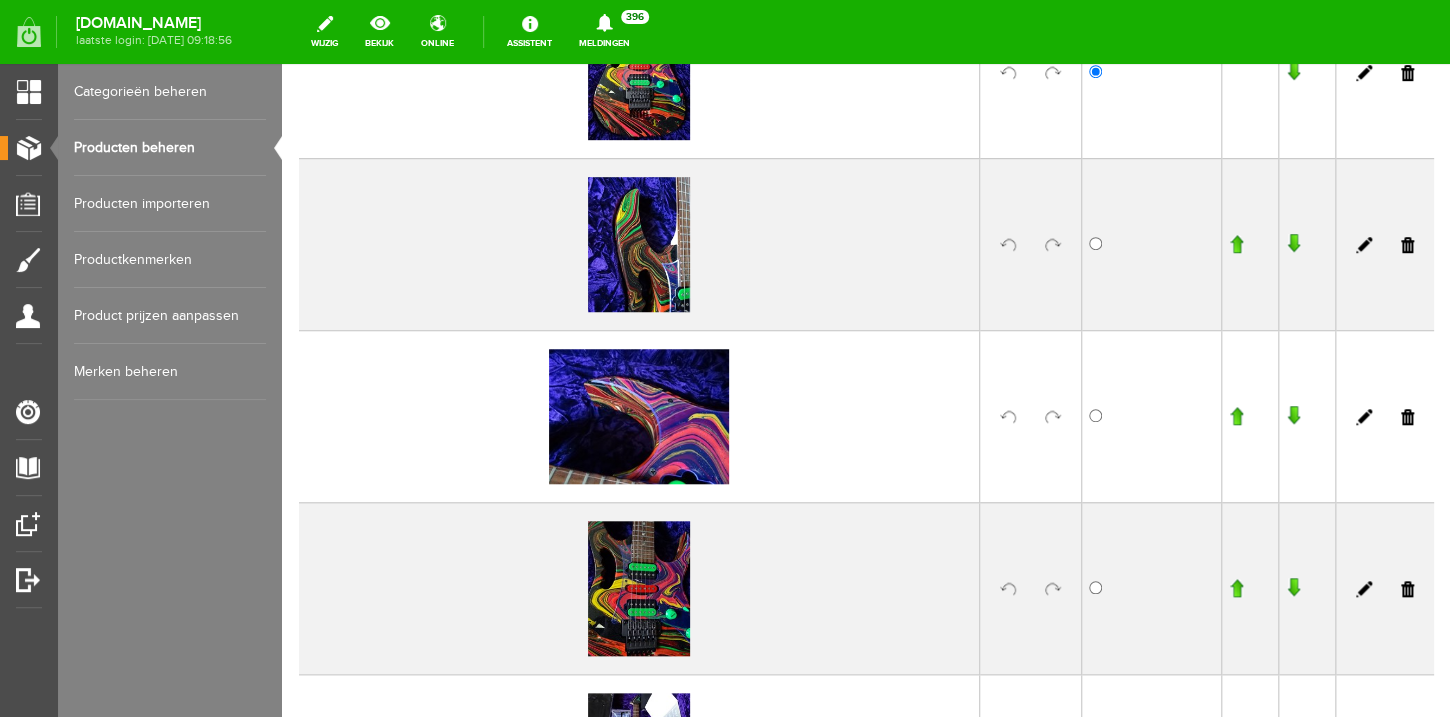 scroll, scrollTop: 0, scrollLeft: 0, axis: both 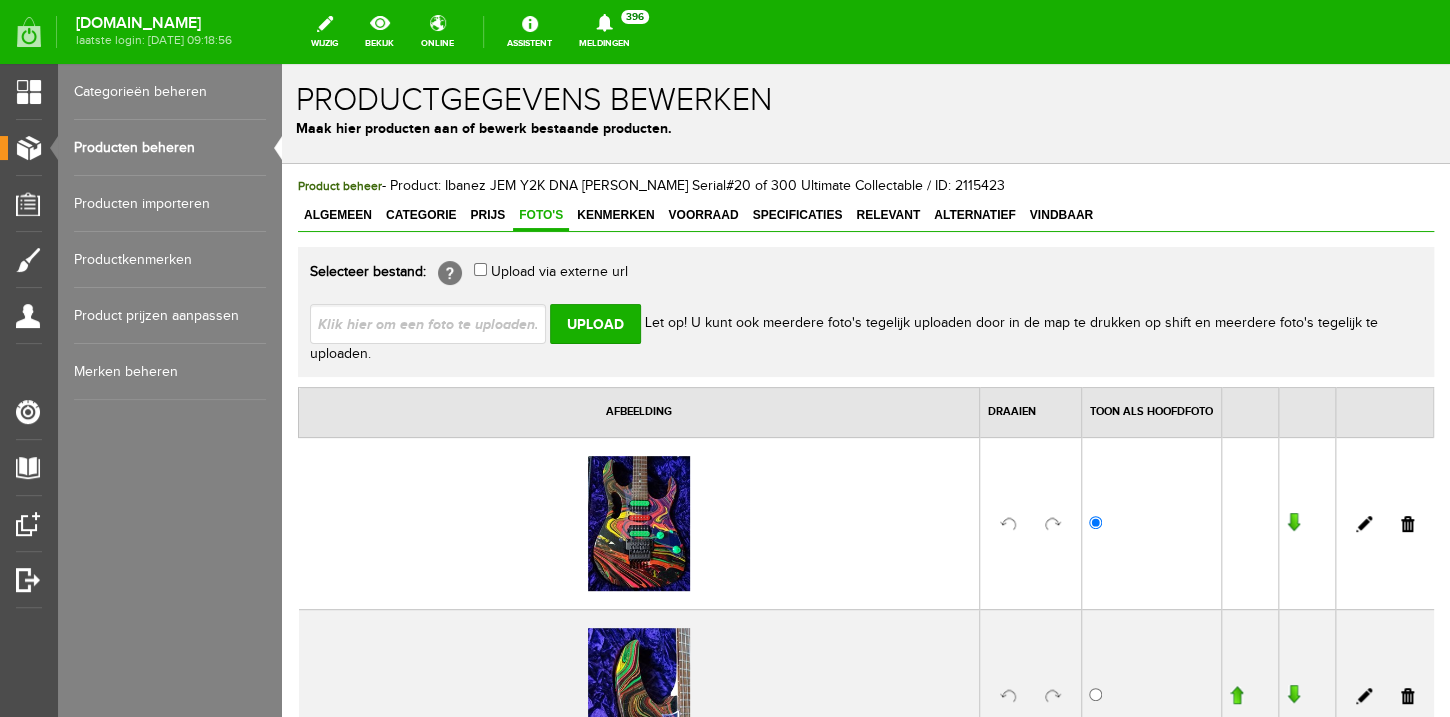 click on "Producten beheren" at bounding box center [170, 148] 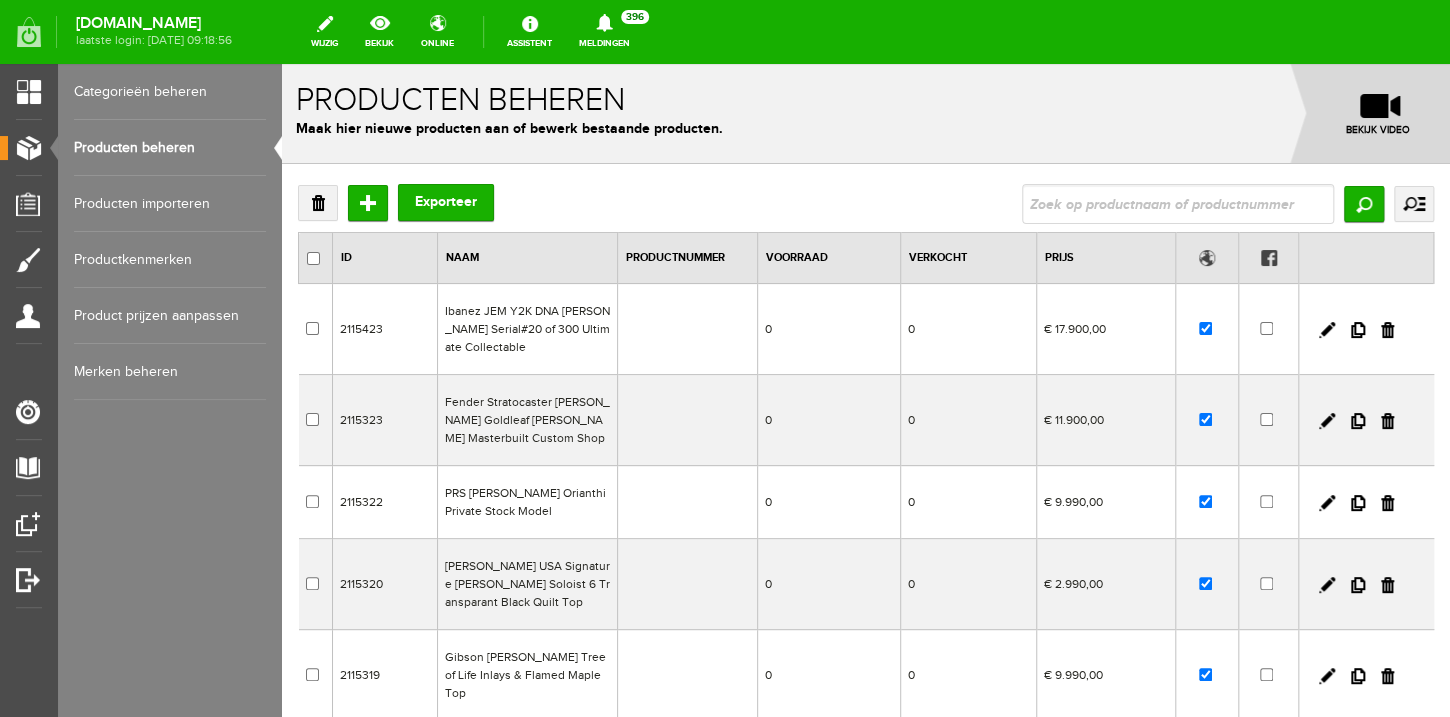 scroll, scrollTop: 0, scrollLeft: 0, axis: both 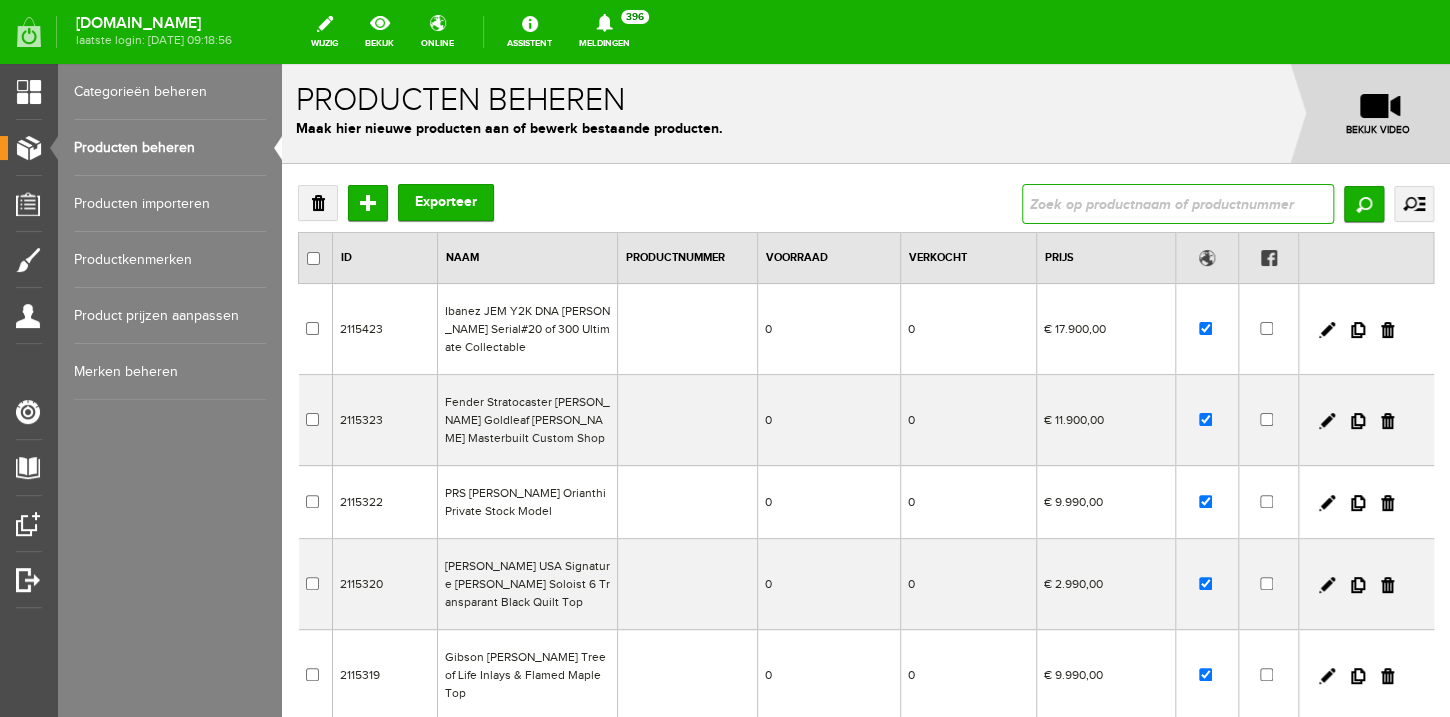 click at bounding box center (1178, 204) 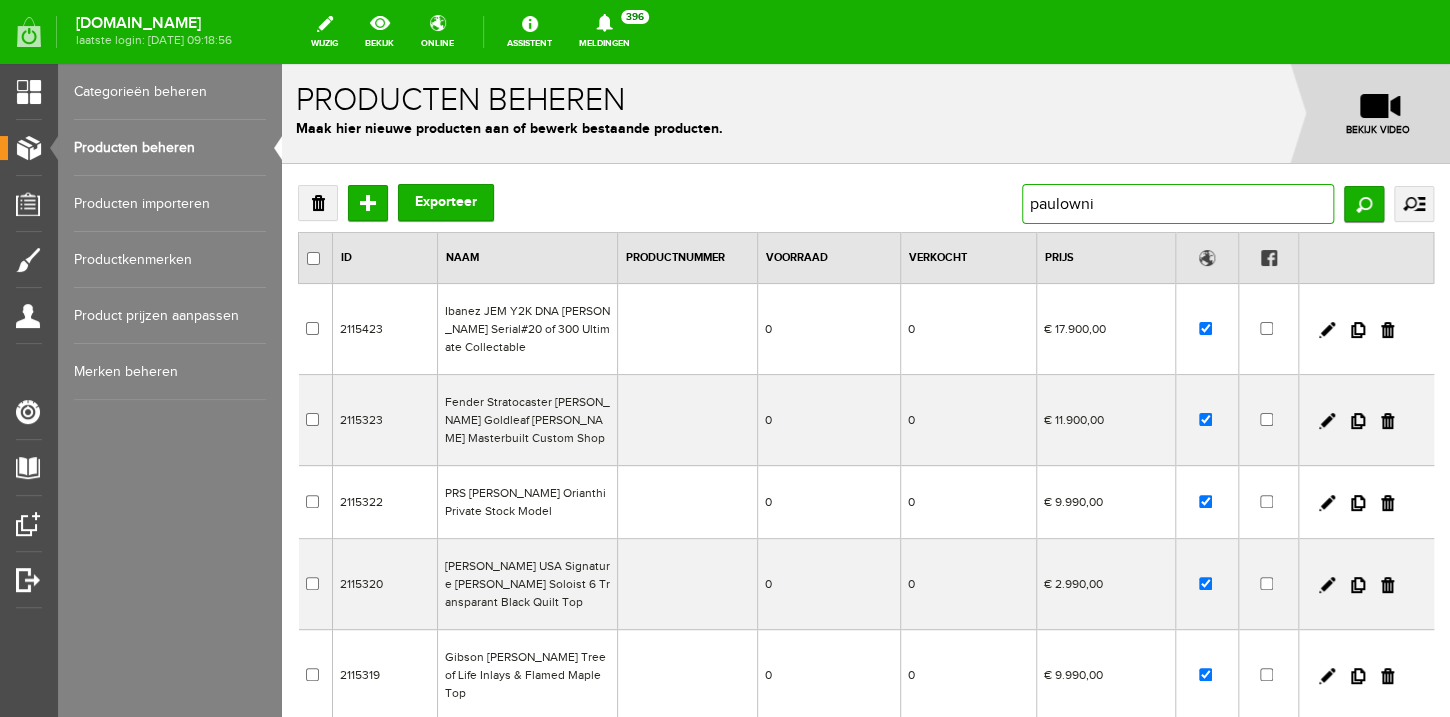 type on "paulownia" 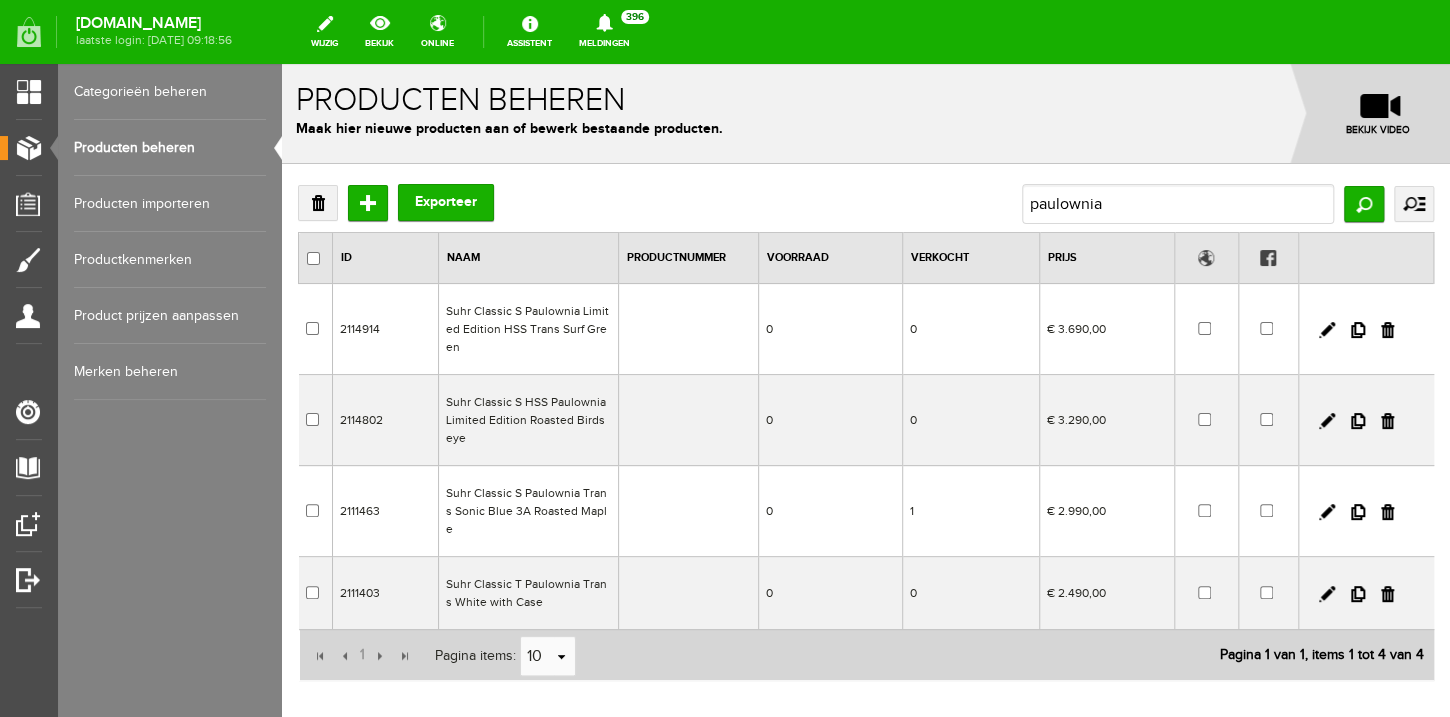 click on "Suhr Classic S Paulownia Limited Edition HSS Trans Surf Green" at bounding box center [528, 329] 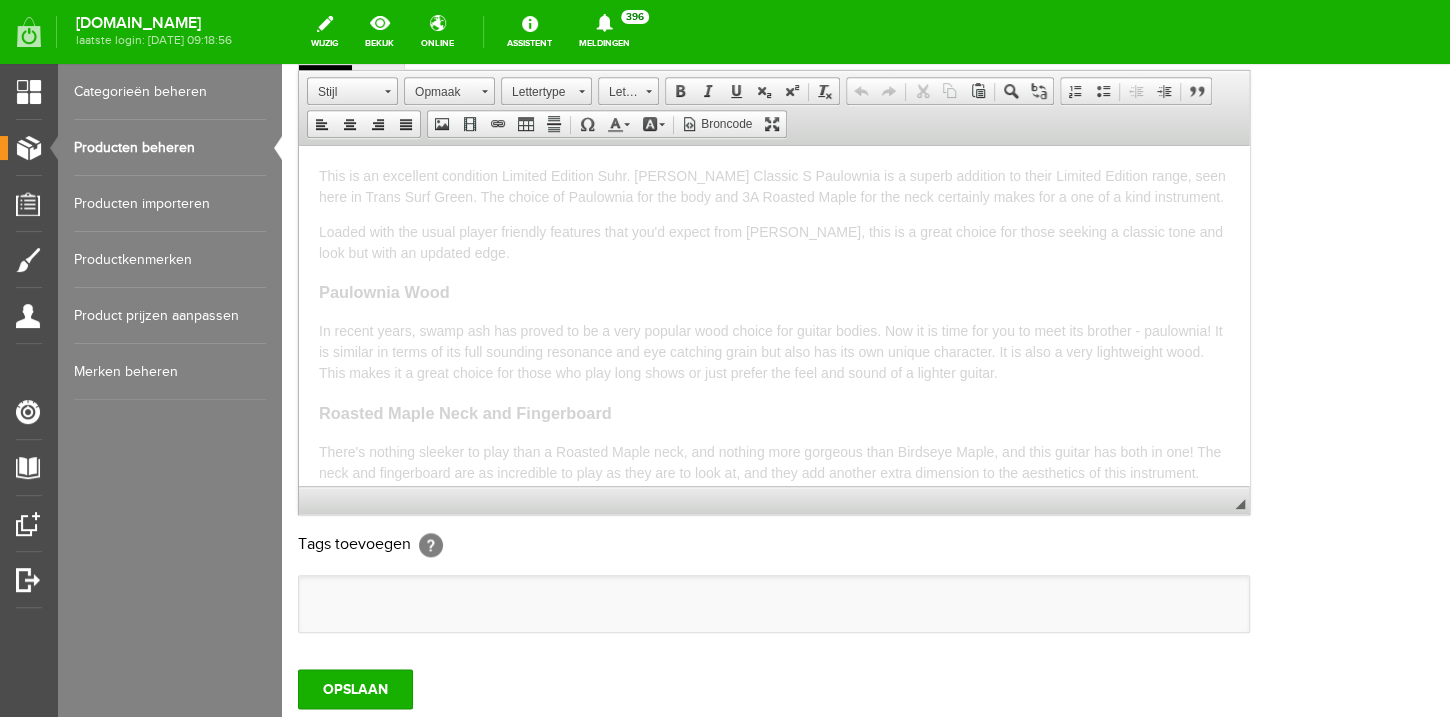 scroll, scrollTop: 497, scrollLeft: 0, axis: vertical 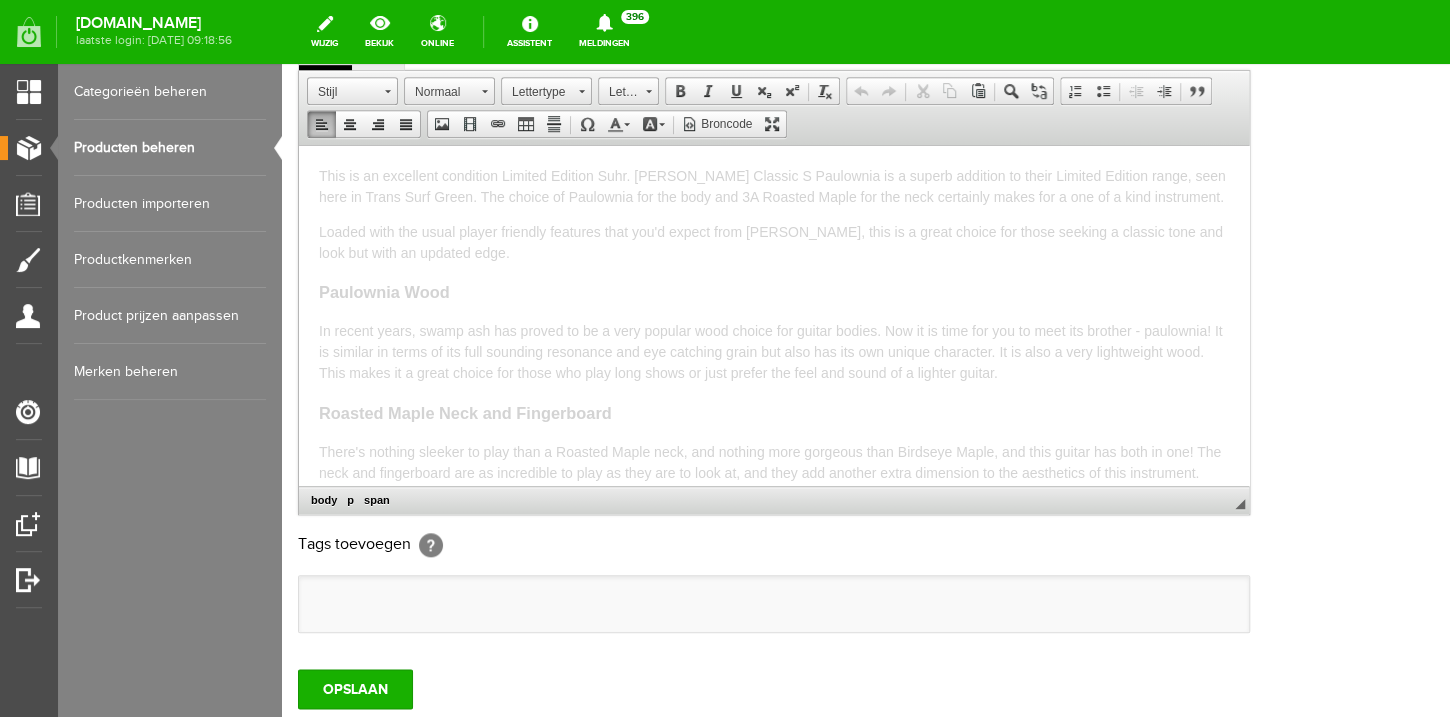 drag, startPoint x: 804, startPoint y: 474, endPoint x: 266, endPoint y: 27, distance: 699.46625 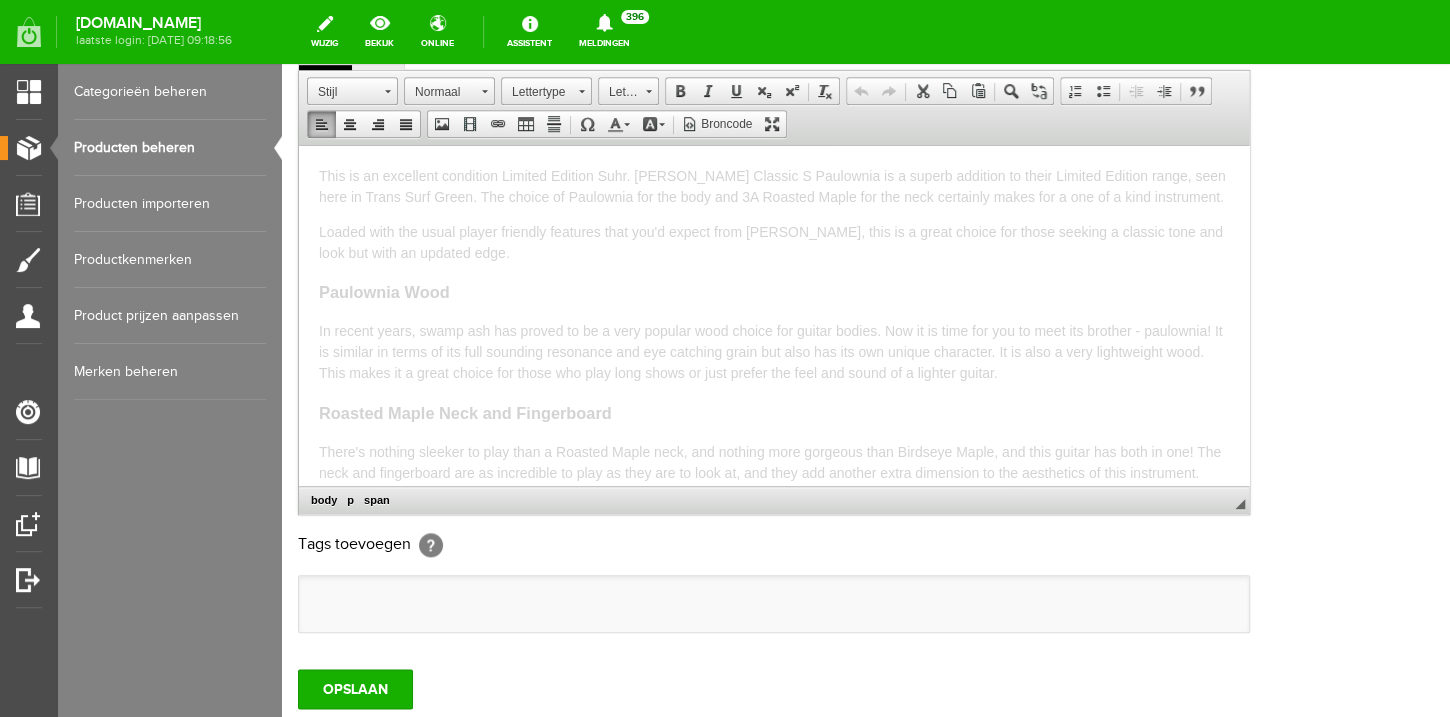 copy on "This is an excellent condition Limited Edition Suhr. [PERSON_NAME] Classic S Paulownia is a superb addition to their Limited Edition range, seen here in Trans Surf Green. The choice of Paulownia for the body and 3A Roasted Maple for the neck certainly makes for a one of a kind instrument. Loaded with the usual player friendly features that you'd expect from [PERSON_NAME], this is a great choice for those seeking a classic tone and look but with an updated edge. Paulownia Wood In recent years, swamp ash has proved to be a very popular wood choice for guitar bodies. Now it is time for you to meet its brother - paulownia! It is similar in terms of its full sounding resonance and eye catching grain but also has its own unique character. It is also a very lightweight wood. This makes it a great choice for those who play long shows or just prefer the feel and sound of a lighter guitar. Roasted Maple Neck and Fingerboard There's nothing sleeker to play than a Roasted Maple neck, and nothing more gorgeous than Birdseye Maple, a..." 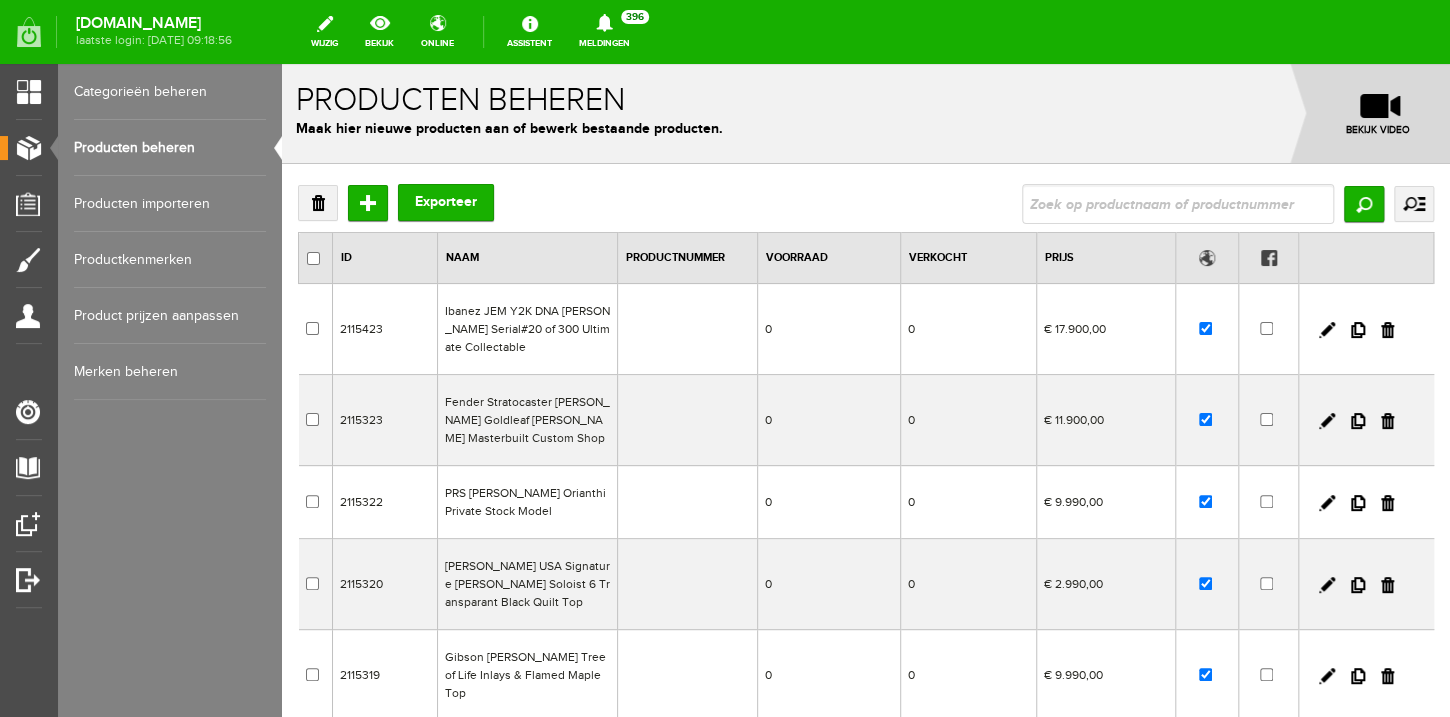 scroll, scrollTop: 0, scrollLeft: 0, axis: both 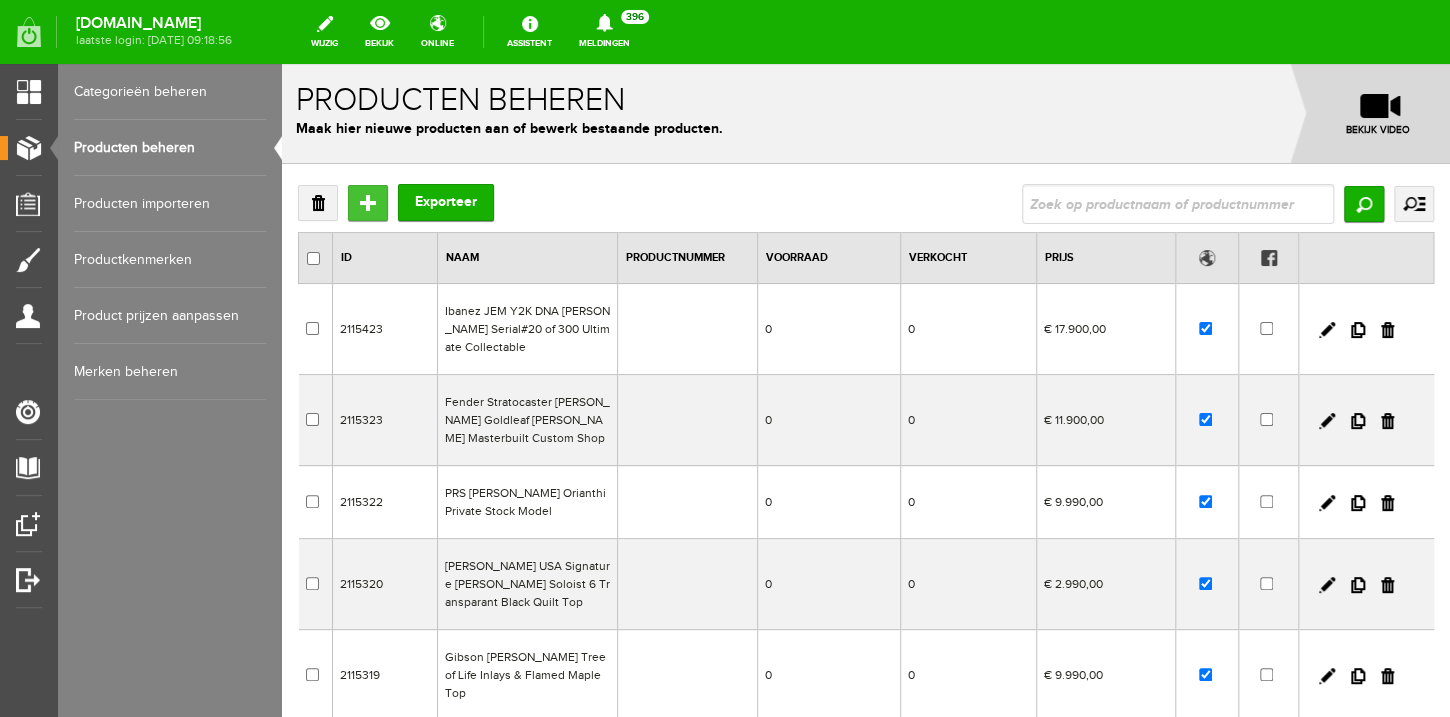 click on "Toevoegen" at bounding box center (368, 203) 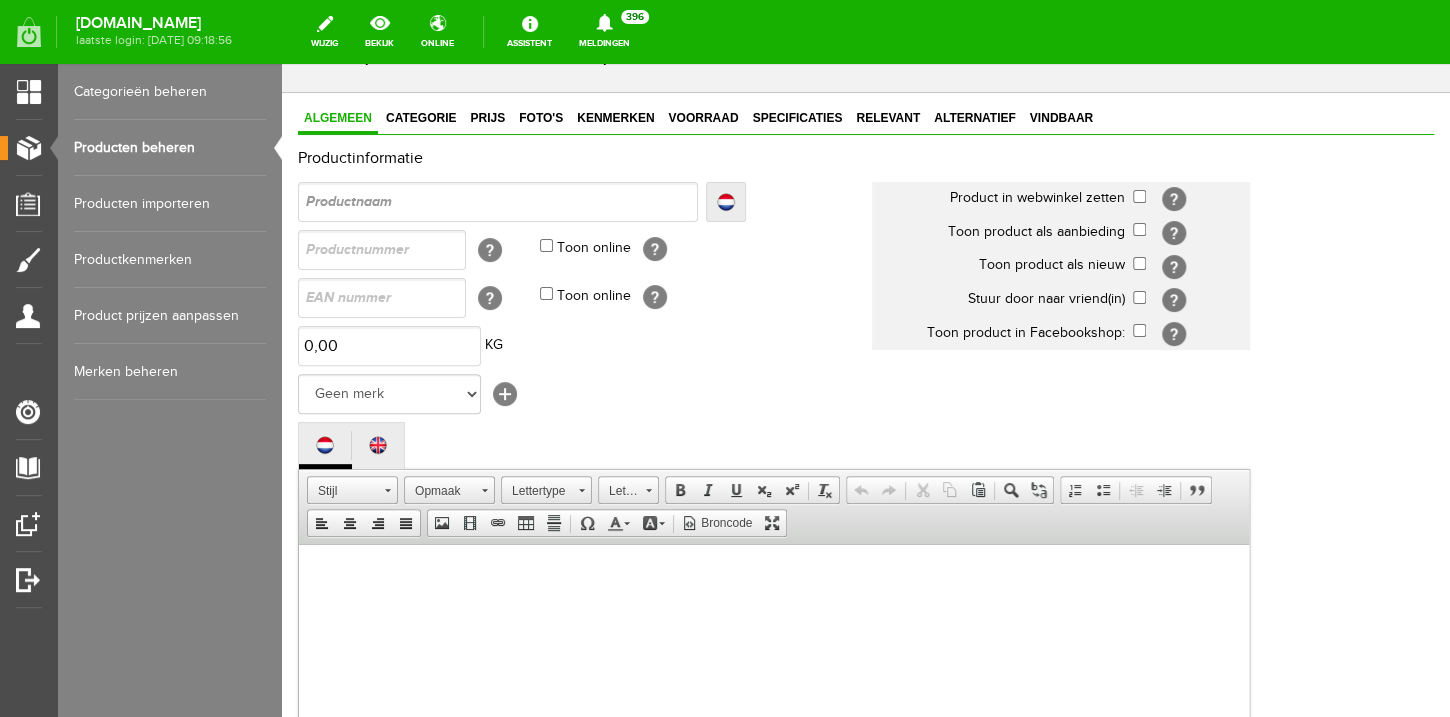 scroll, scrollTop: 112, scrollLeft: 0, axis: vertical 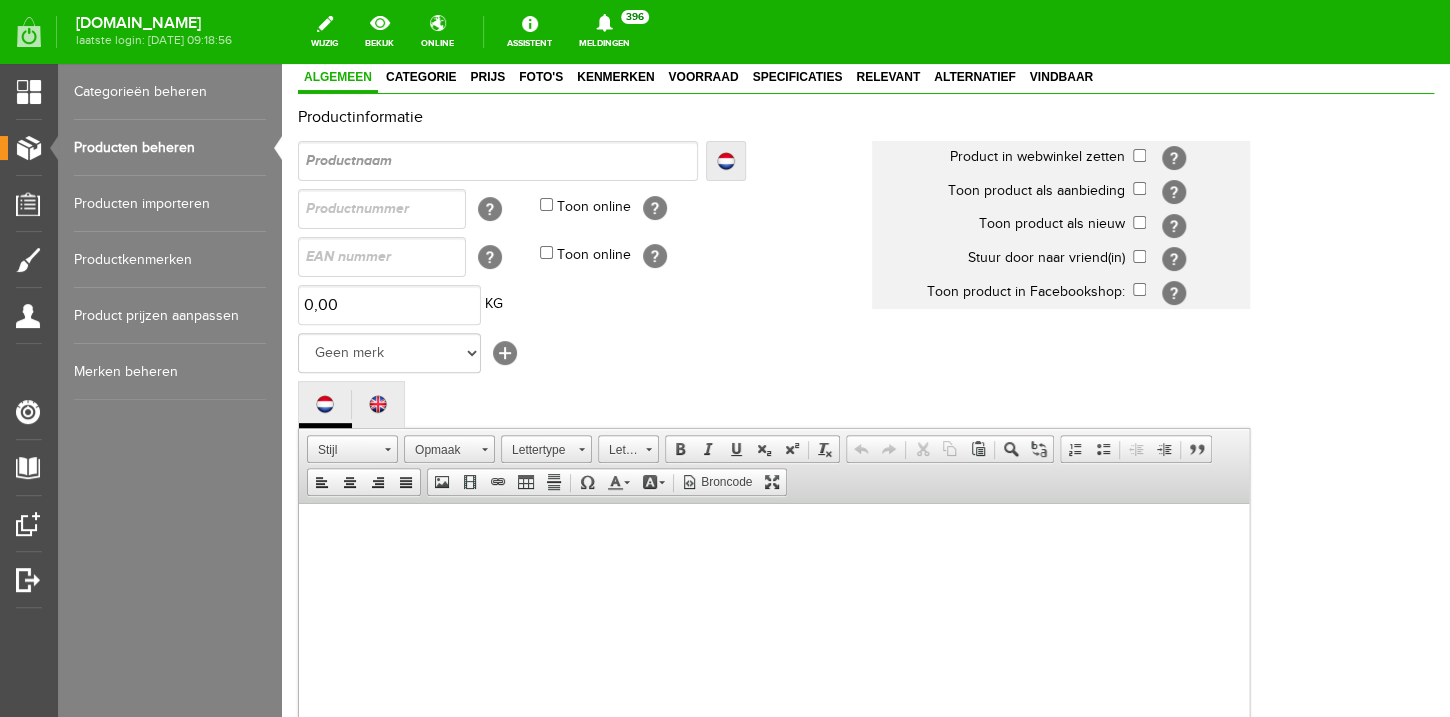 click at bounding box center [774, 693] 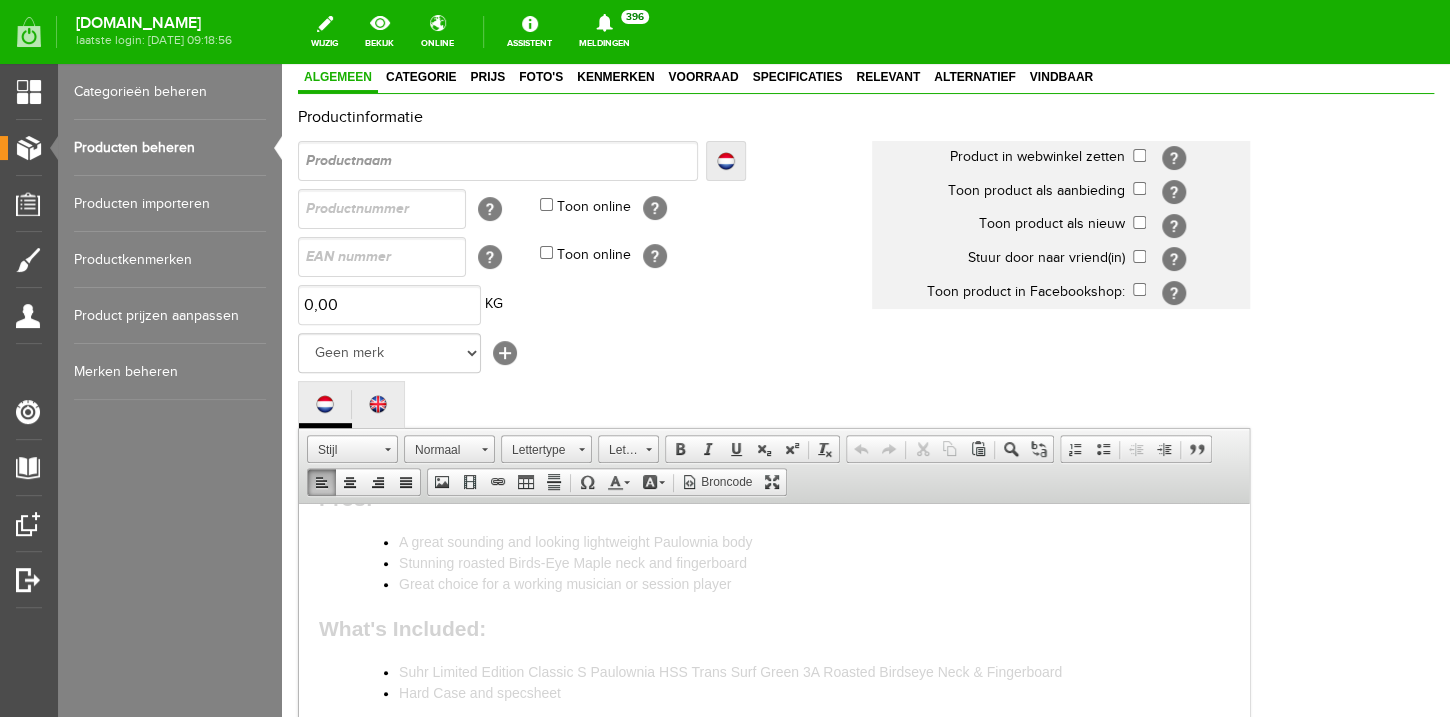 scroll, scrollTop: 287, scrollLeft: 0, axis: vertical 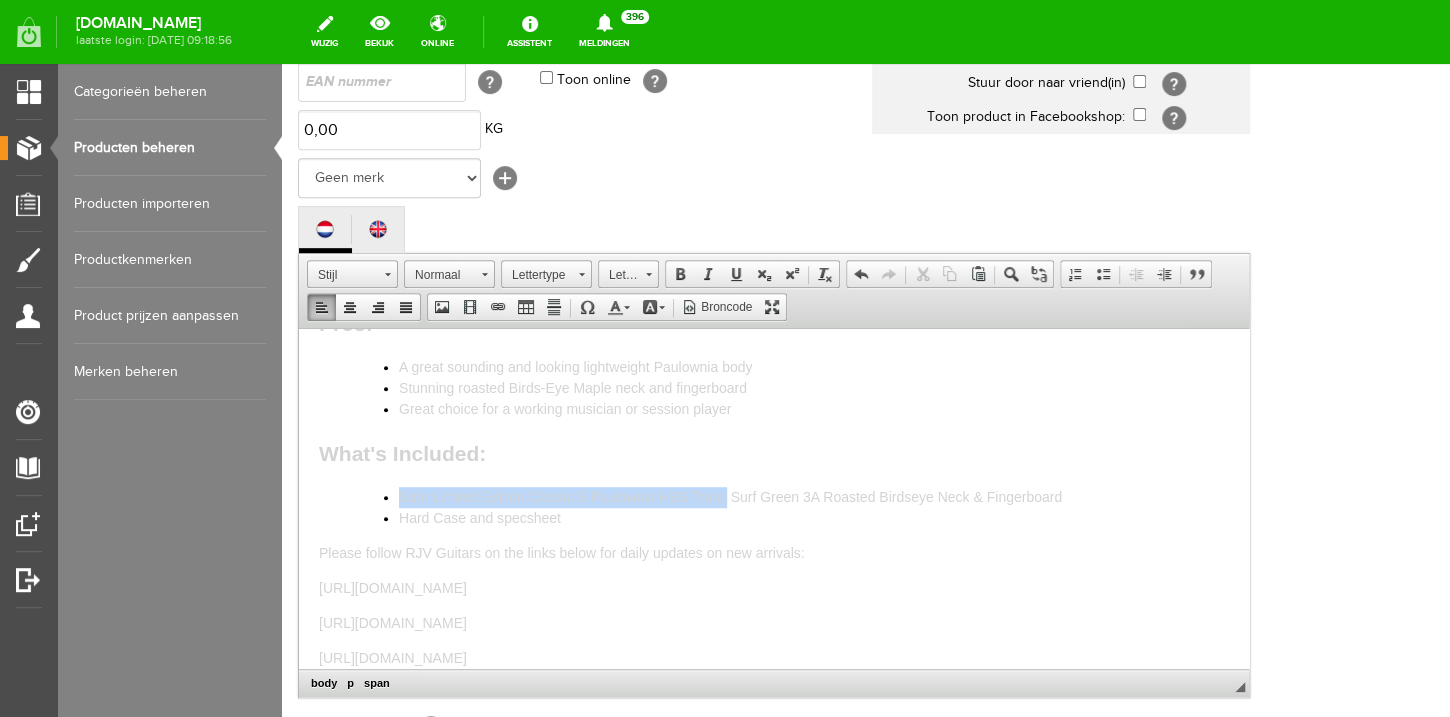 drag, startPoint x: 726, startPoint y: 495, endPoint x: 396, endPoint y: 493, distance: 330.00607 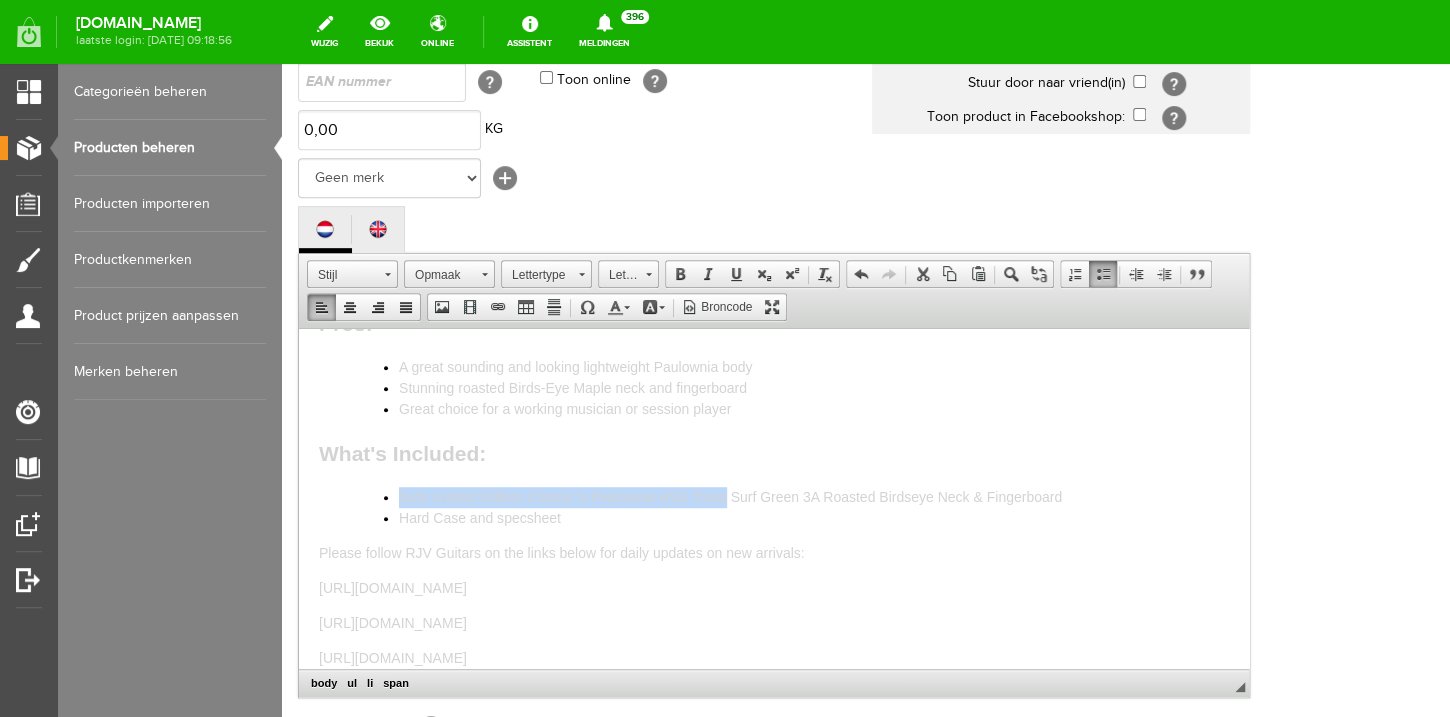 copy on "Suhr Limited Edition Classic S Paulownia HSS Trans" 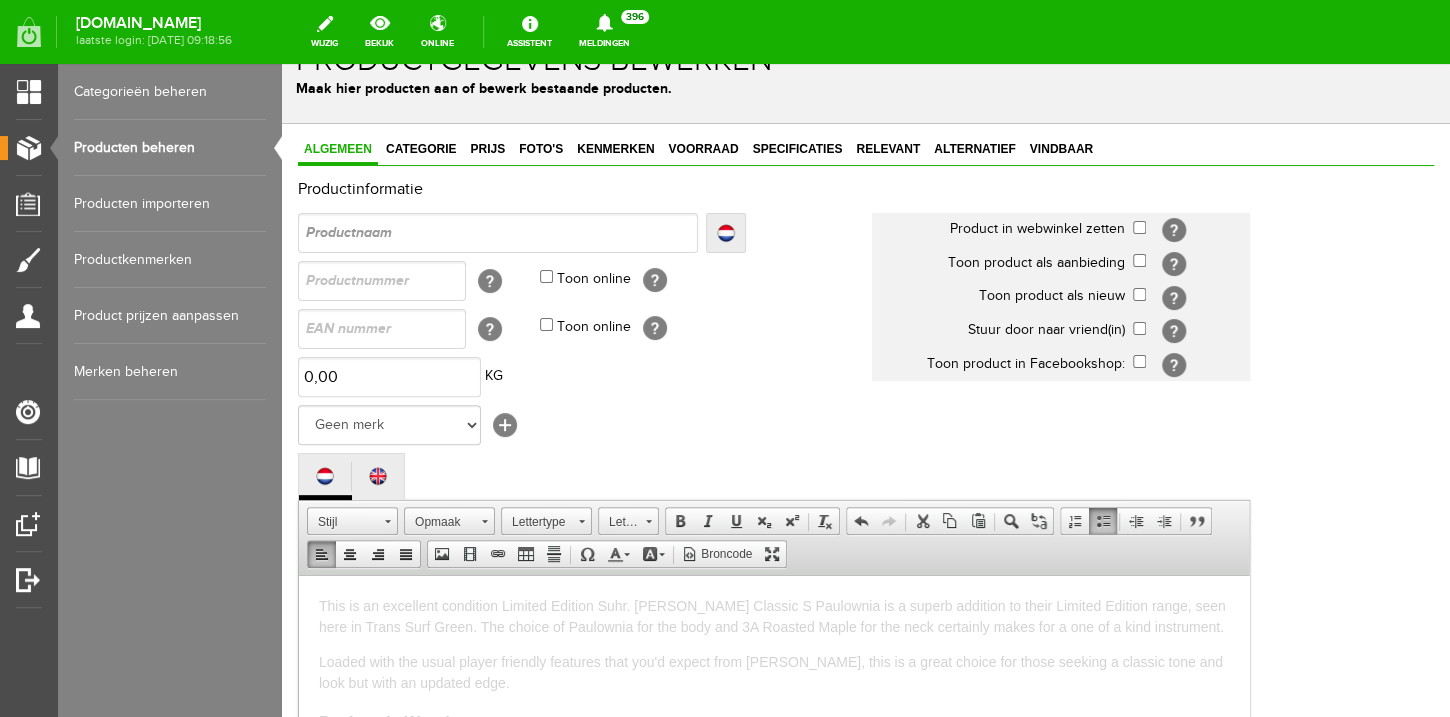 scroll, scrollTop: 0, scrollLeft: 0, axis: both 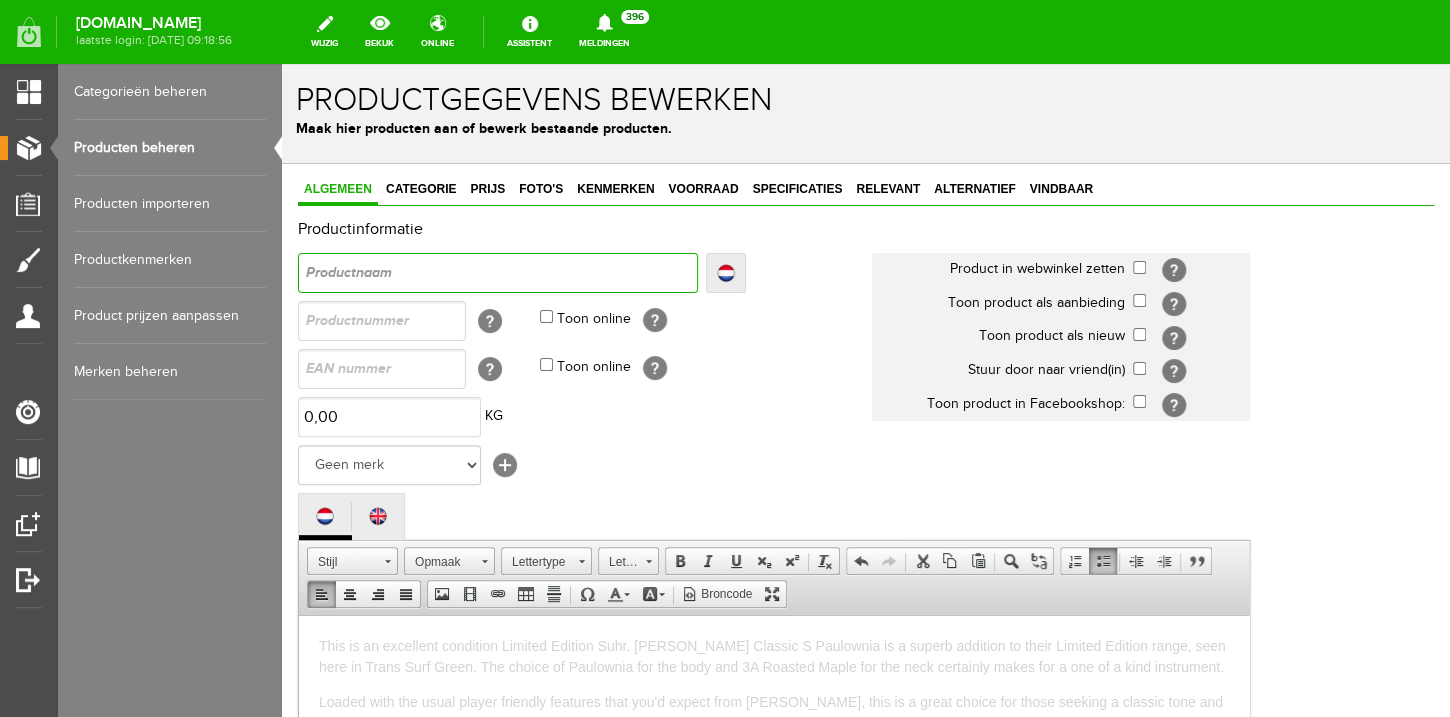 click at bounding box center [498, 273] 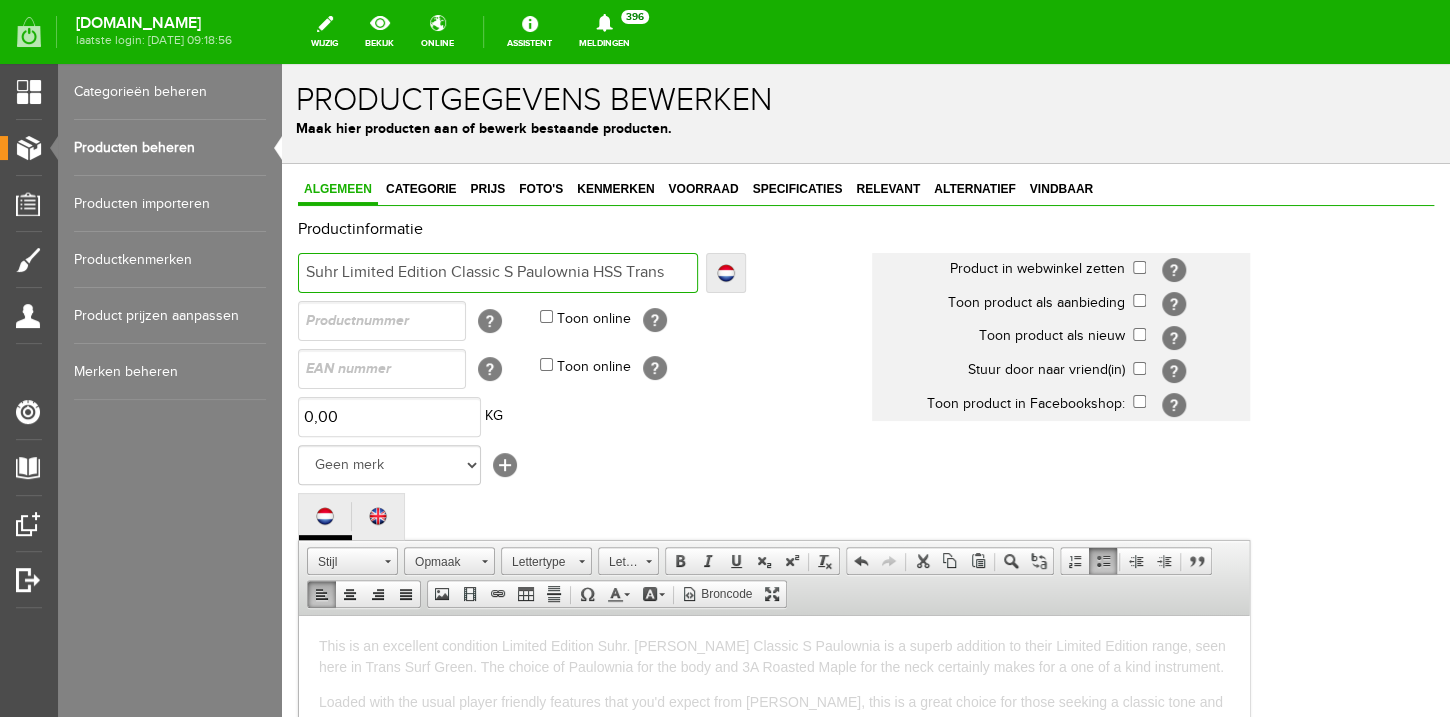 type on "Suhr Limited Edition Classic S Paulownia HSS Trans" 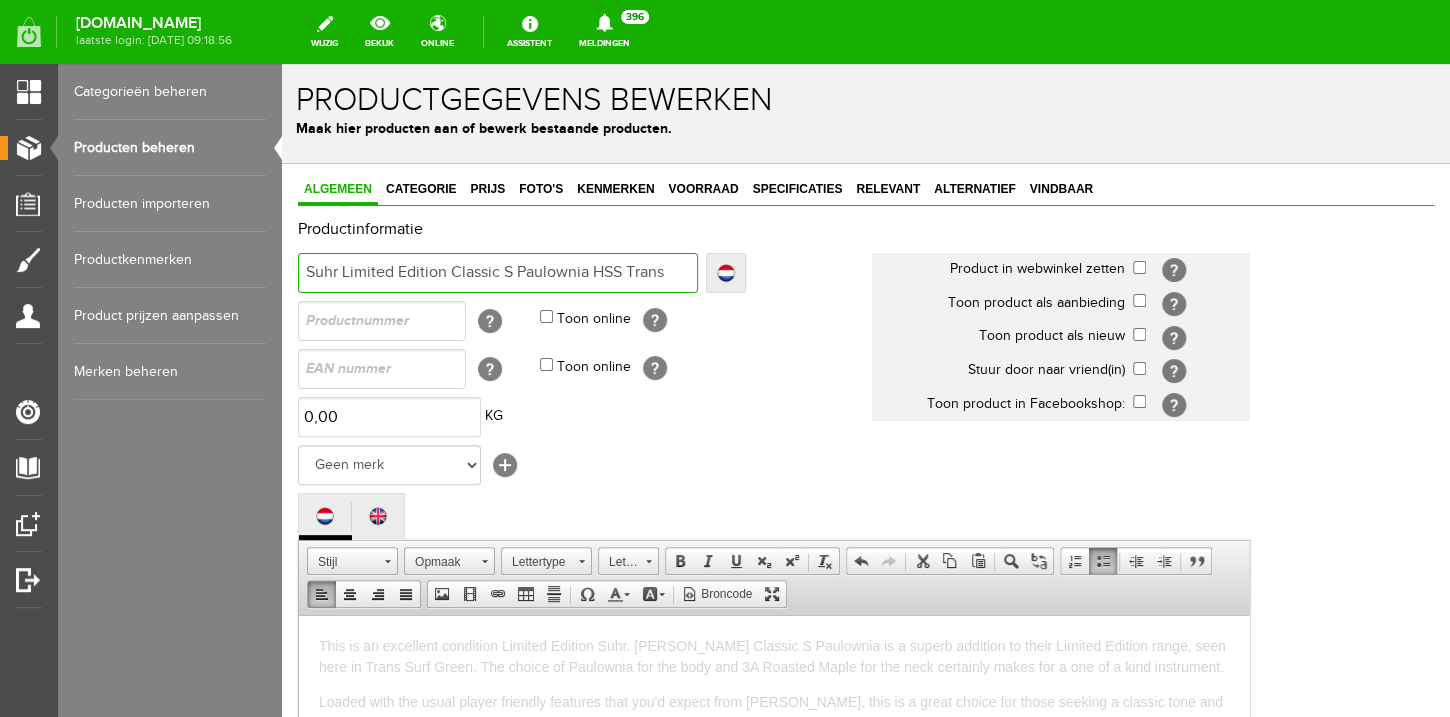 drag, startPoint x: 448, startPoint y: 272, endPoint x: 345, endPoint y: 274, distance: 103.01942 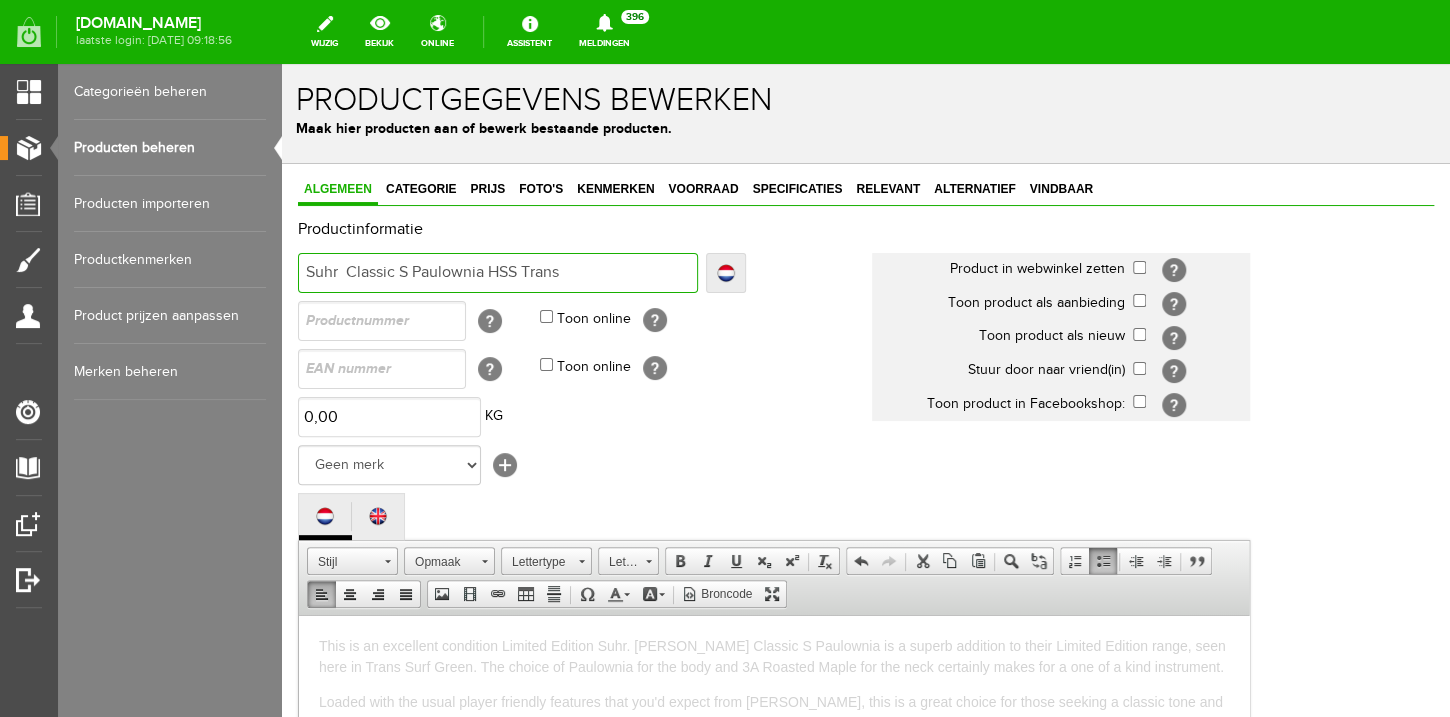 type on "Suhr  Classic S Paulownia HSS Trans" 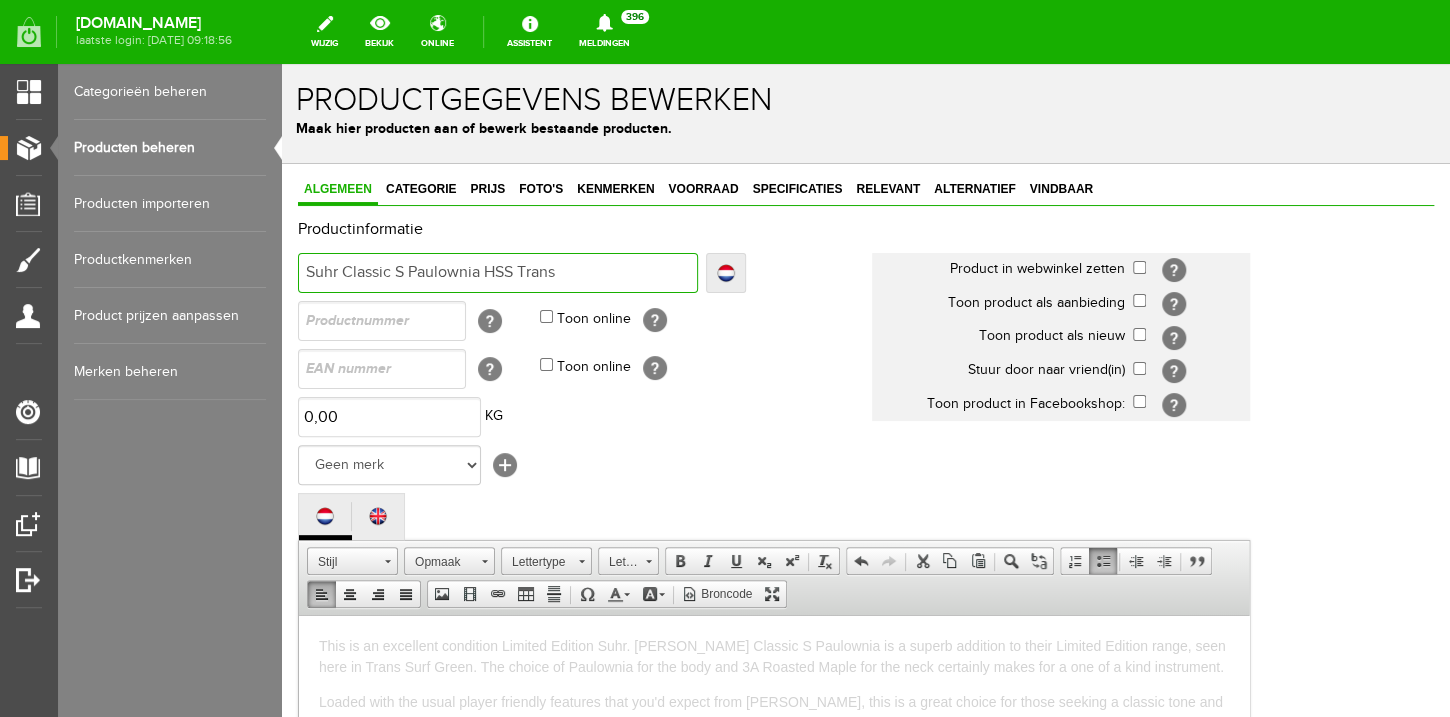type on "Suhr Classic S Paulownia HSS Trans" 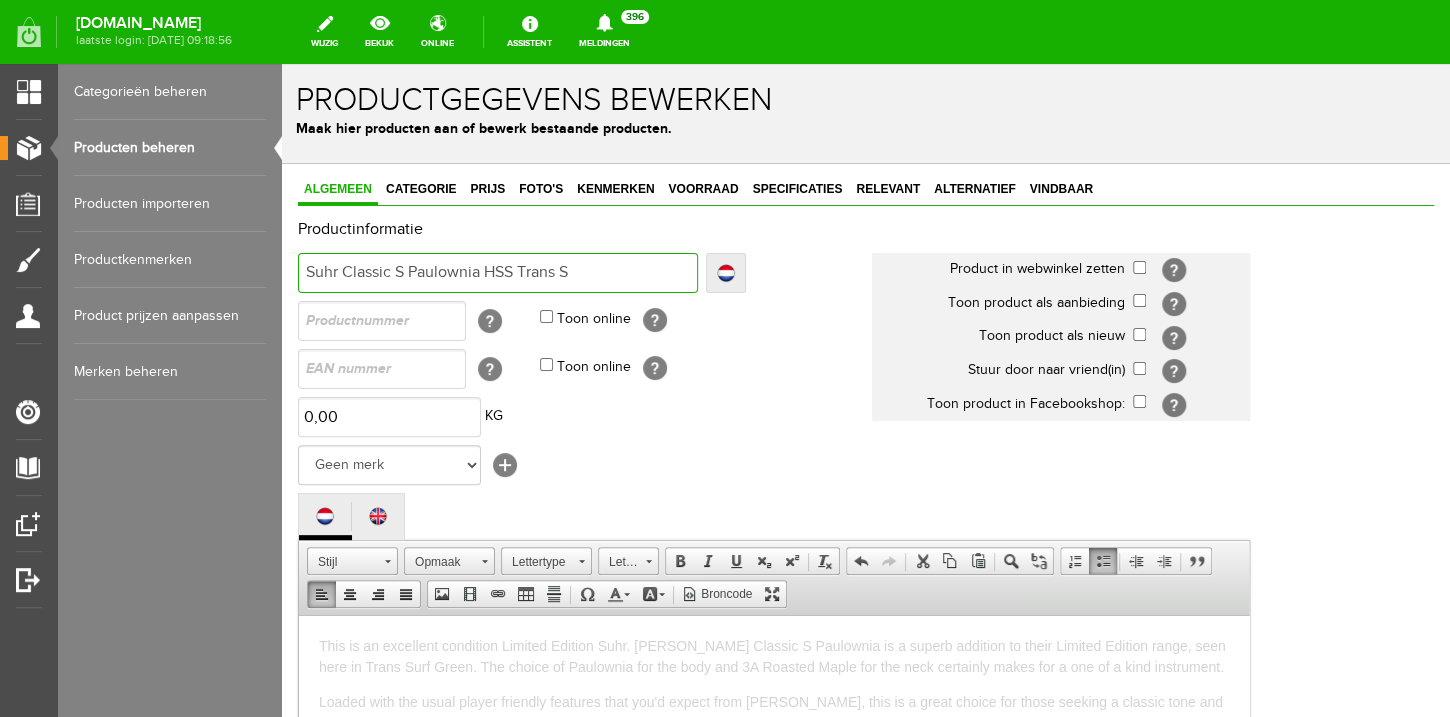 type on "Suhr Classic S Paulownia HSS Trans S" 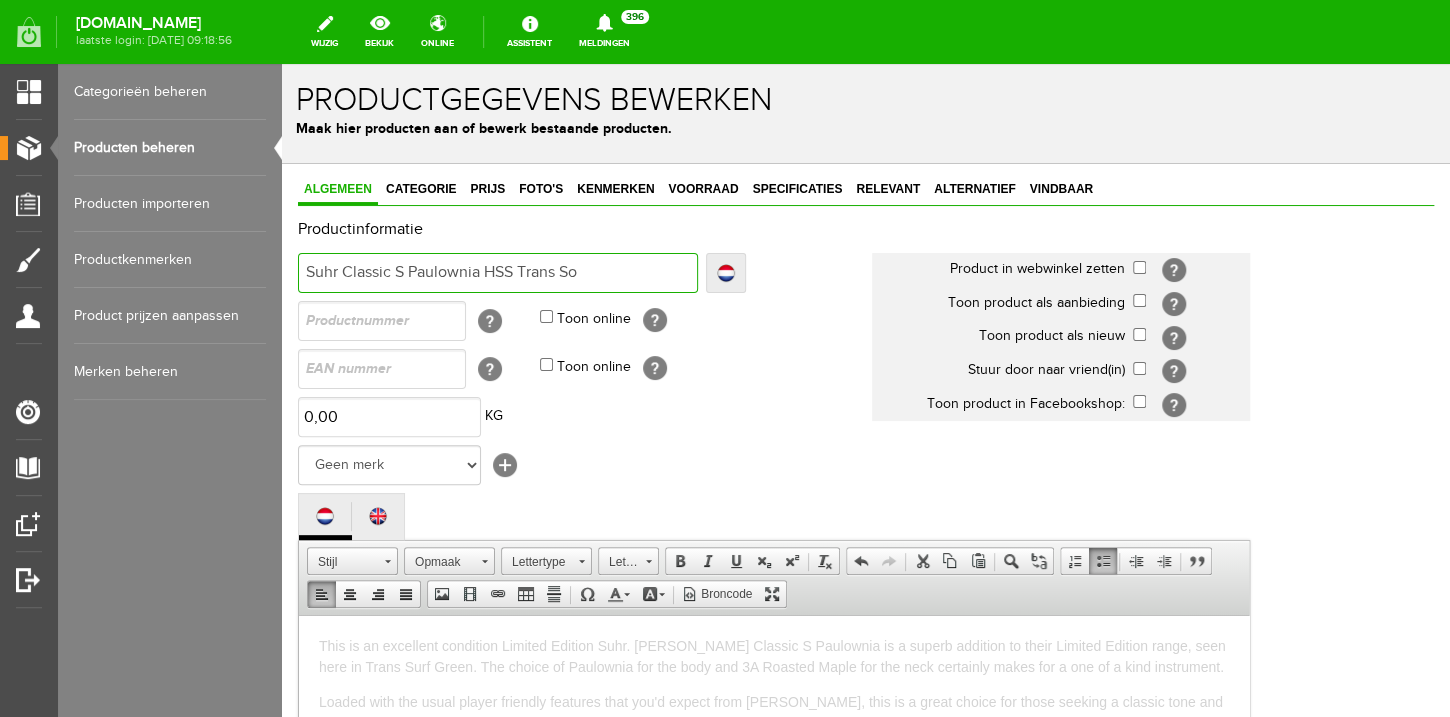 type on "Suhr Classic S Paulownia HSS Trans So" 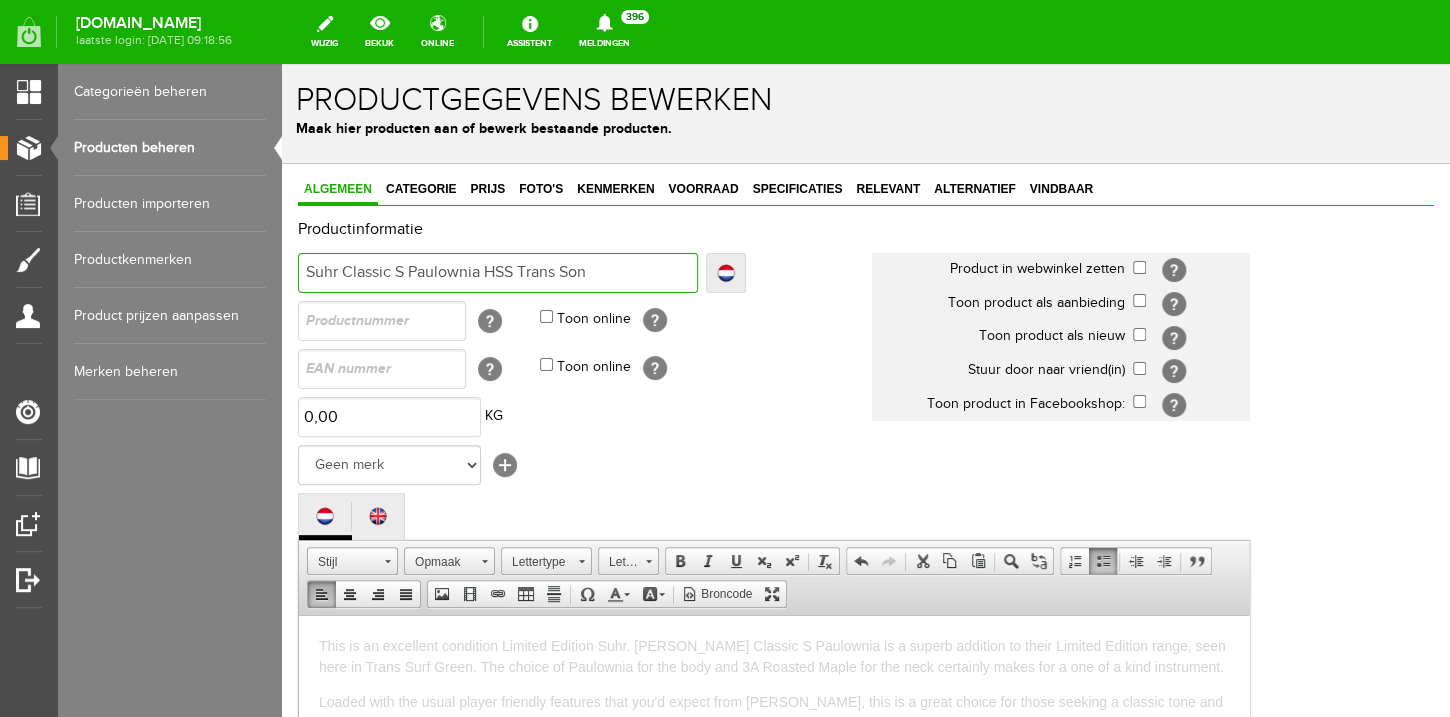 type on "Suhr Classic S Paulownia HSS Trans Son" 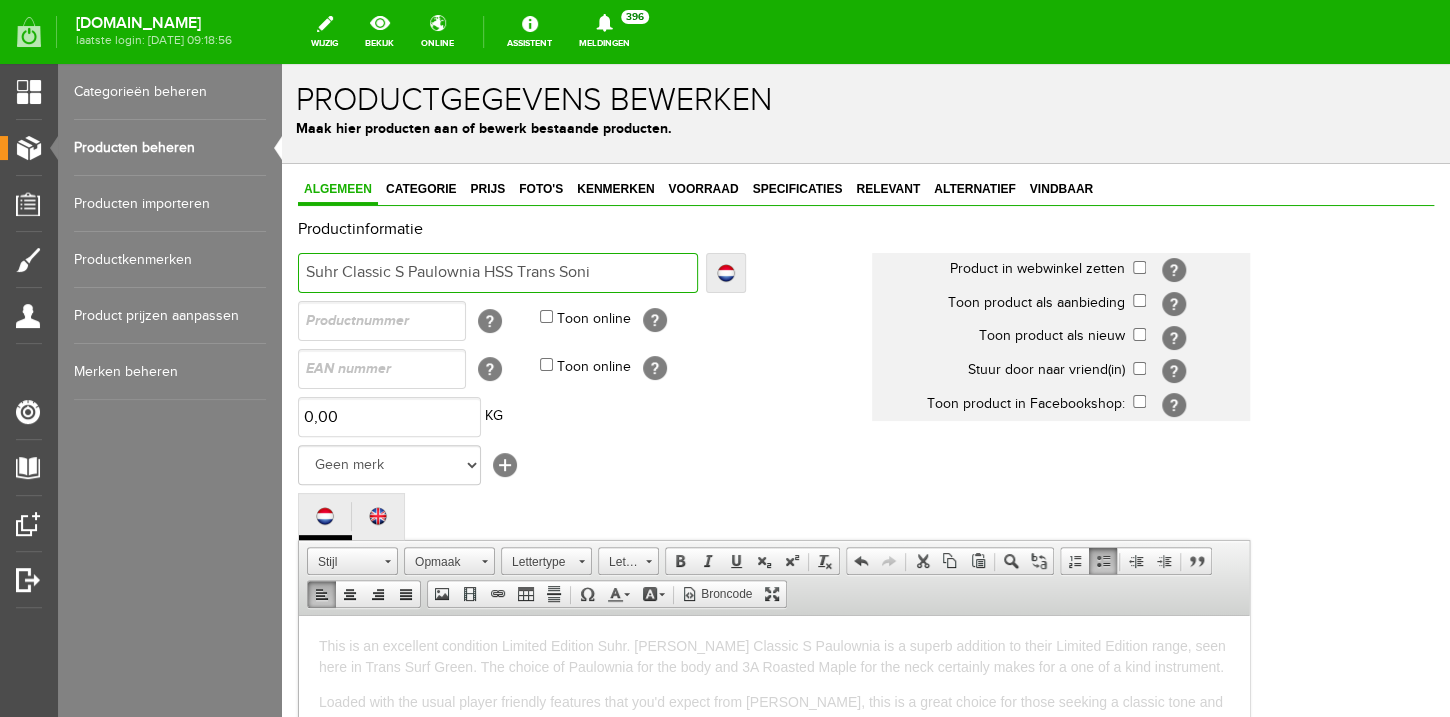 type on "Suhr Classic S Paulownia HSS Trans Soni" 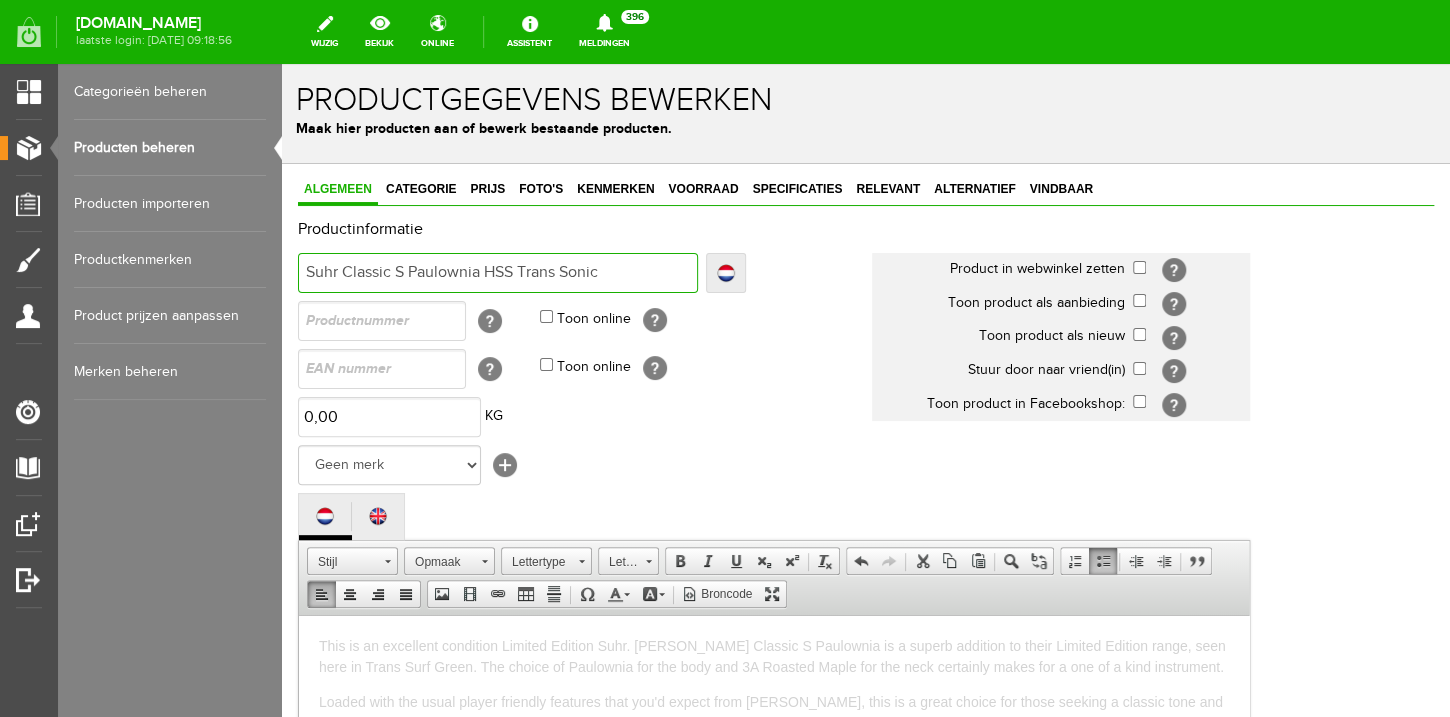 type on "Suhr Classic S Paulownia HSS Trans Sonic" 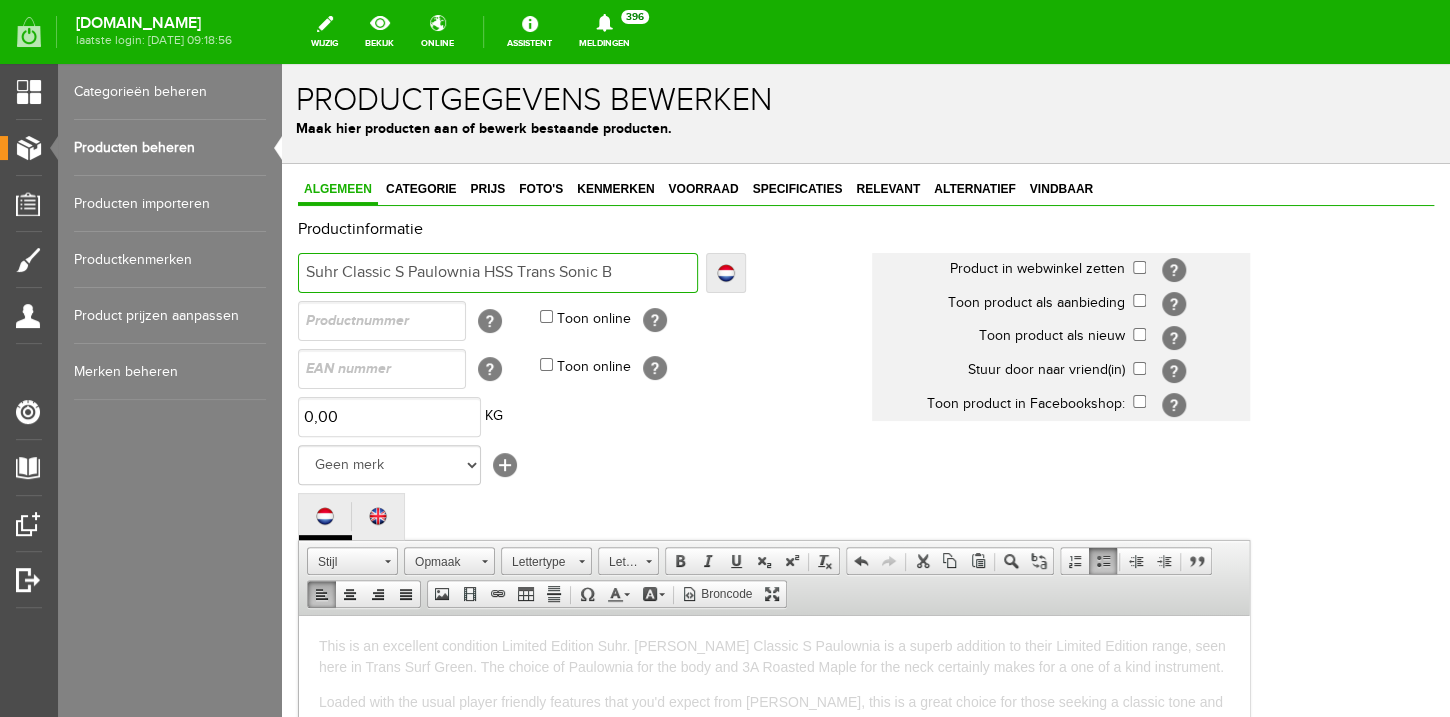 type on "Suhr Classic S Paulownia HSS Trans Sonic B" 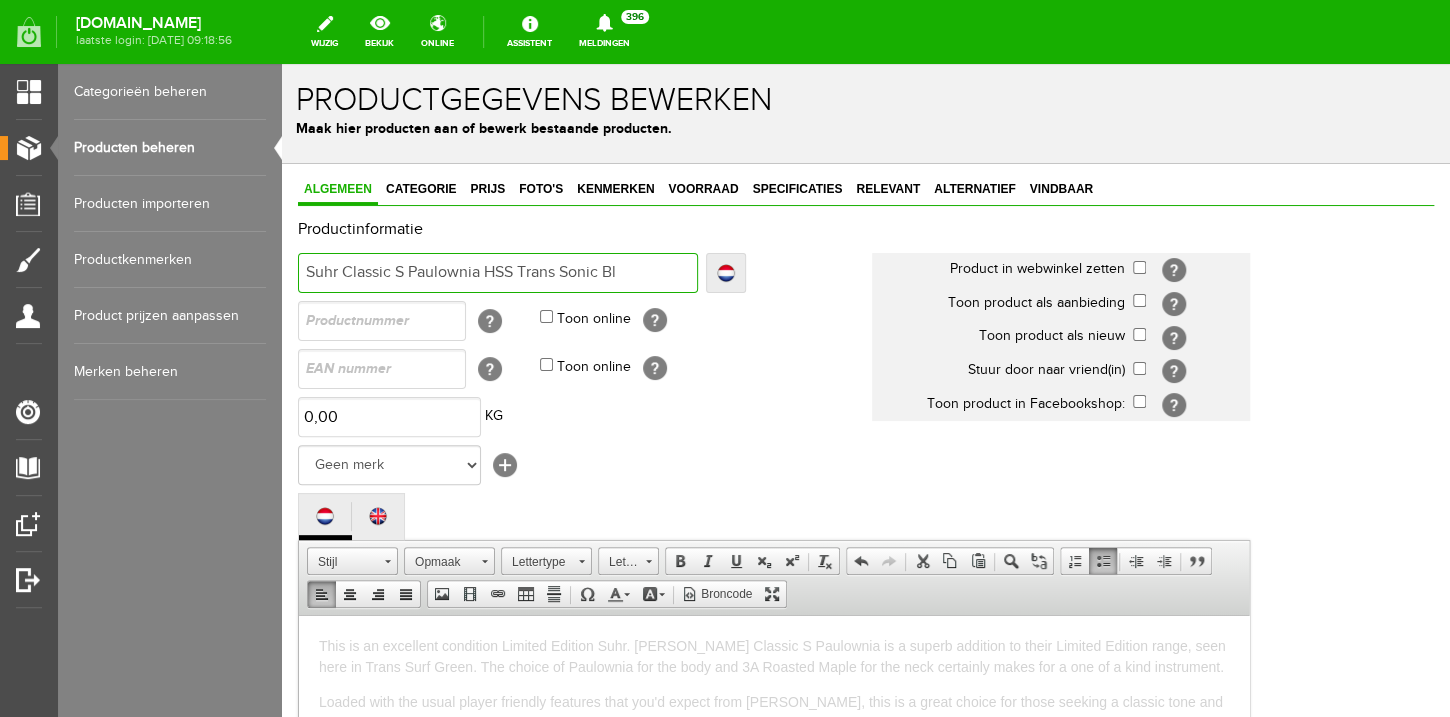type on "Suhr Classic S Paulownia HSS Trans Sonic Bl" 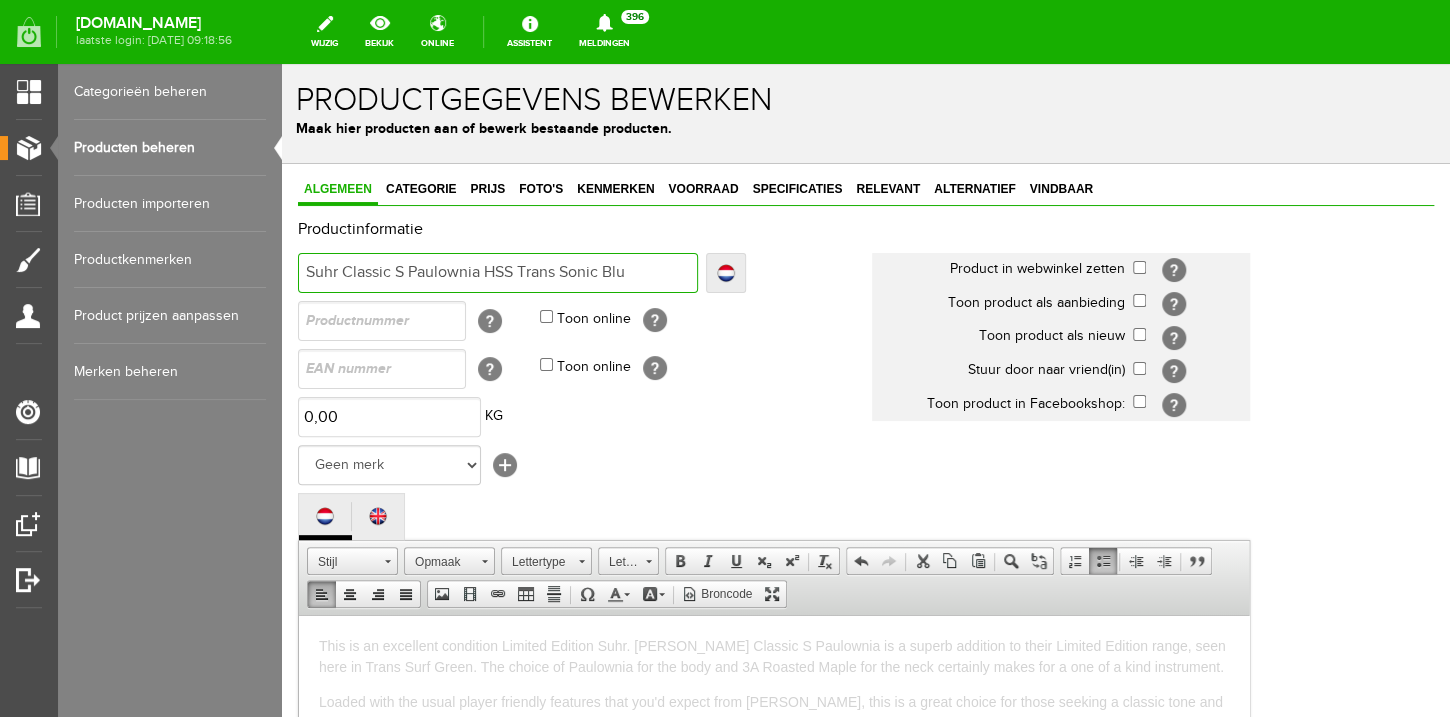 type on "Suhr Classic S Paulownia HSS Trans Sonic Blu" 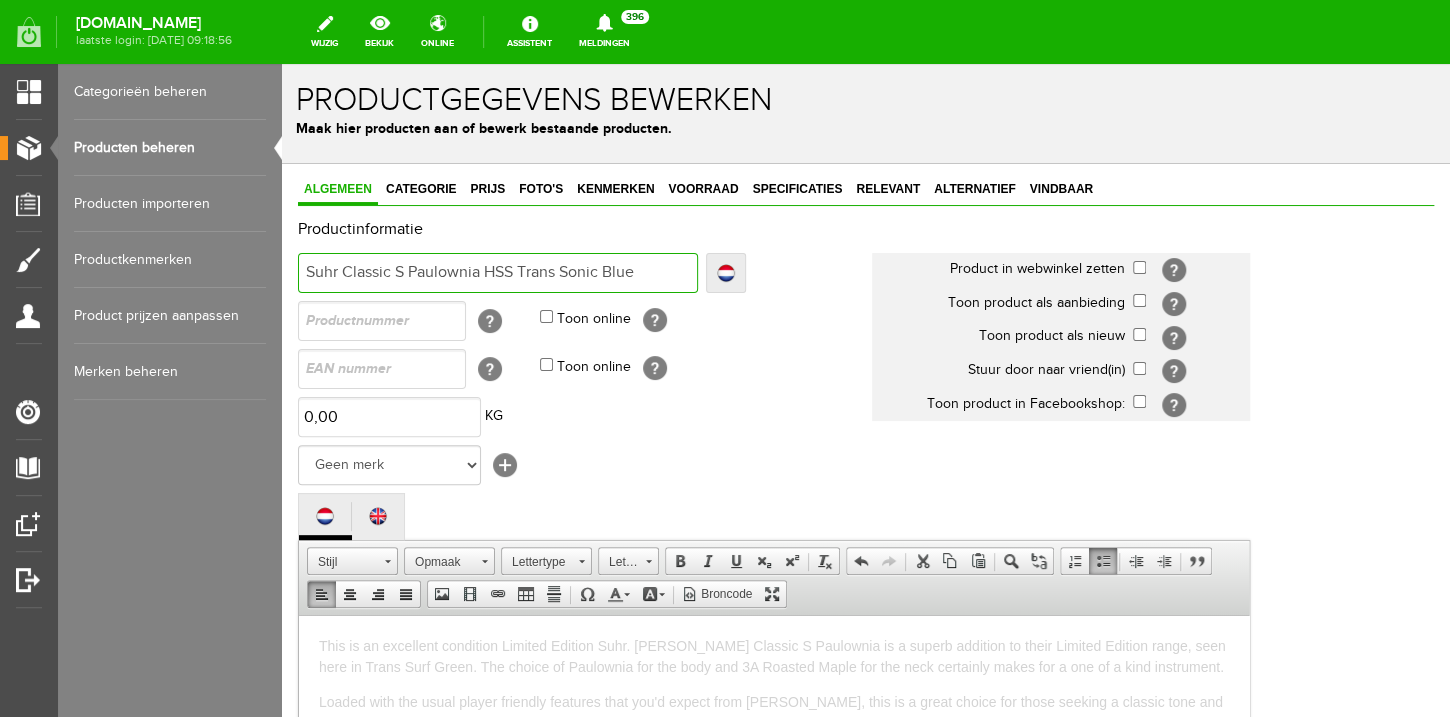type on "Suhr Classic S Paulownia HSS Trans Sonic Blue" 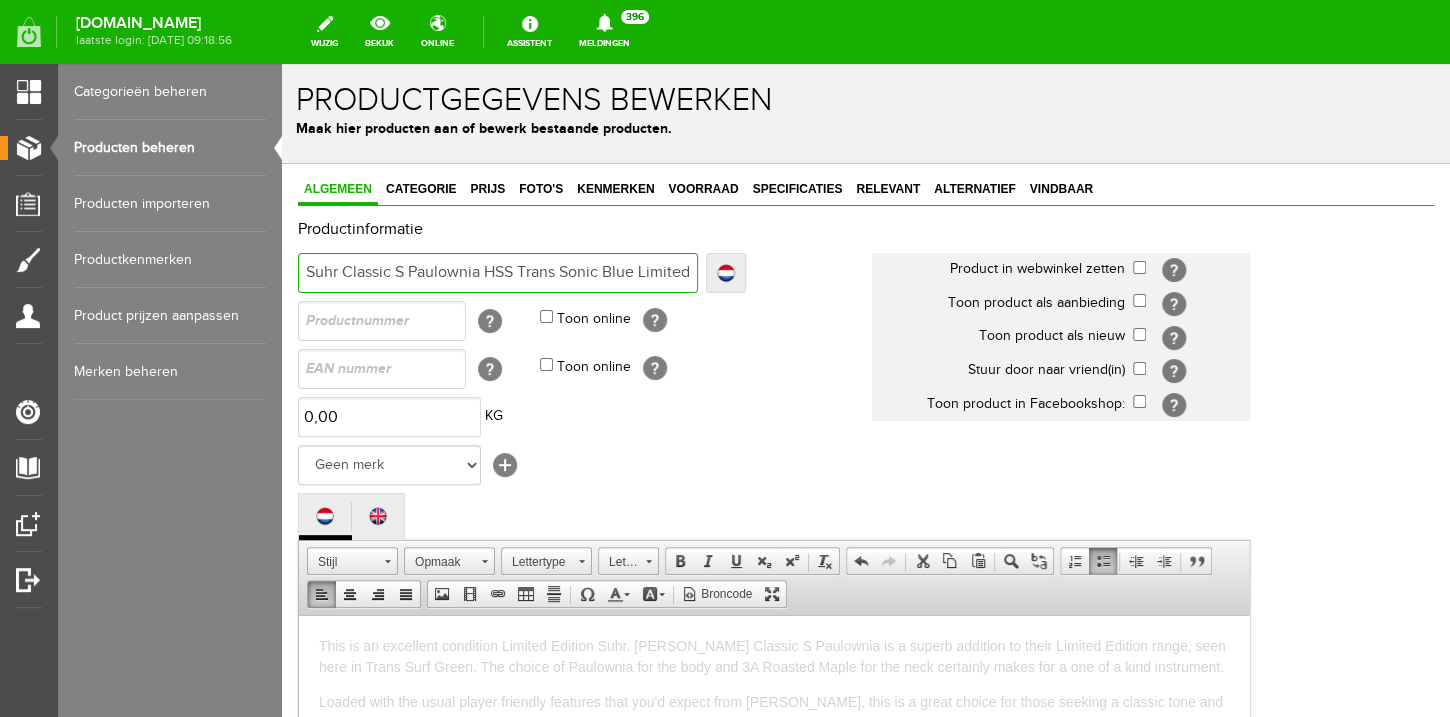 scroll, scrollTop: 0, scrollLeft: 56, axis: horizontal 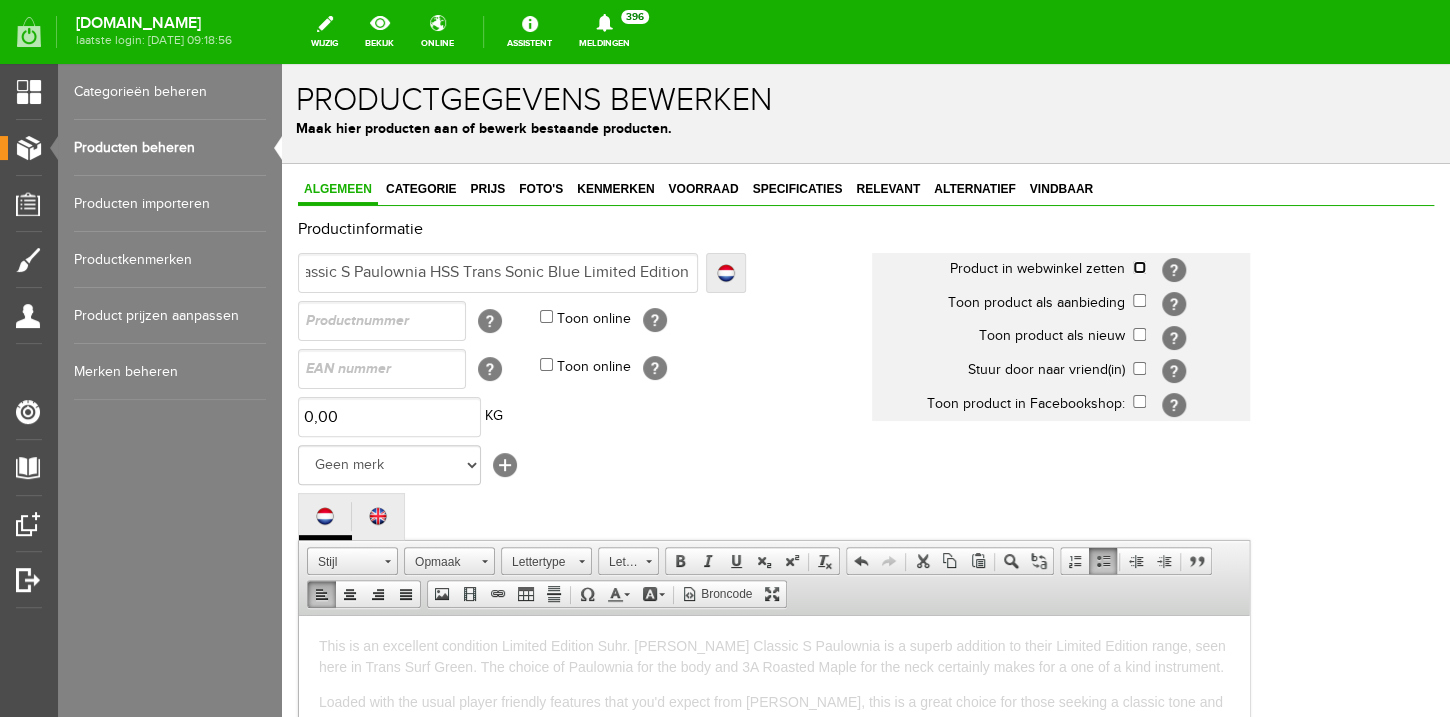 click at bounding box center [1139, 267] 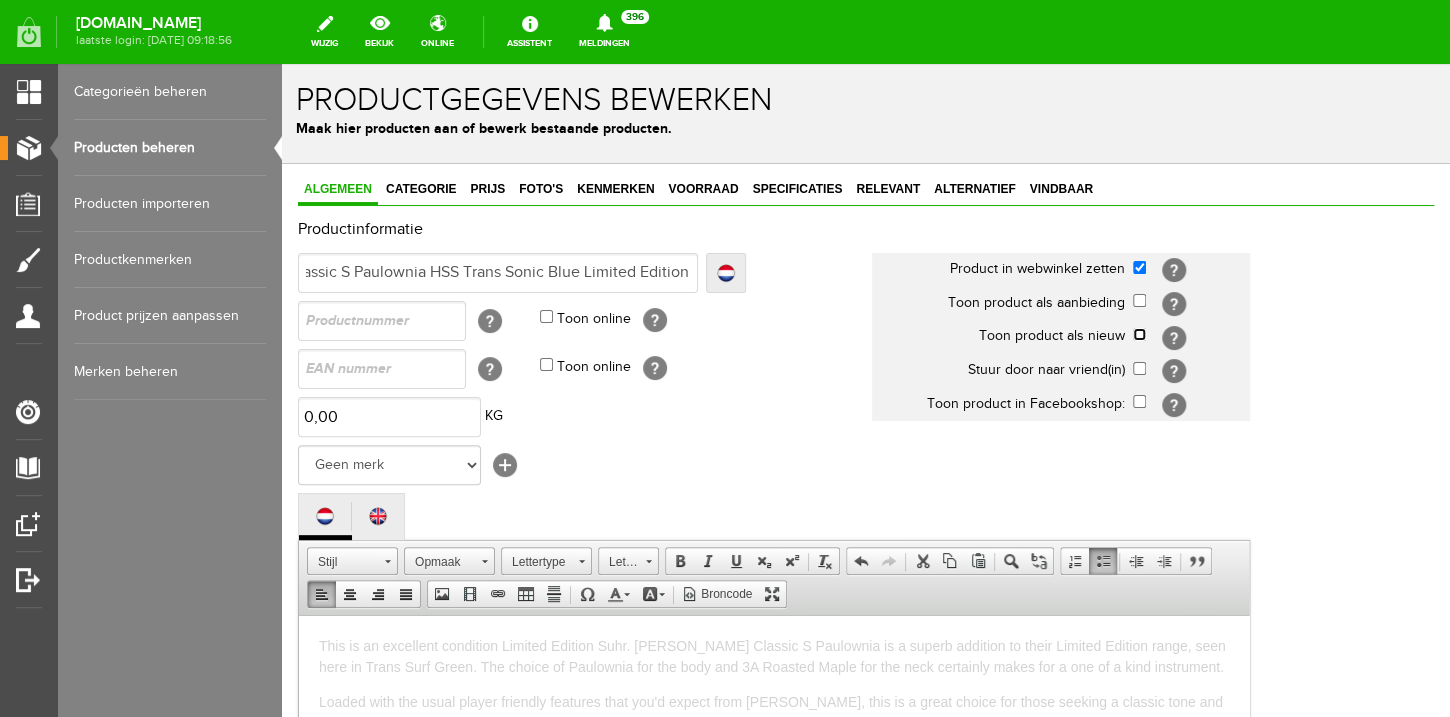 click at bounding box center (1139, 334) 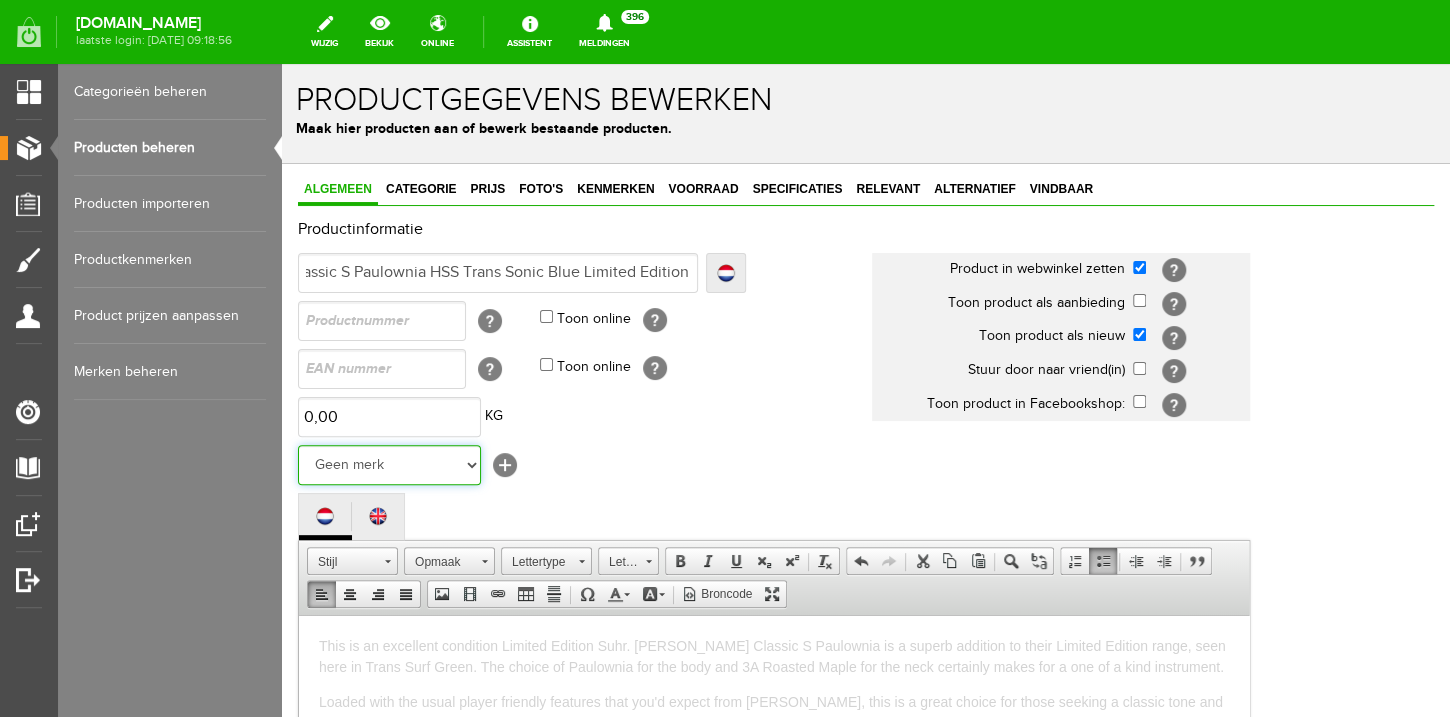 click on "Geen merk
Hymn
Peavey
Vox
Rickenbacker
[PERSON_NAME] [PERSON_NAME]
[PERSON_NAME]
Hook
Gretsch
[PERSON_NAME]
The Heritage
Haar
ESP
Martin
EVH
[PERSON_NAME]
Music Man
Gibson
Fender
Ibanez
PRS [PERSON_NAME]
Other brands" at bounding box center [389, 465] 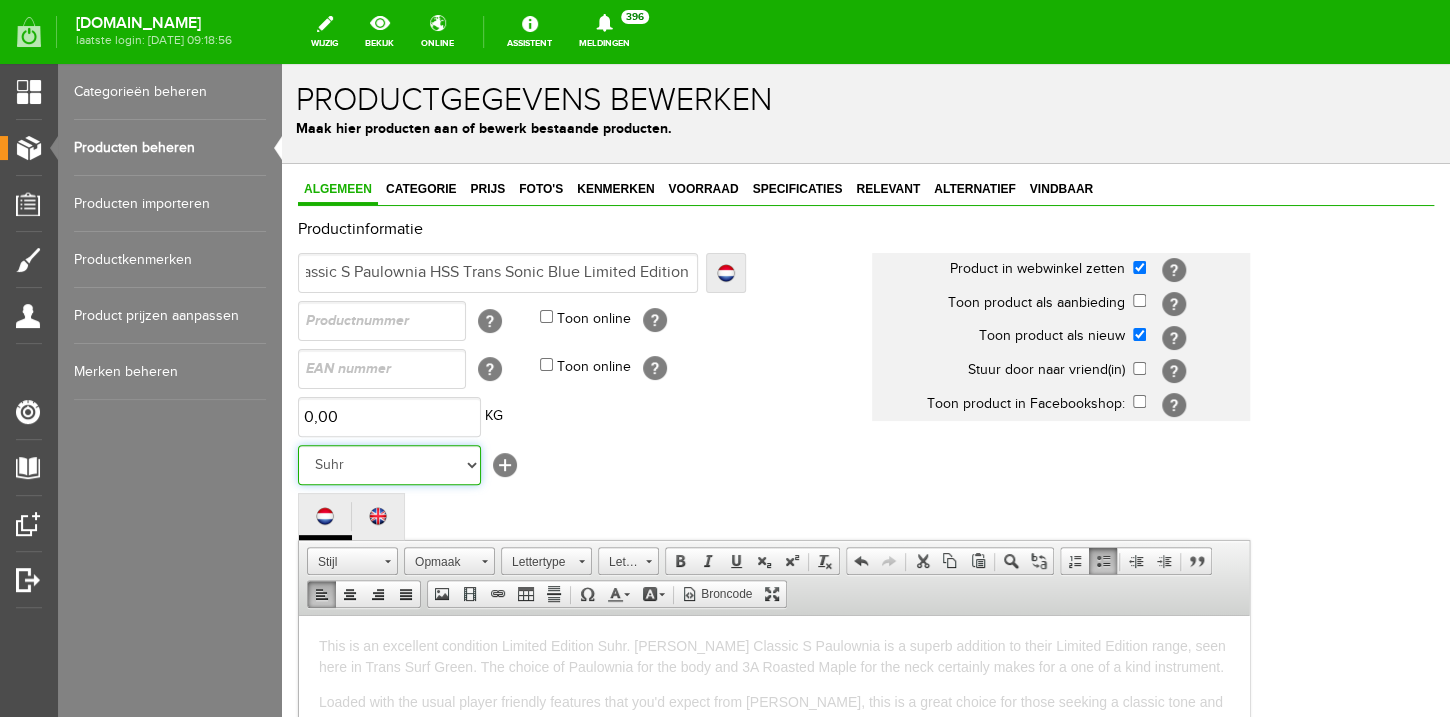 click on "Suhr" at bounding box center (282, 64) 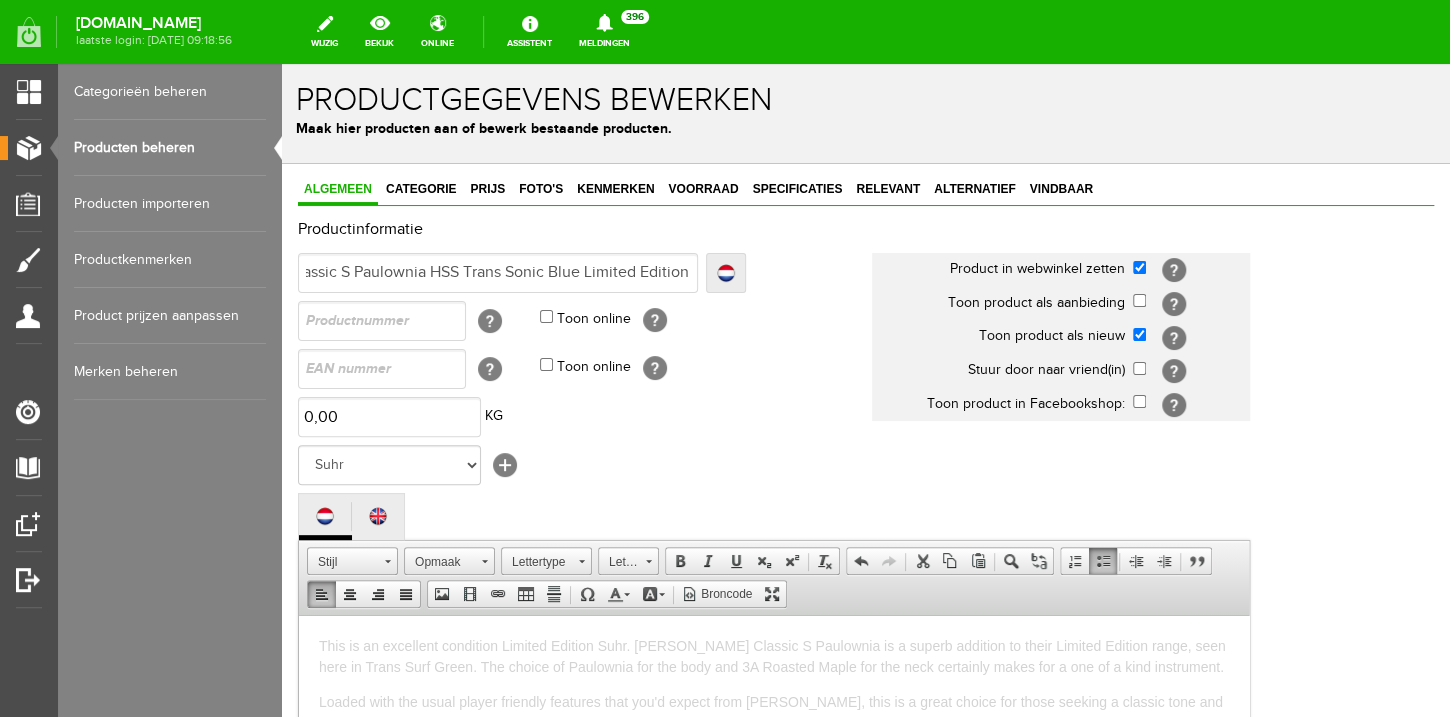 click on "Geen merk
Hymn
Peavey
Vox
Rickenbacker
[PERSON_NAME] [PERSON_NAME]
[PERSON_NAME]
Hook
Gretsch
[PERSON_NAME]
The Heritage
Haar
ESP
Martin
EVH
[PERSON_NAME]
Music Man
Gibson
Fender
Ibanez
PRS [PERSON_NAME]
Other brands
[+]" at bounding box center [585, 465] 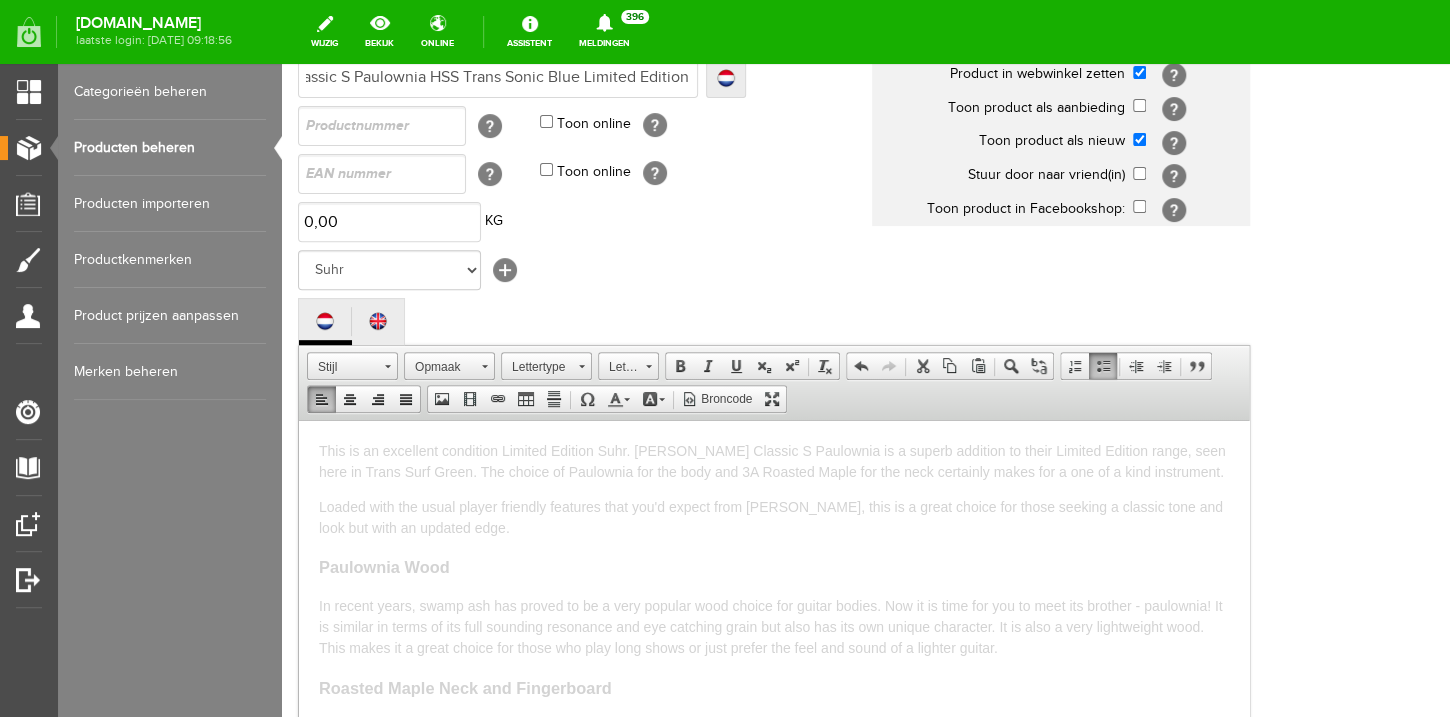 scroll, scrollTop: 240, scrollLeft: 0, axis: vertical 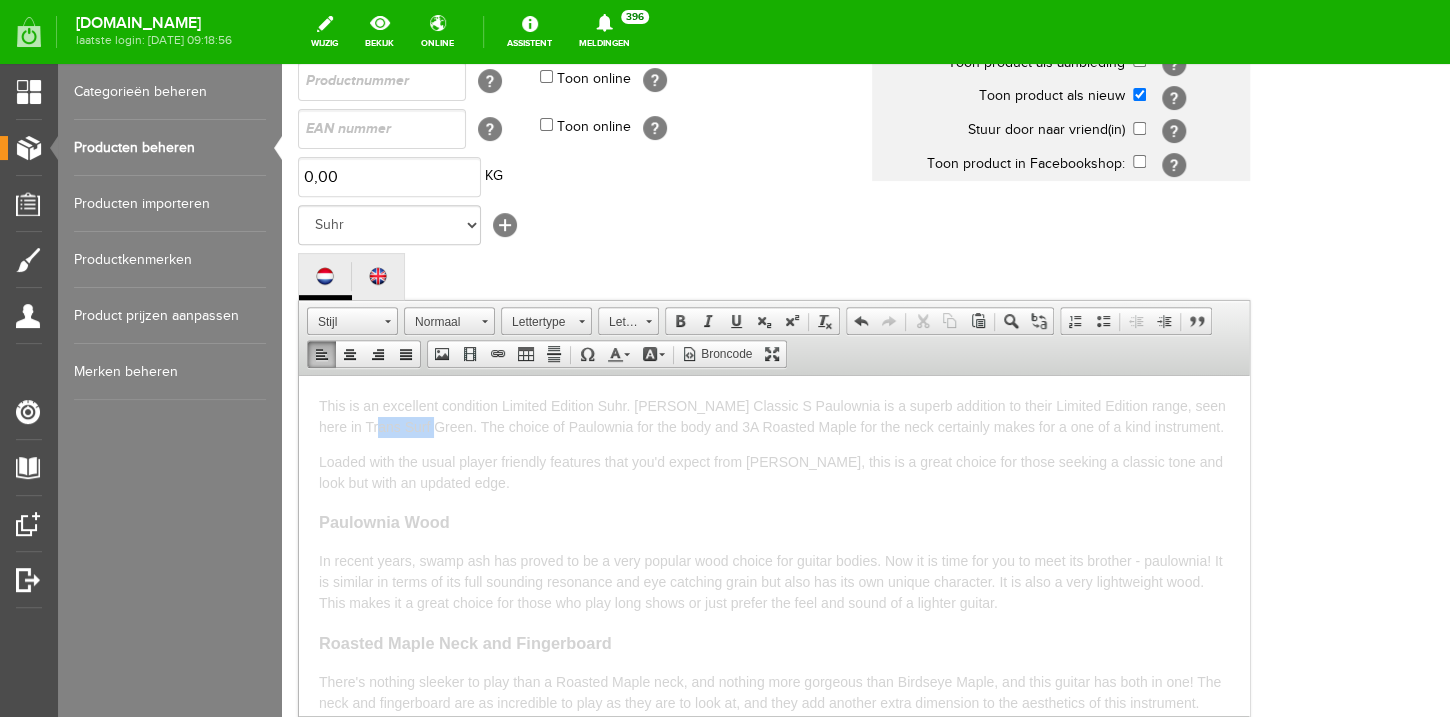 drag, startPoint x: 439, startPoint y: 425, endPoint x: 392, endPoint y: 420, distance: 47.26521 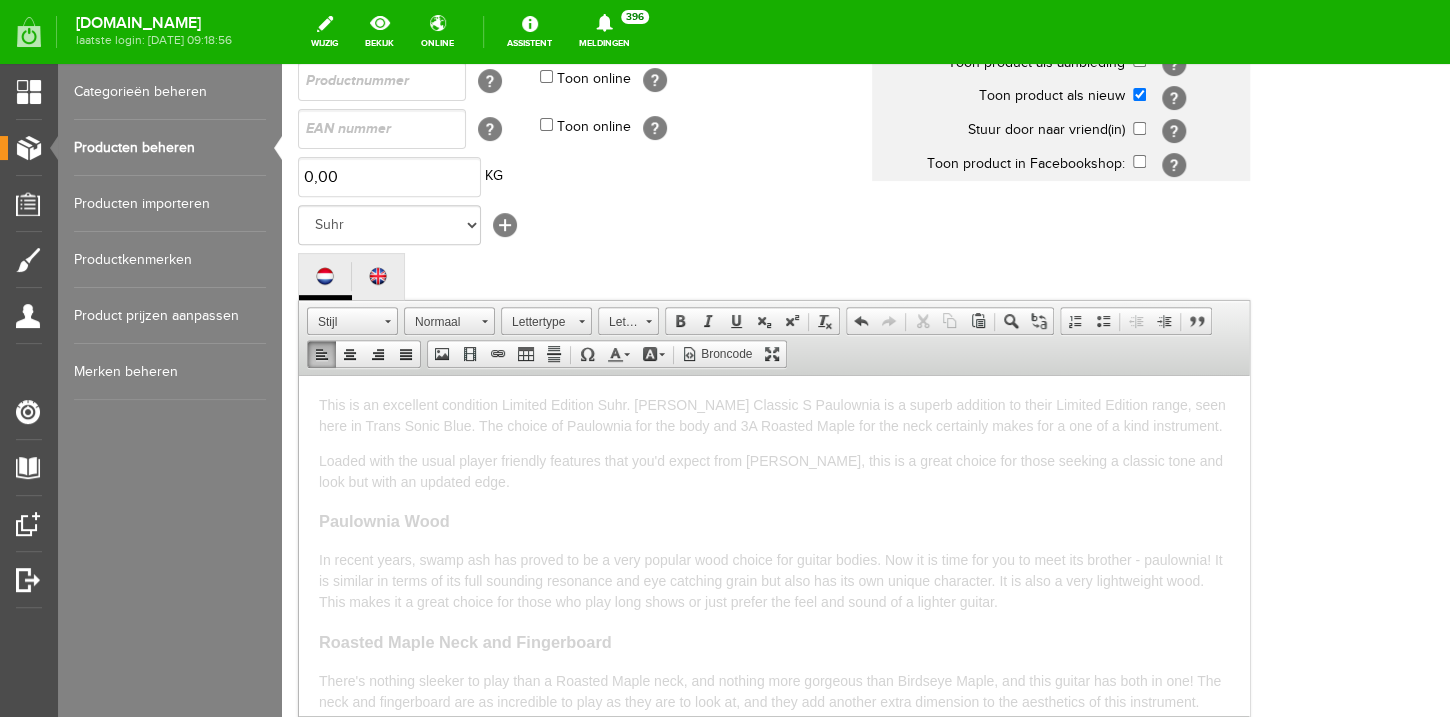 scroll, scrollTop: 0, scrollLeft: 0, axis: both 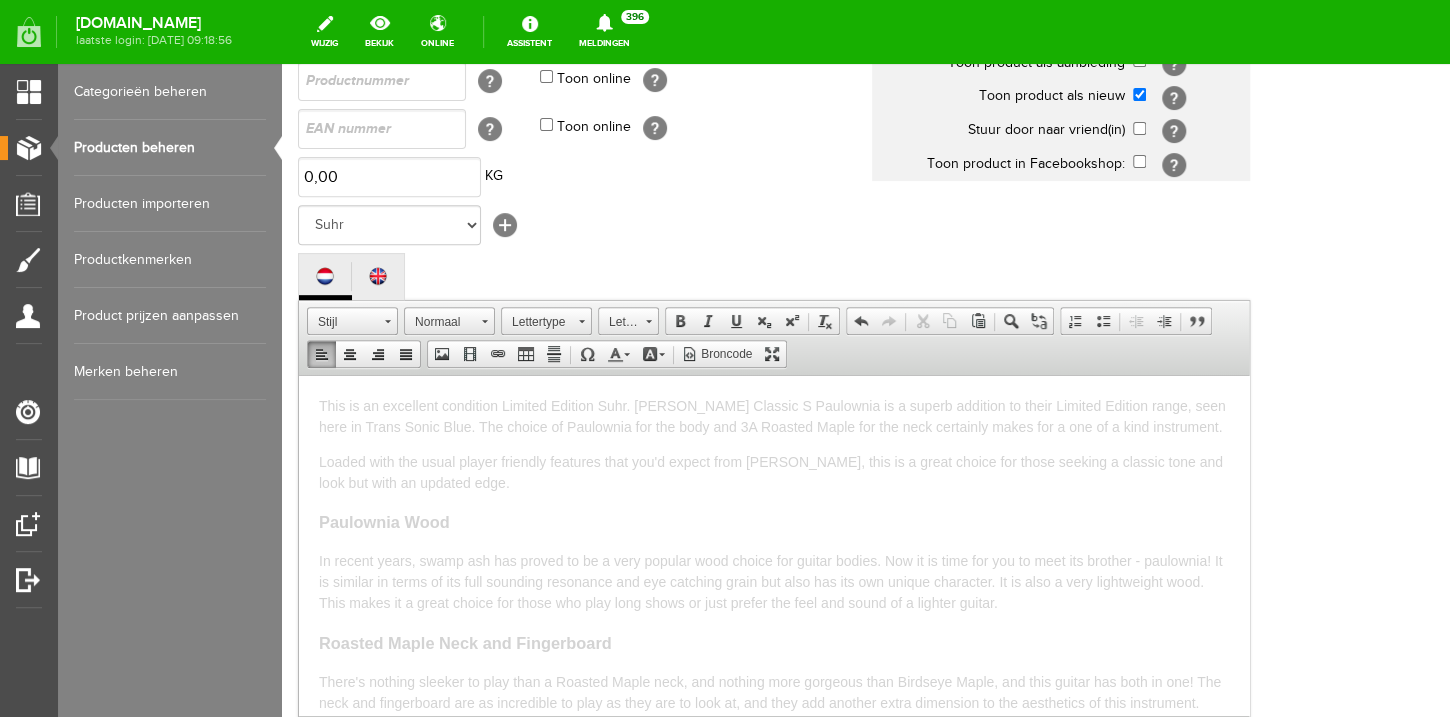 click on "Loaded with the usual player friendly features that you'd expect from [PERSON_NAME], this is a great choice for those seeking a classic tone and look but with an updated edge." at bounding box center (774, 472) 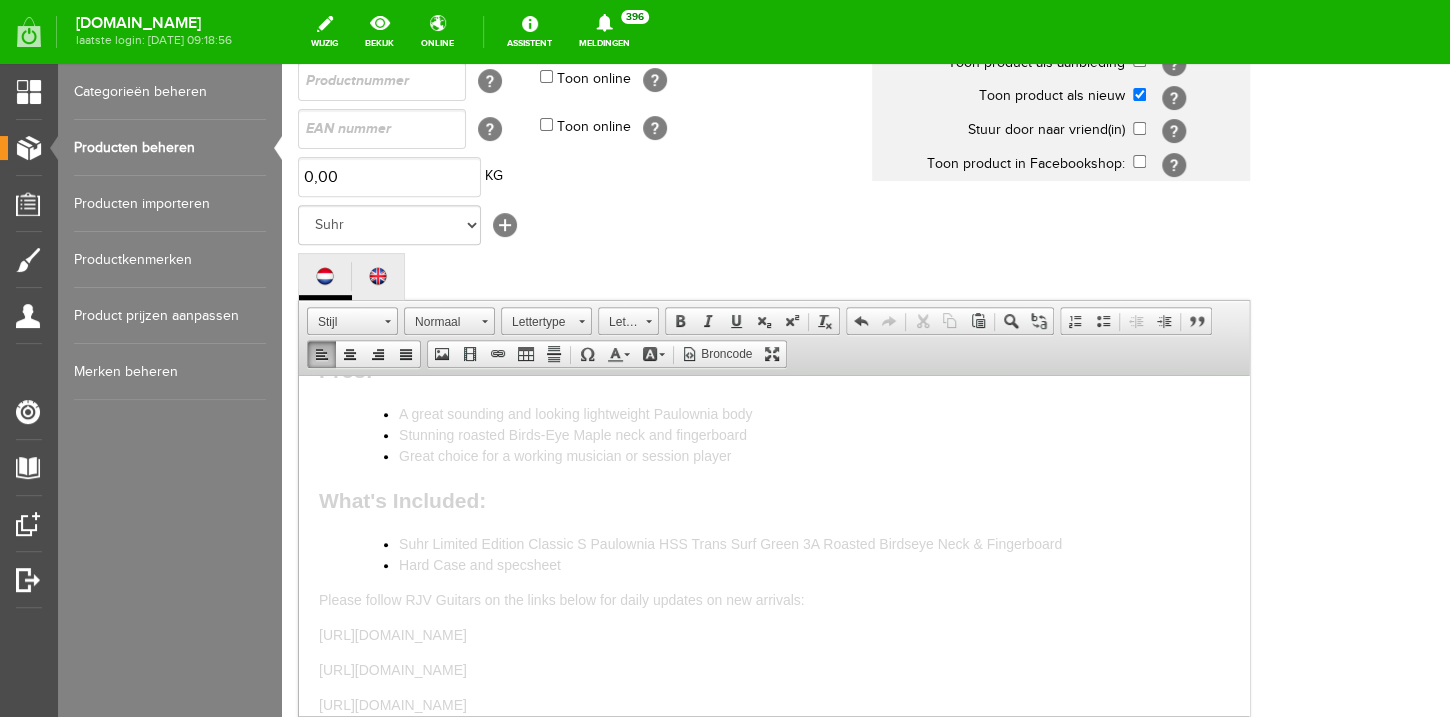 scroll, scrollTop: 497, scrollLeft: 0, axis: vertical 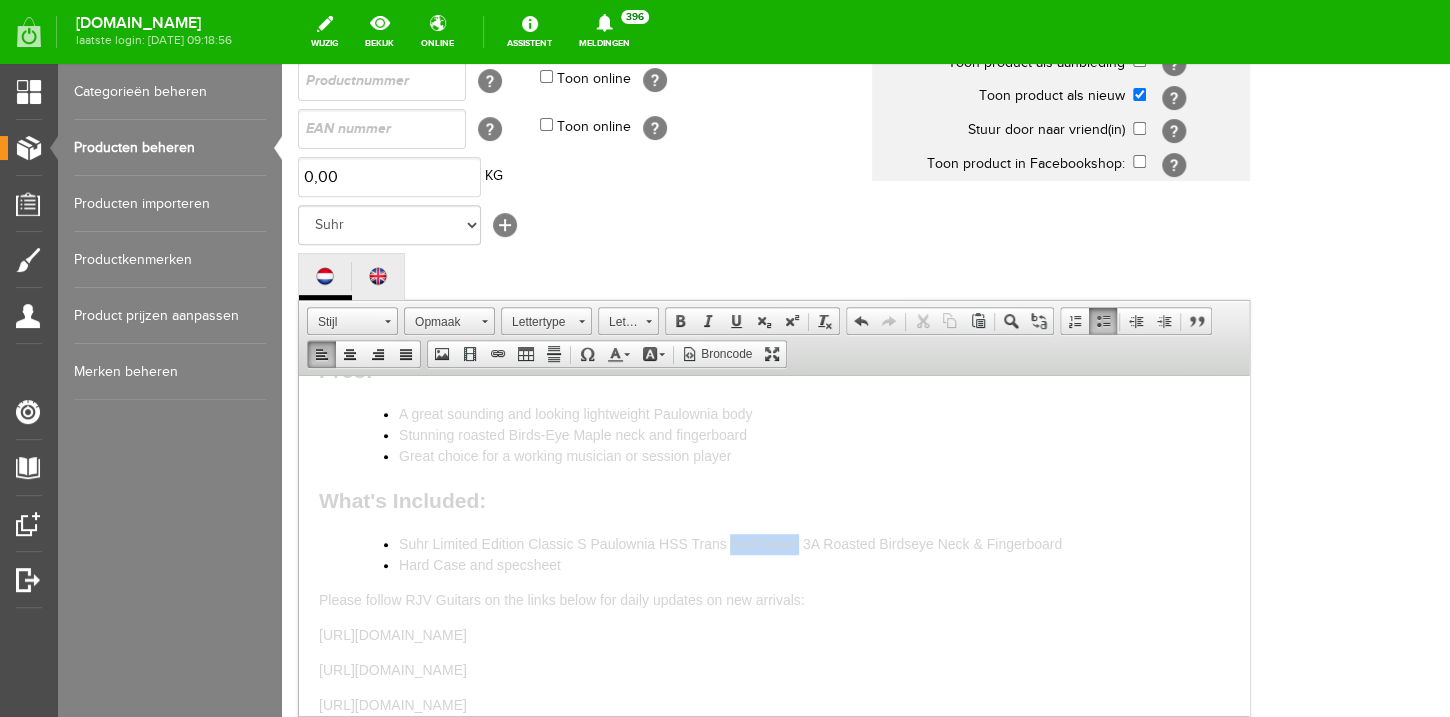 drag, startPoint x: 800, startPoint y: 542, endPoint x: 734, endPoint y: 542, distance: 66 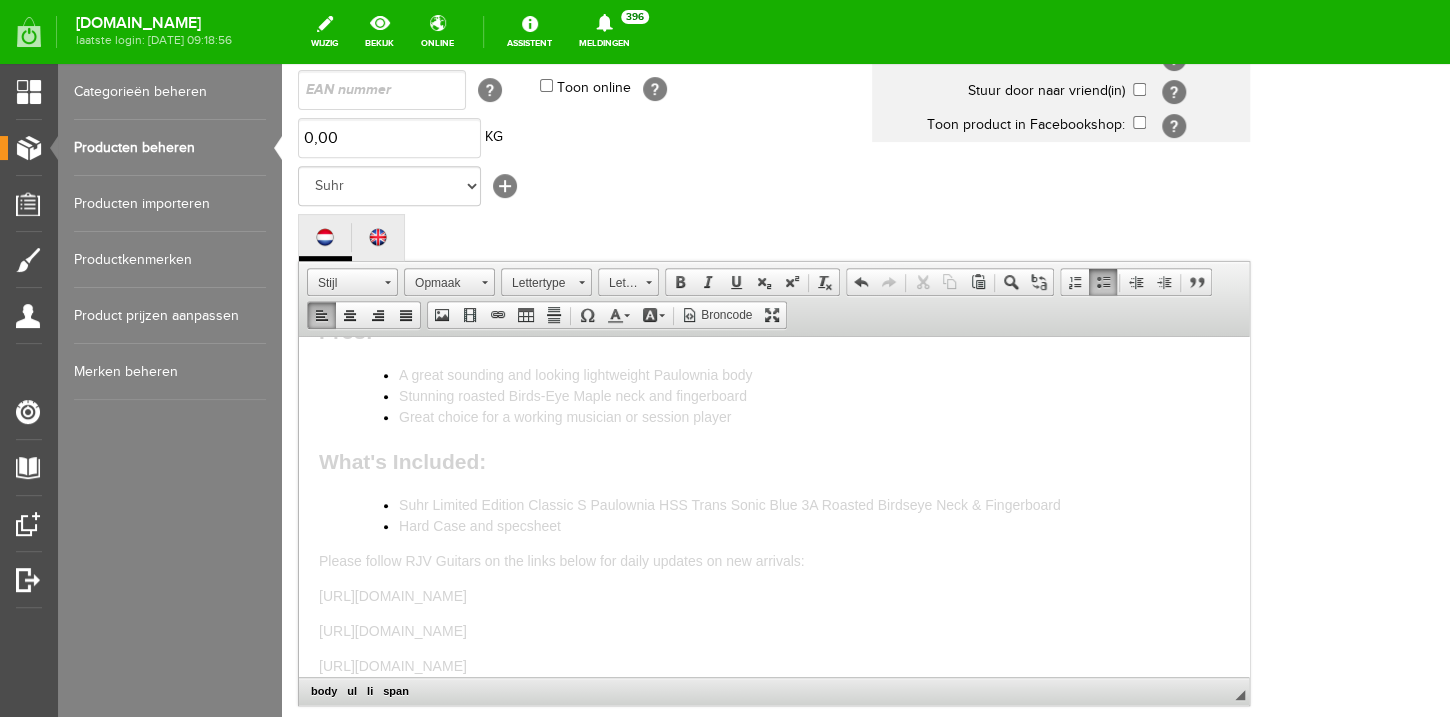 scroll, scrollTop: 288, scrollLeft: 0, axis: vertical 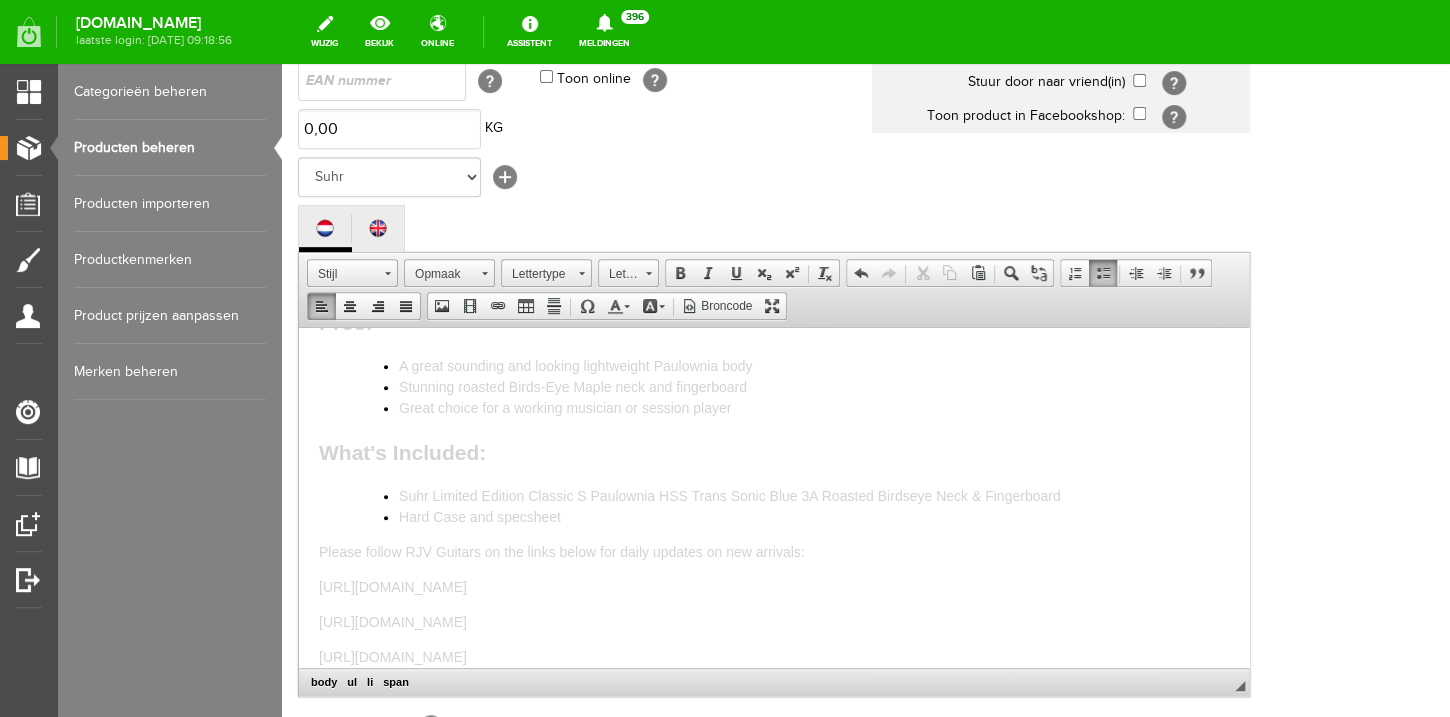 click on "Hard Case and specsheet" at bounding box center [814, 516] 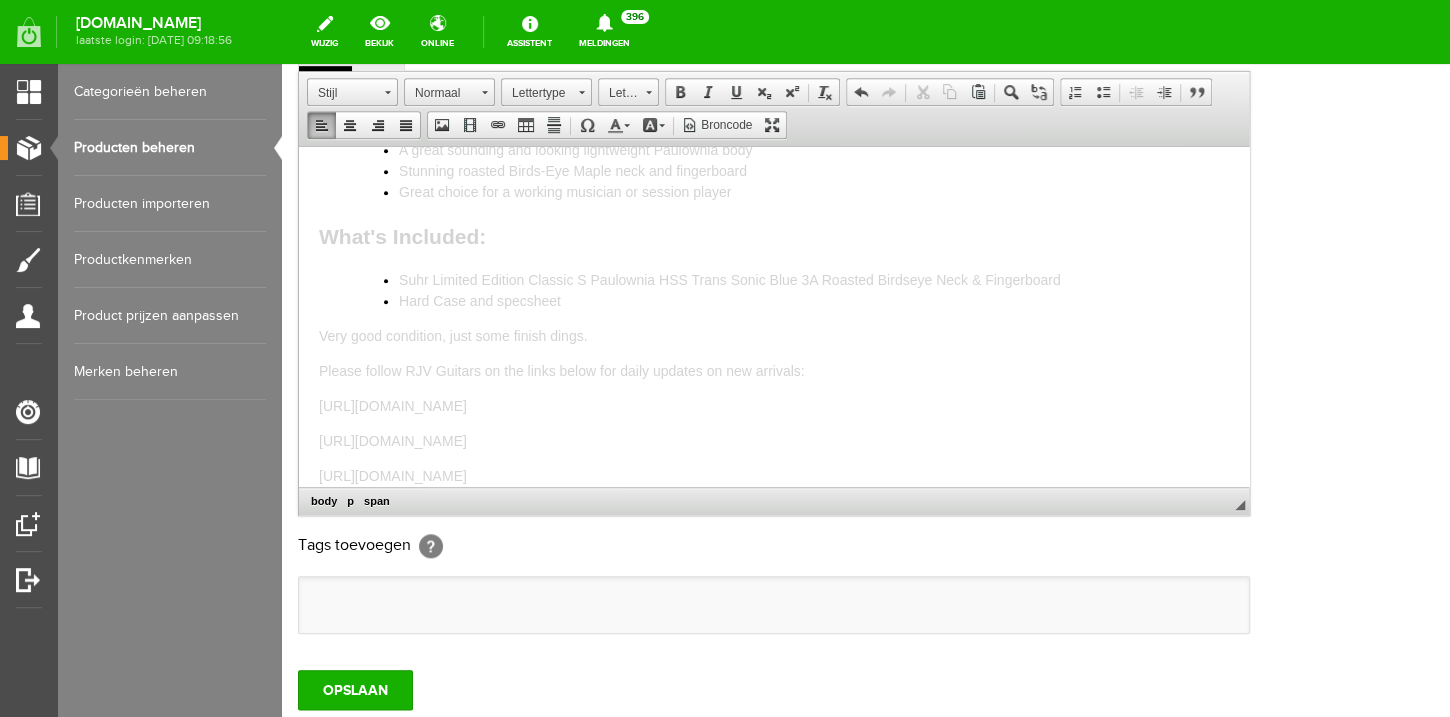 scroll, scrollTop: 624, scrollLeft: 0, axis: vertical 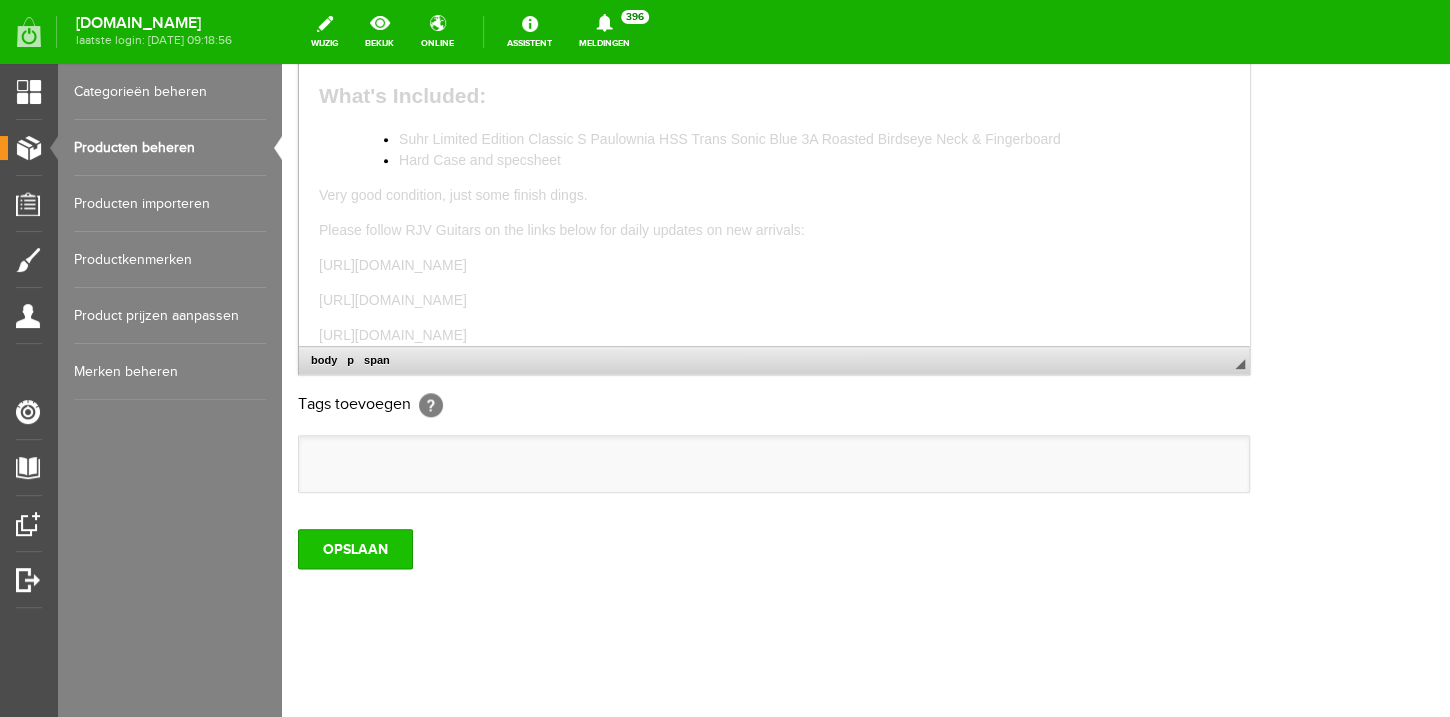 click on "OPSLAAN" at bounding box center (355, 549) 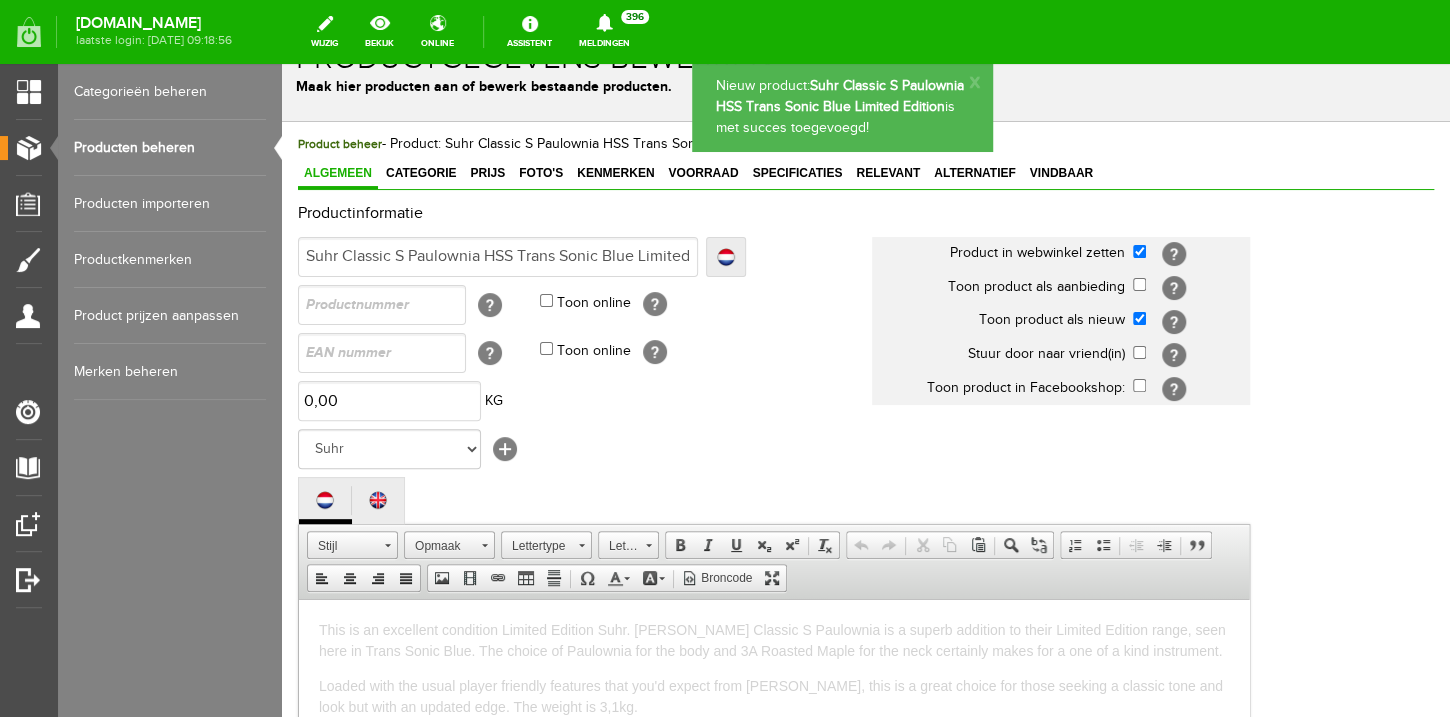 scroll, scrollTop: 0, scrollLeft: 0, axis: both 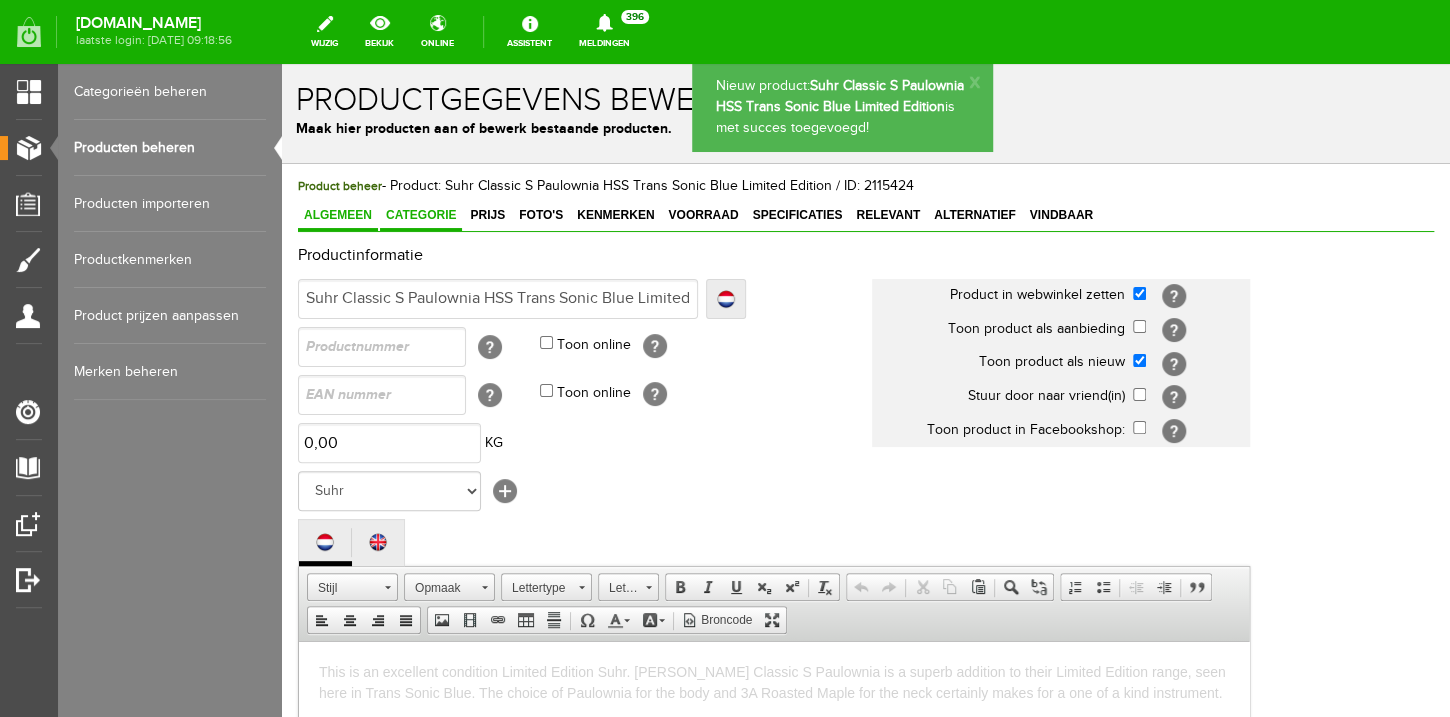 click on "Categorie" at bounding box center (421, 215) 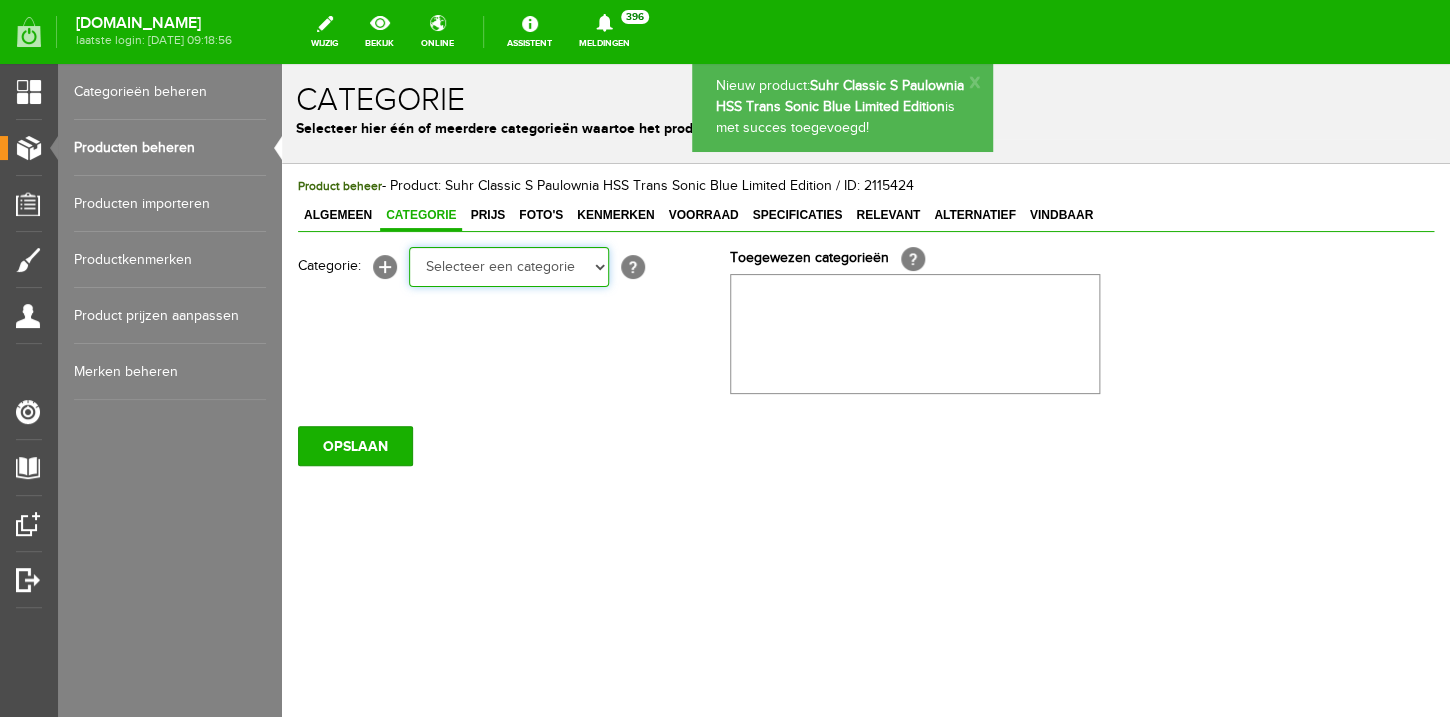 click on "Electric guitars" at bounding box center (282, 64) 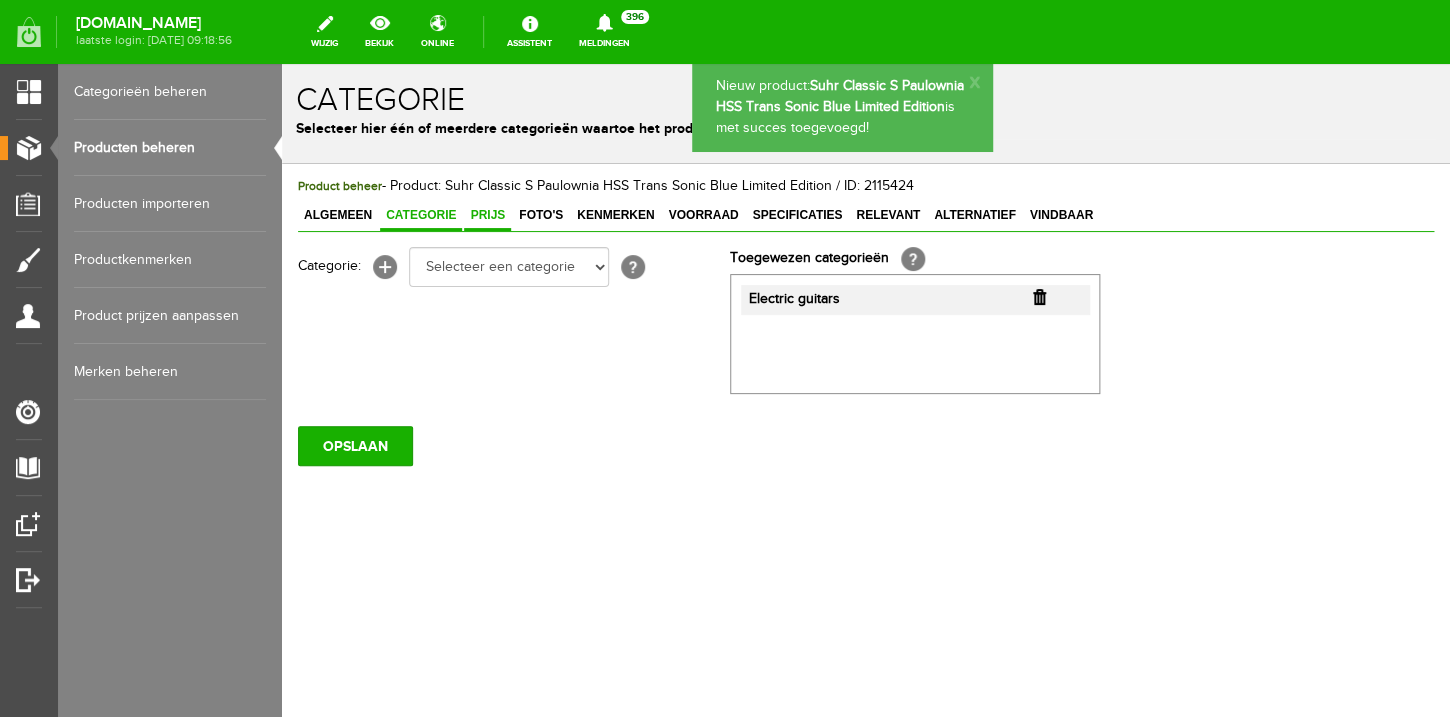 click on "Prijs" at bounding box center (487, 215) 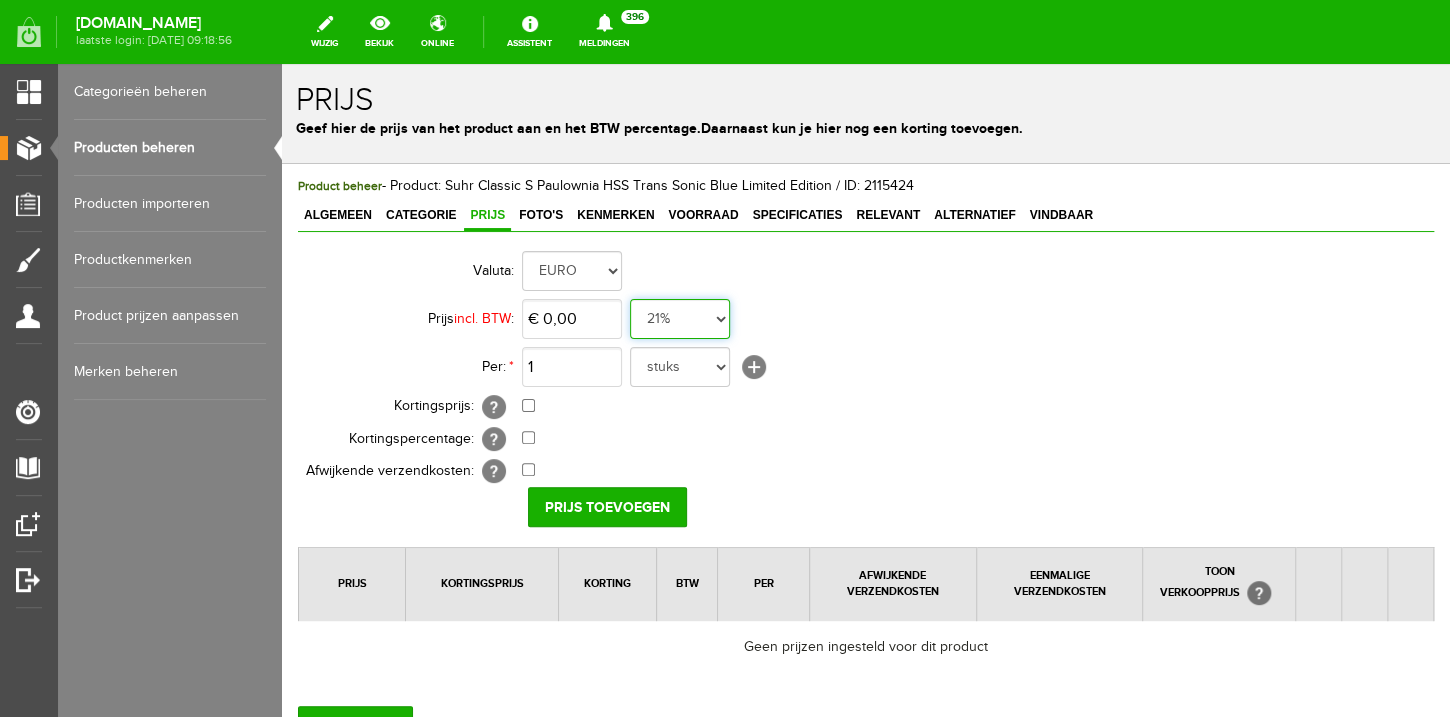 click on "0%" at bounding box center (282, 64) 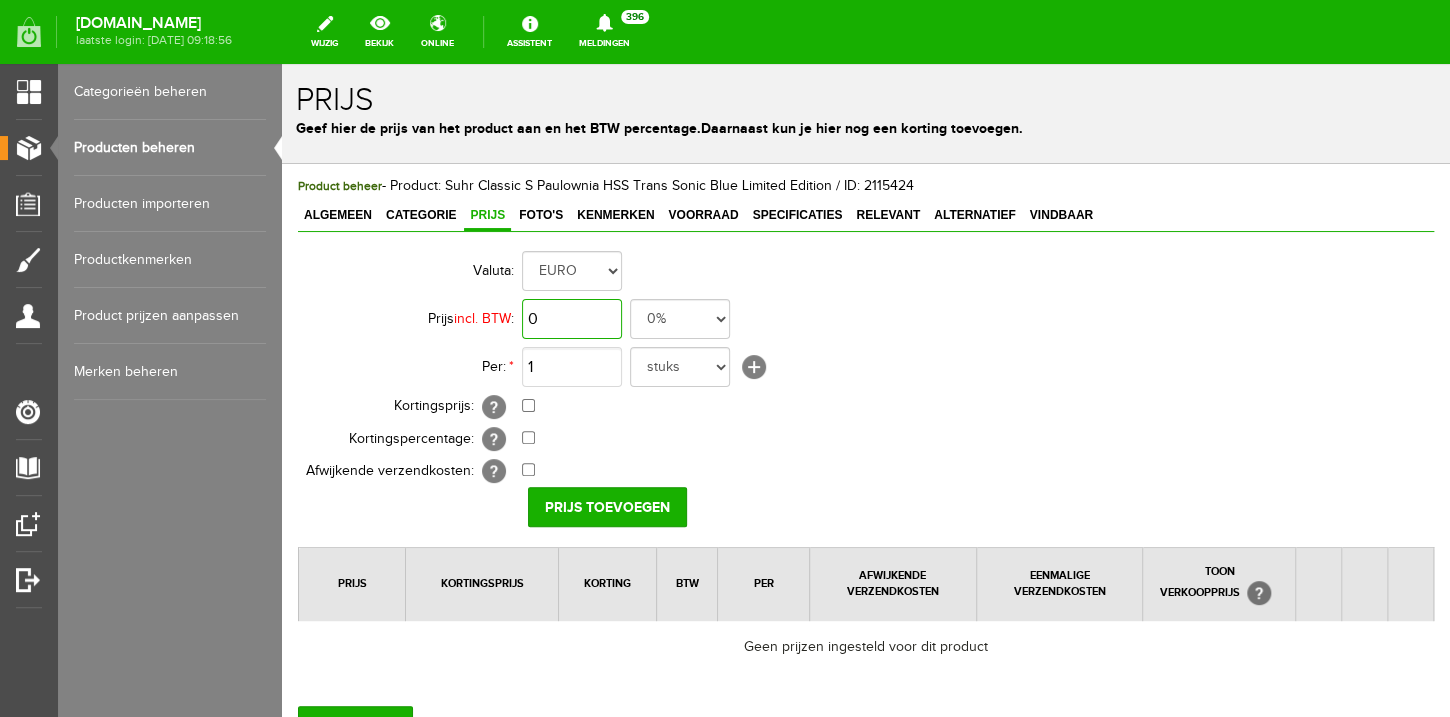 click on "0" at bounding box center [572, 319] 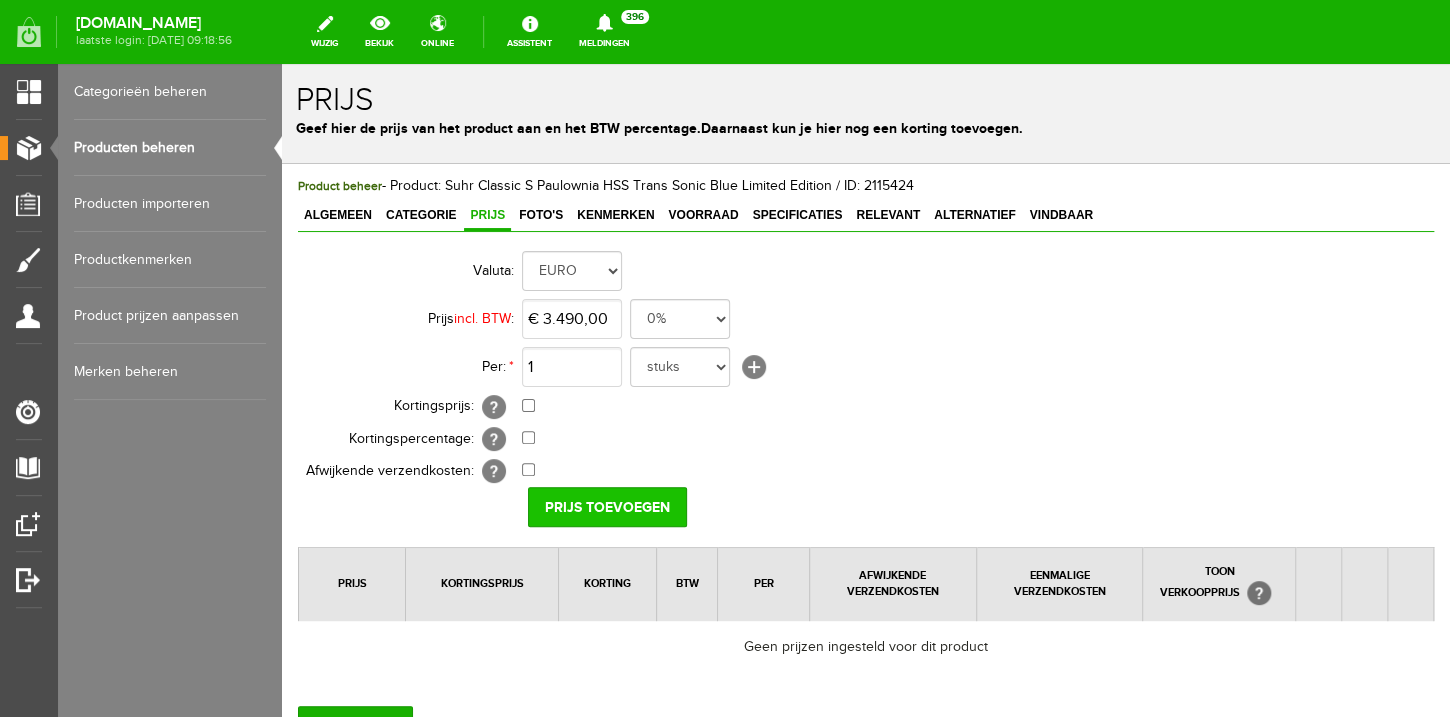 click on "Prijs toevoegen" at bounding box center (607, 507) 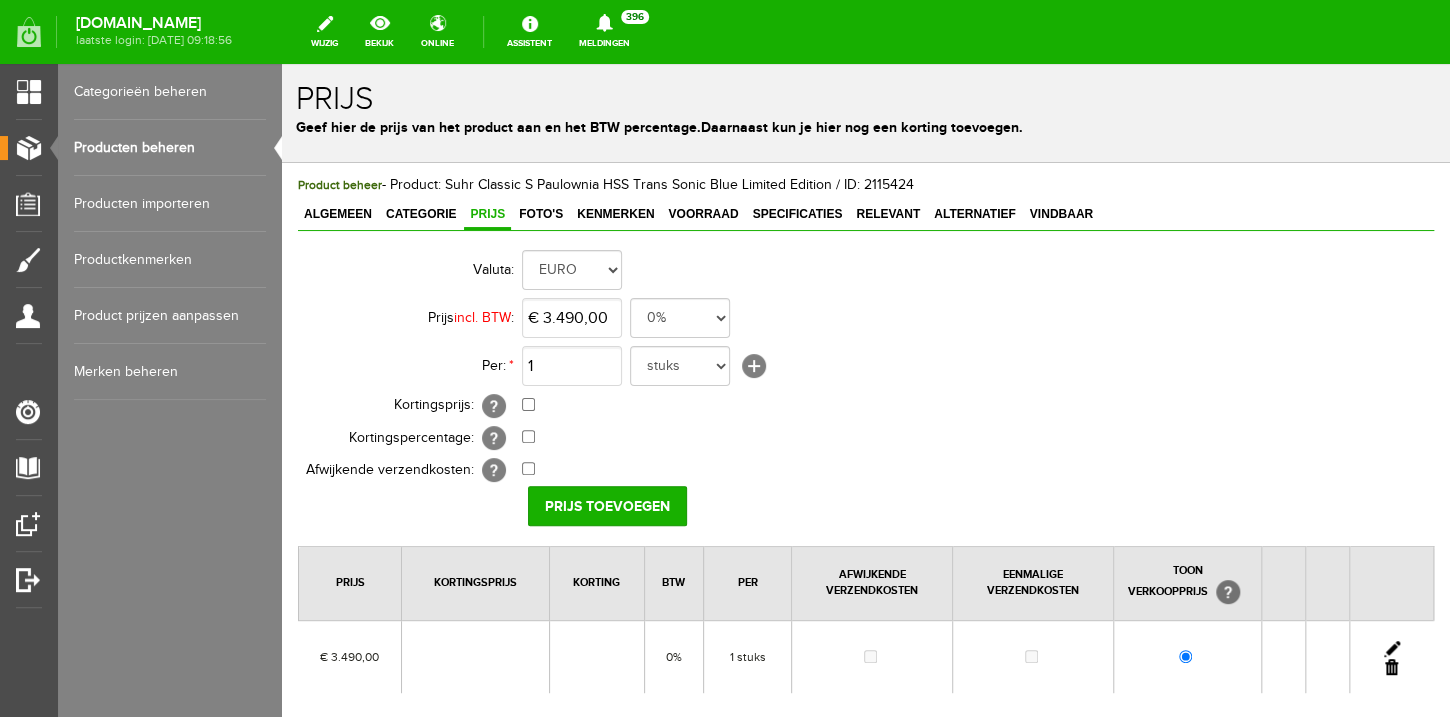 scroll, scrollTop: 128, scrollLeft: 0, axis: vertical 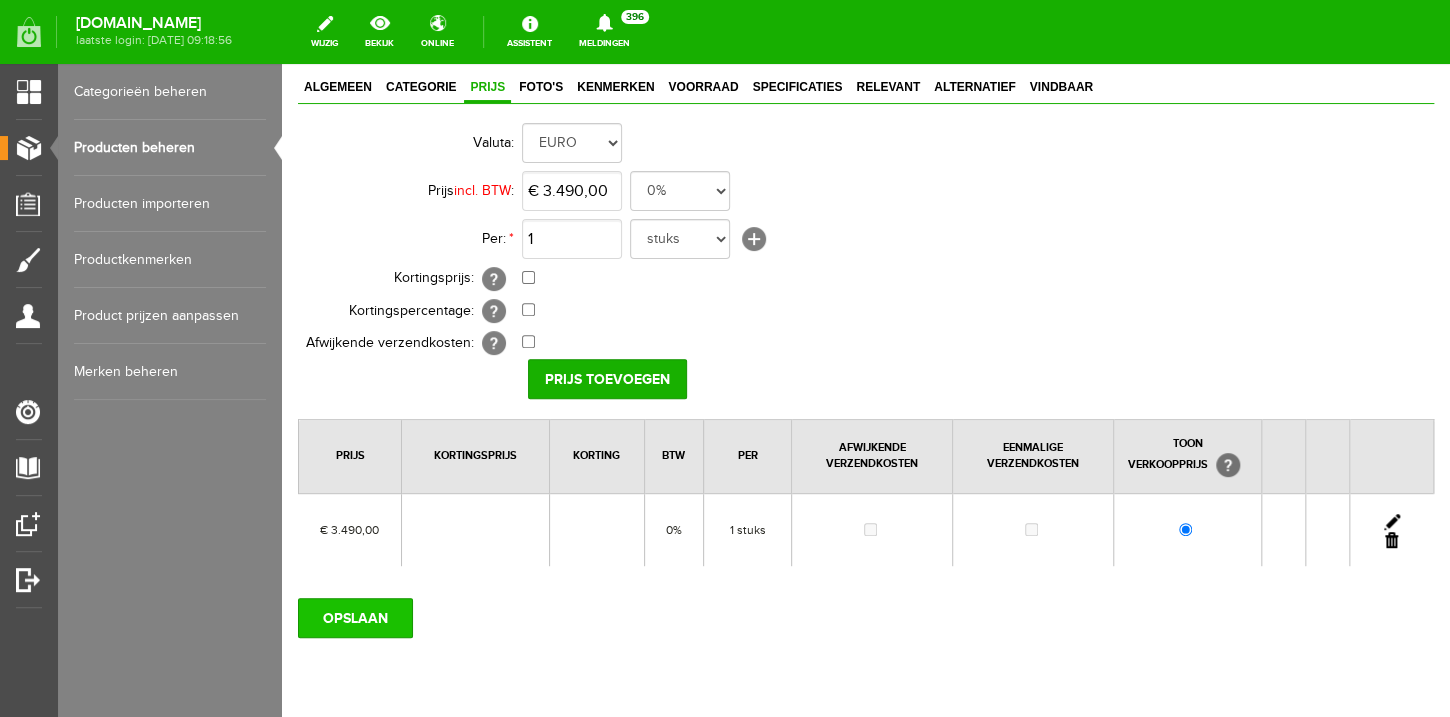 click on "OPSLAAN" at bounding box center (355, 618) 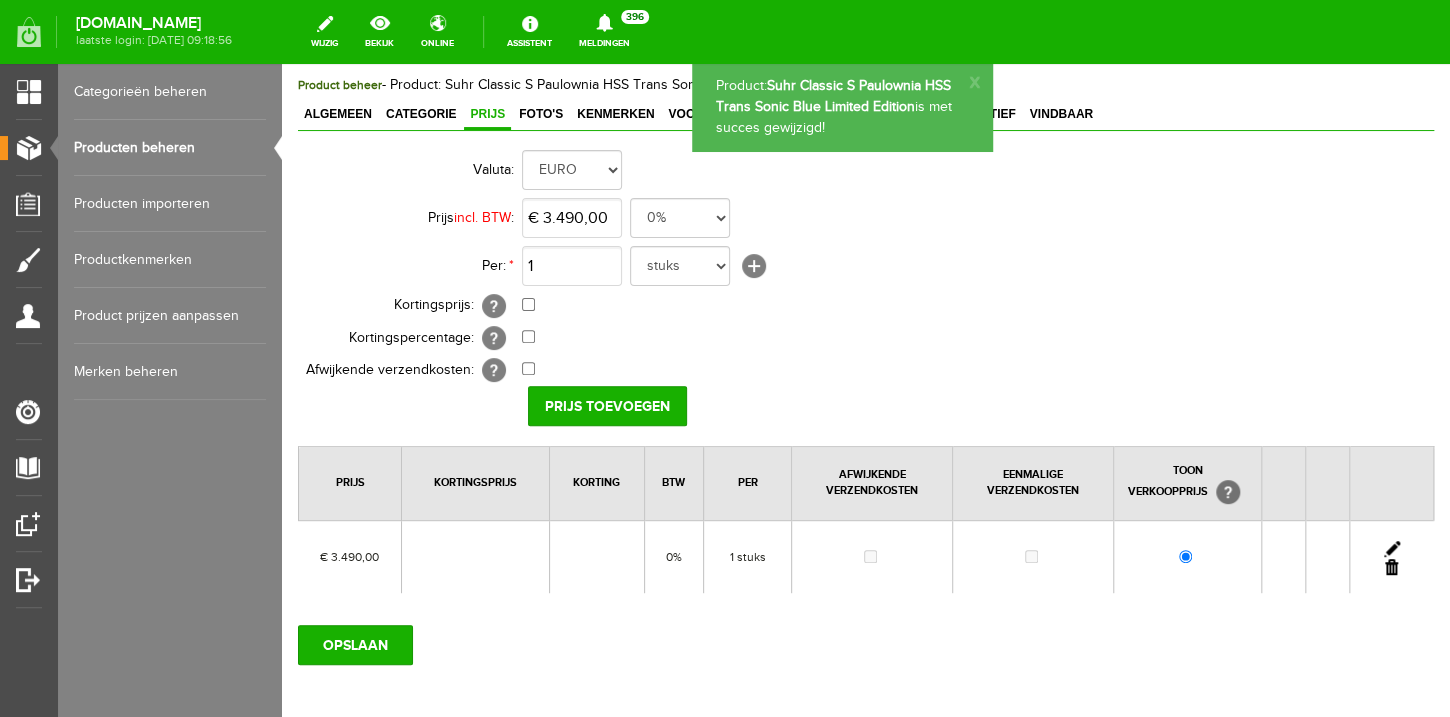 scroll, scrollTop: 0, scrollLeft: 0, axis: both 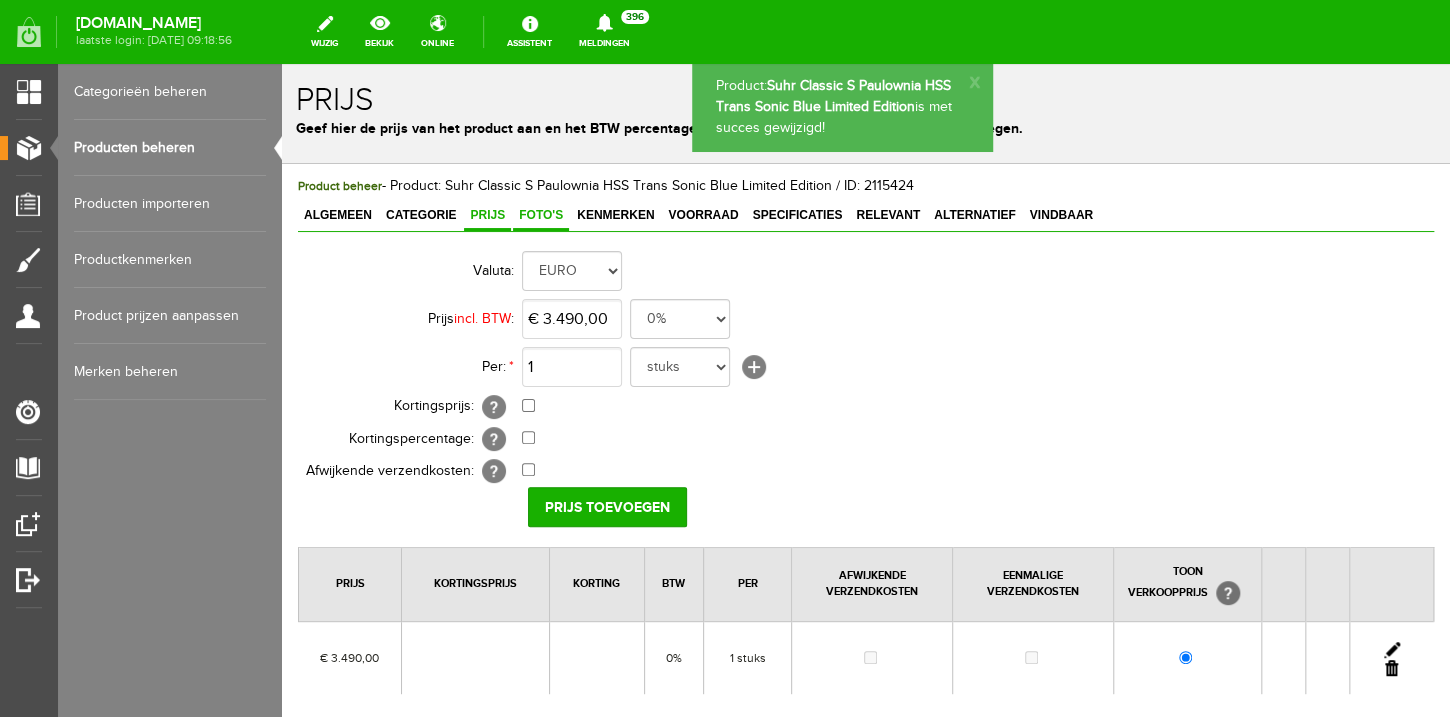 click on "Foto's" at bounding box center (541, 215) 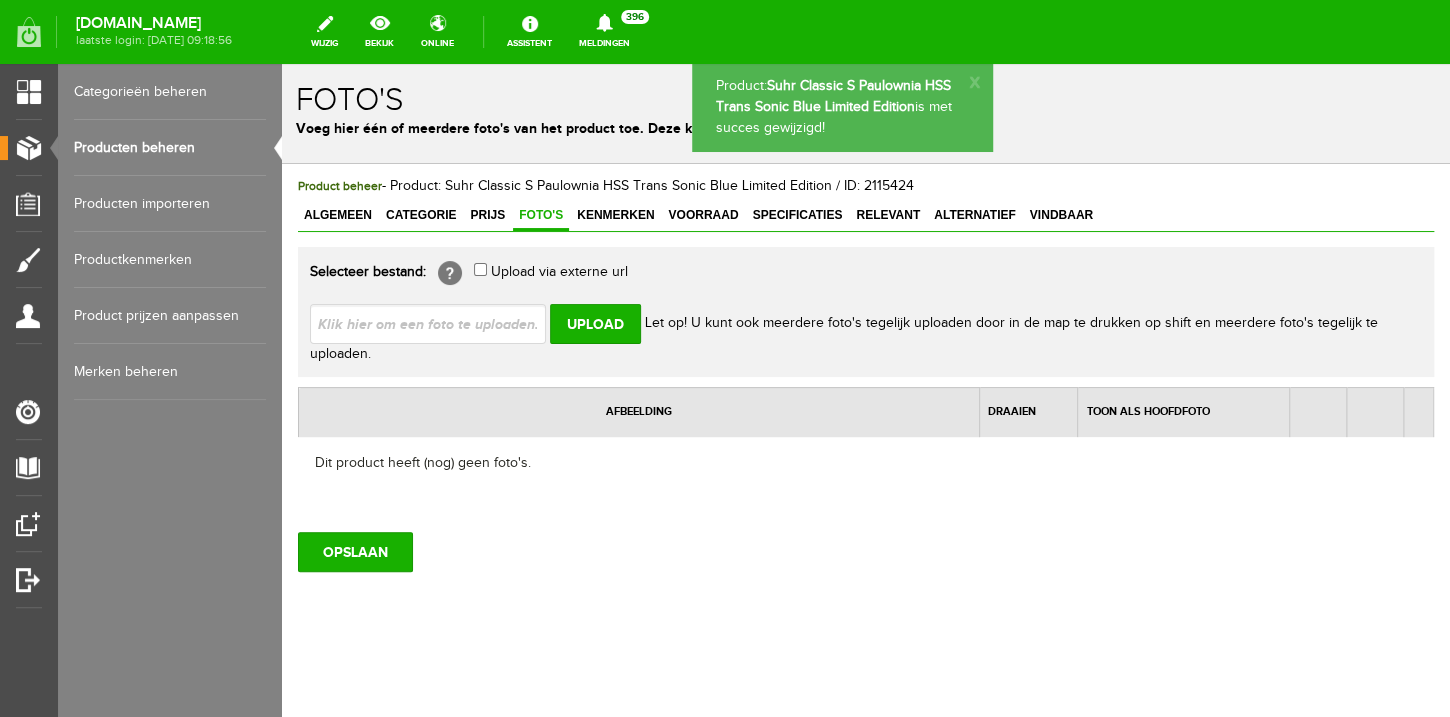 click at bounding box center [436, 323] 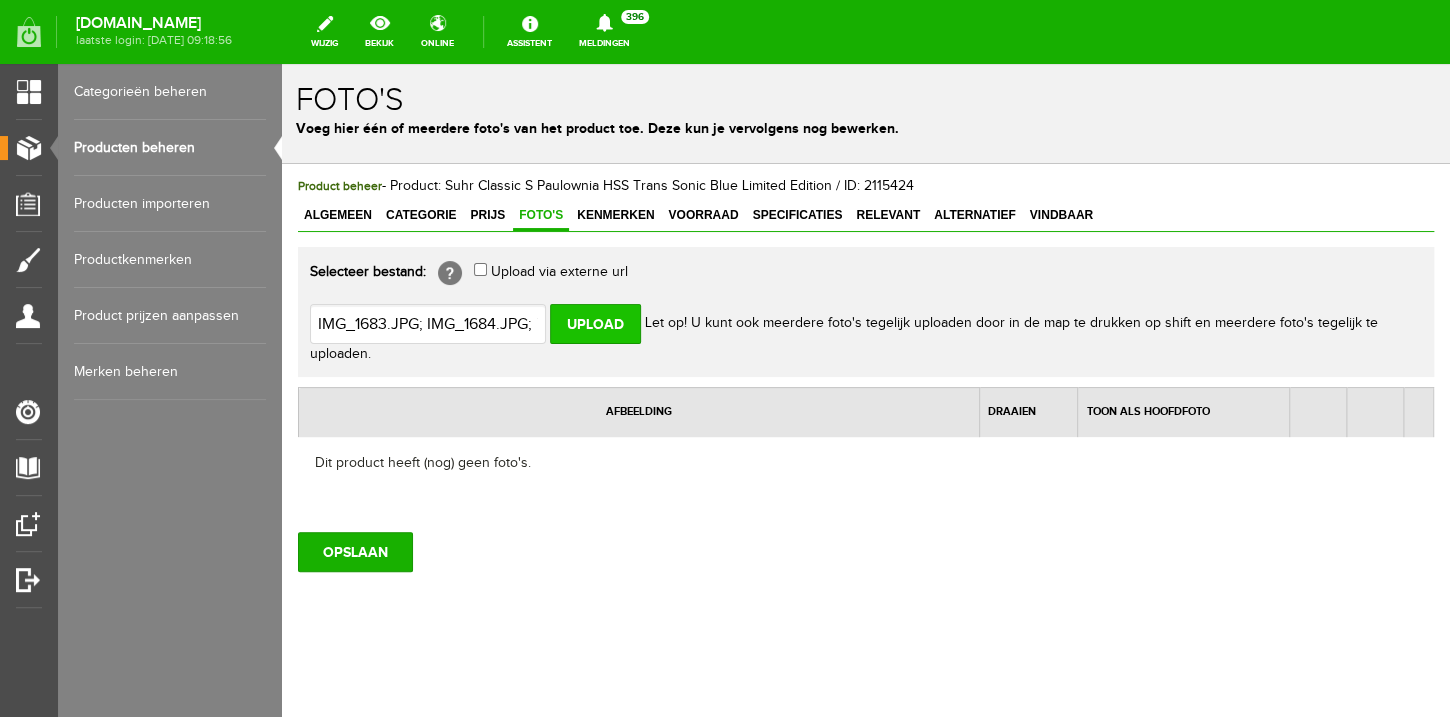 click on "Upload" at bounding box center [595, 324] 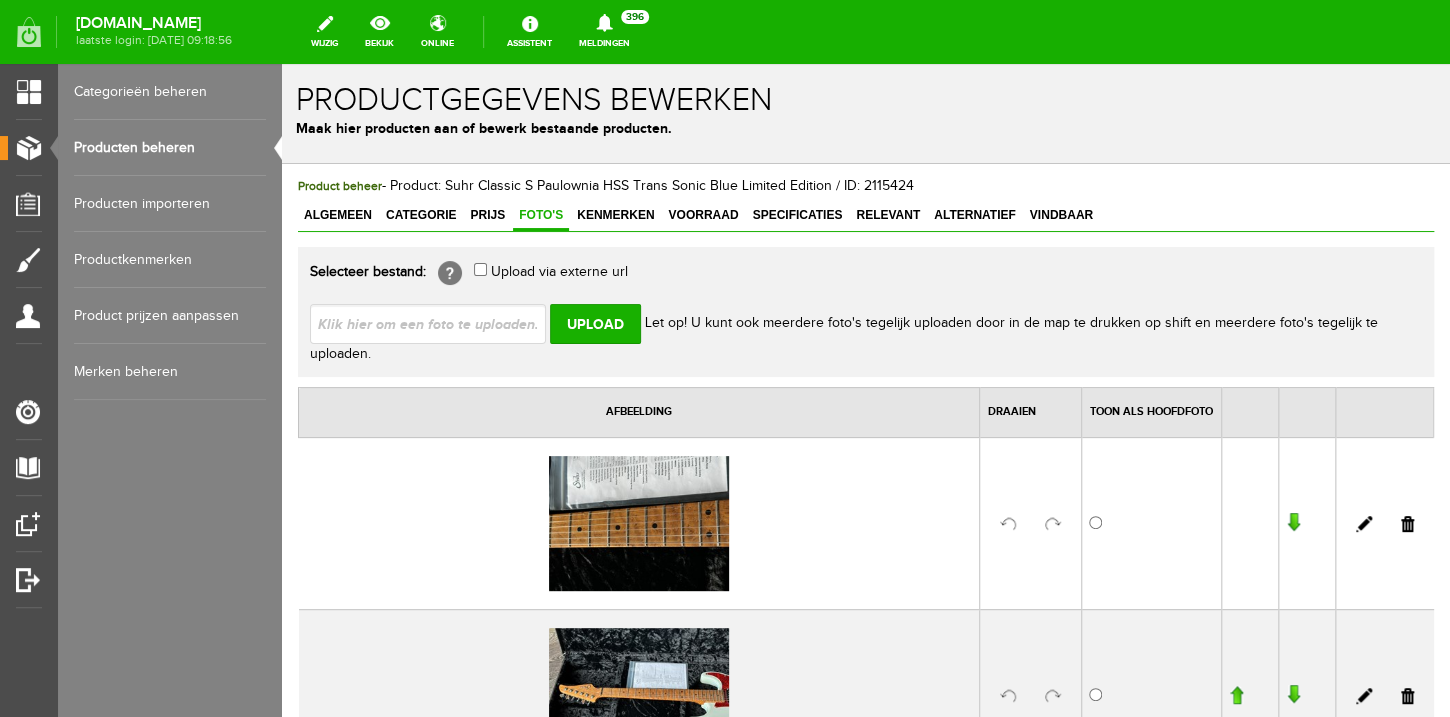 scroll, scrollTop: 0, scrollLeft: 0, axis: both 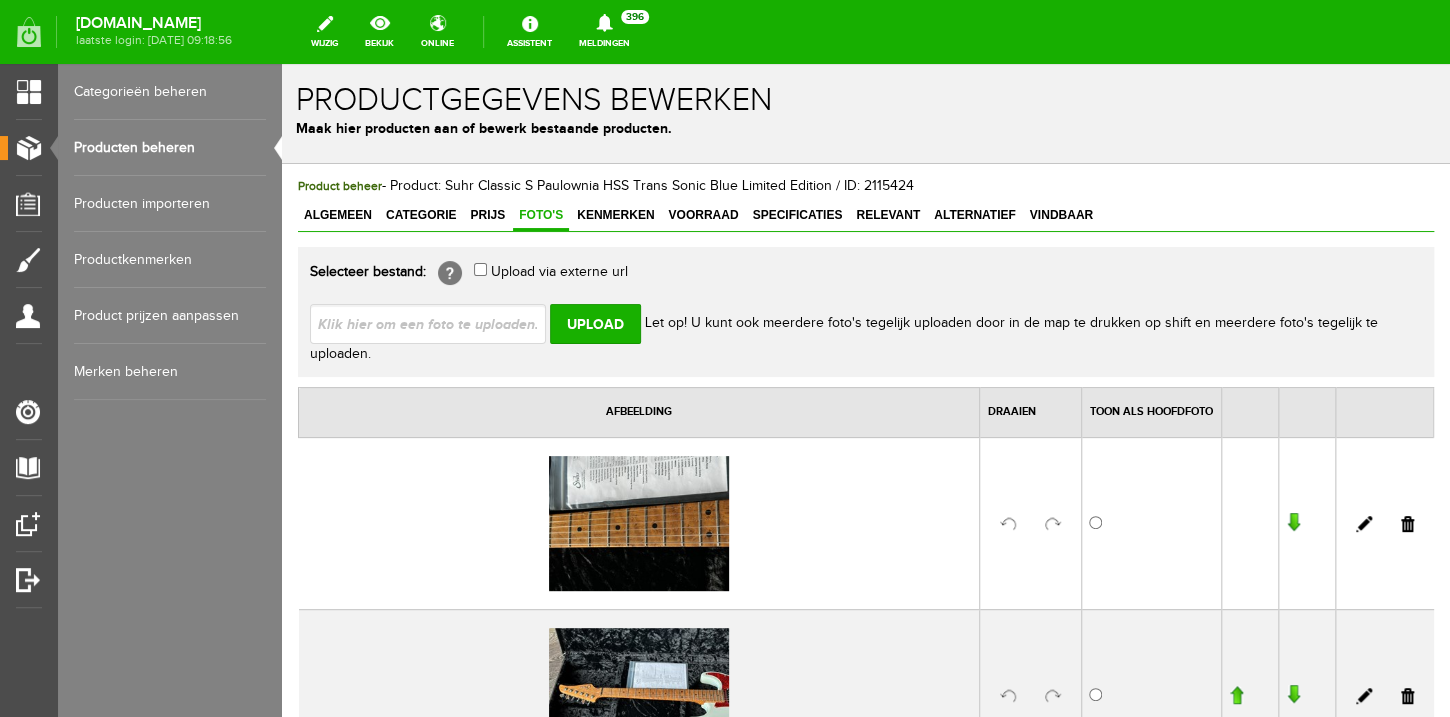 click at bounding box center (436, 323) 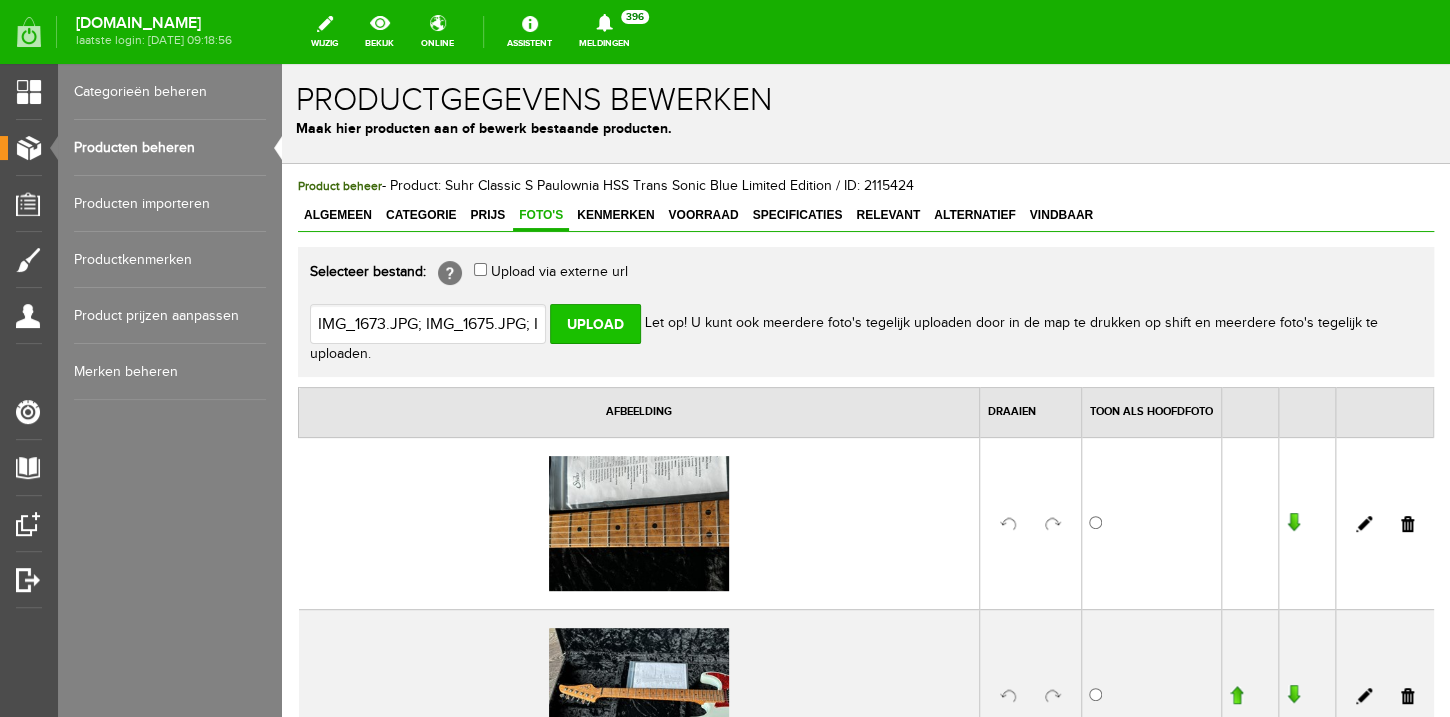 click on "Upload" at bounding box center [595, 324] 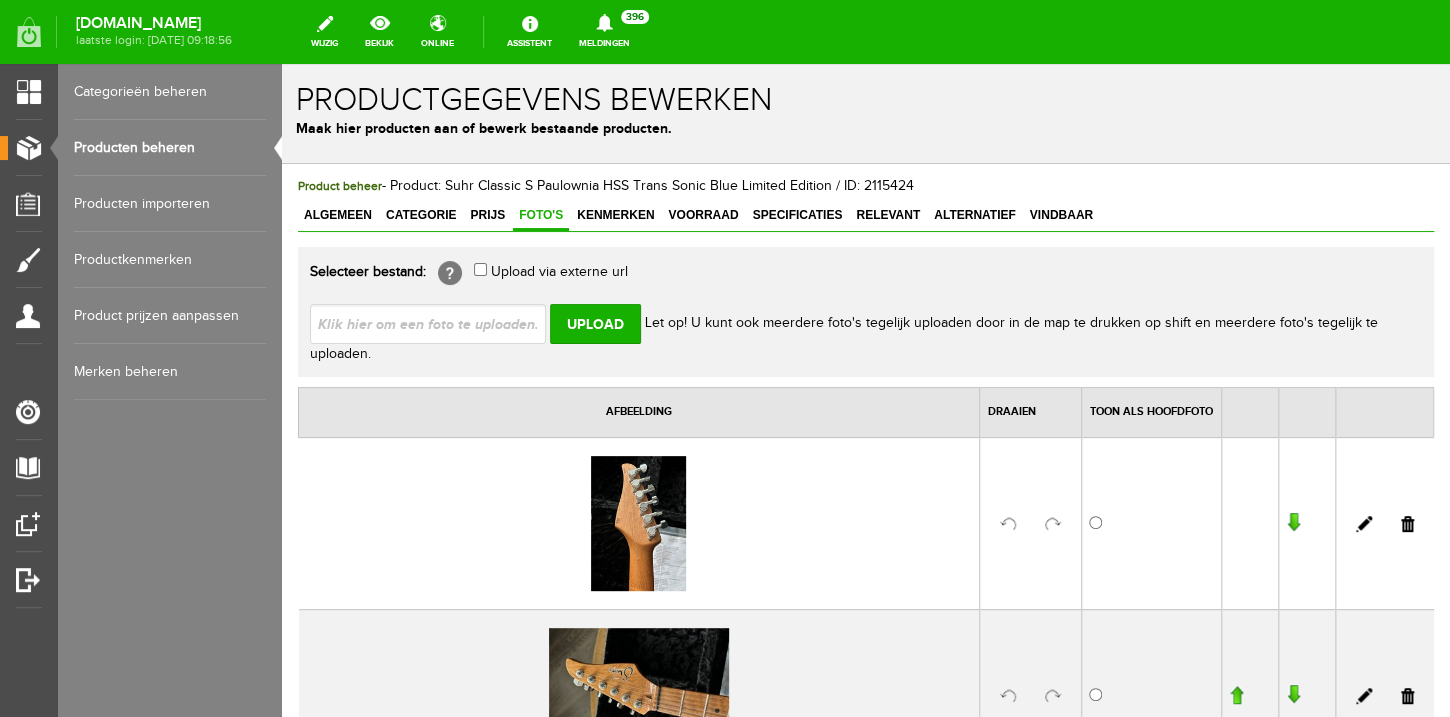 scroll, scrollTop: 0, scrollLeft: 0, axis: both 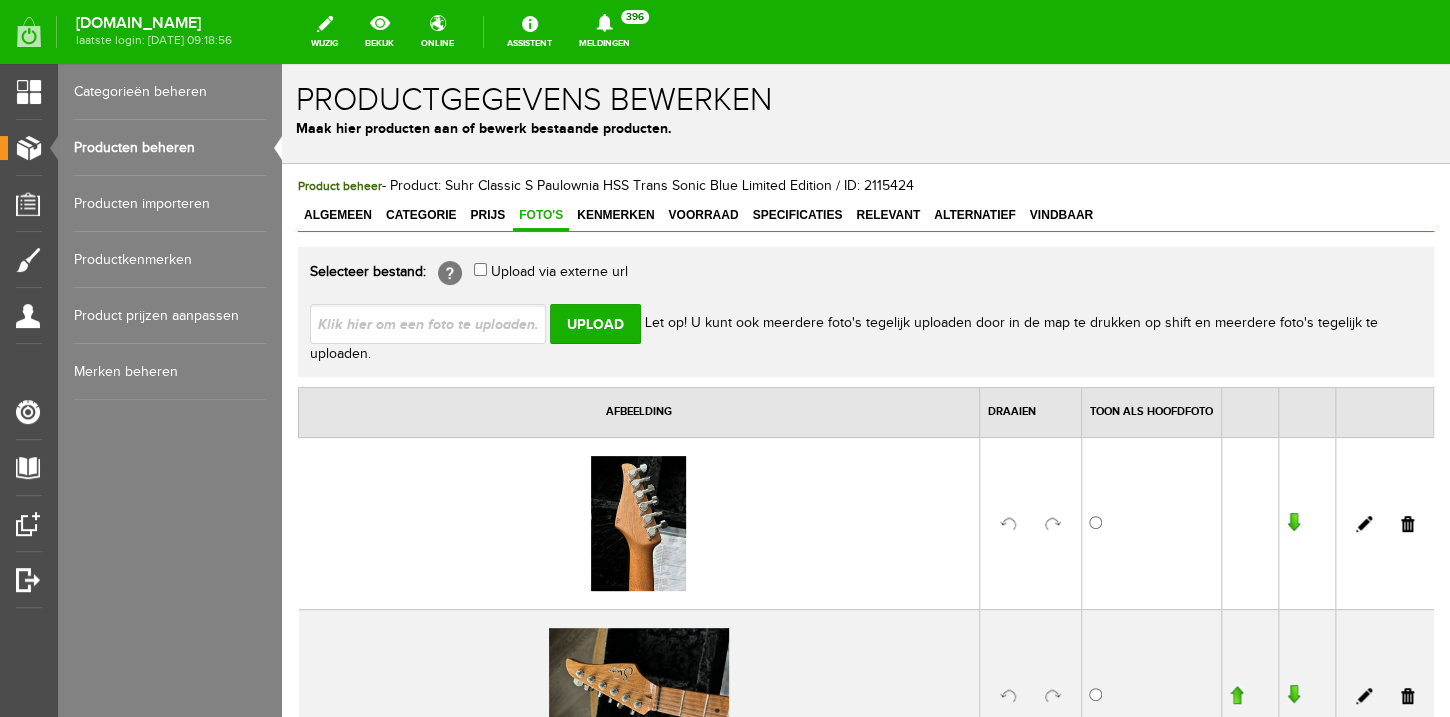 click at bounding box center (436, 323) 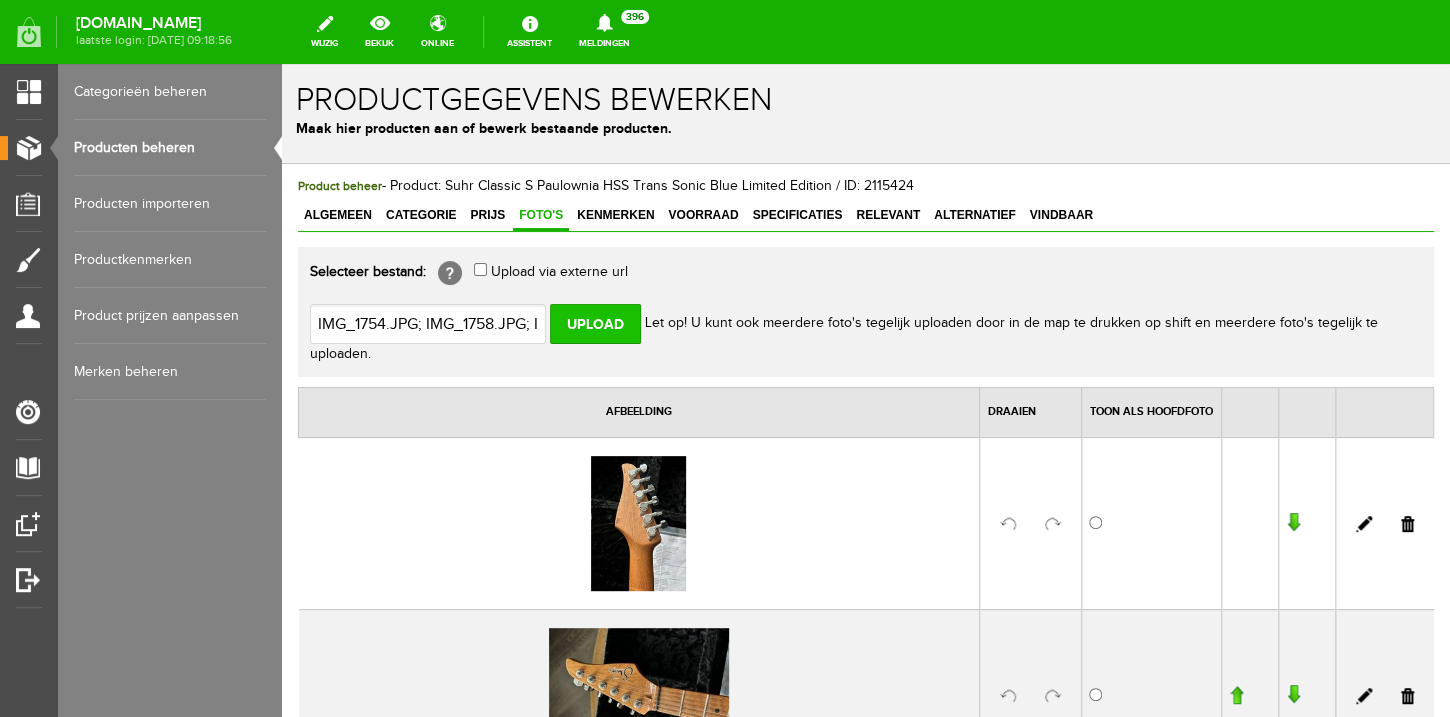 click on "Upload" at bounding box center (595, 324) 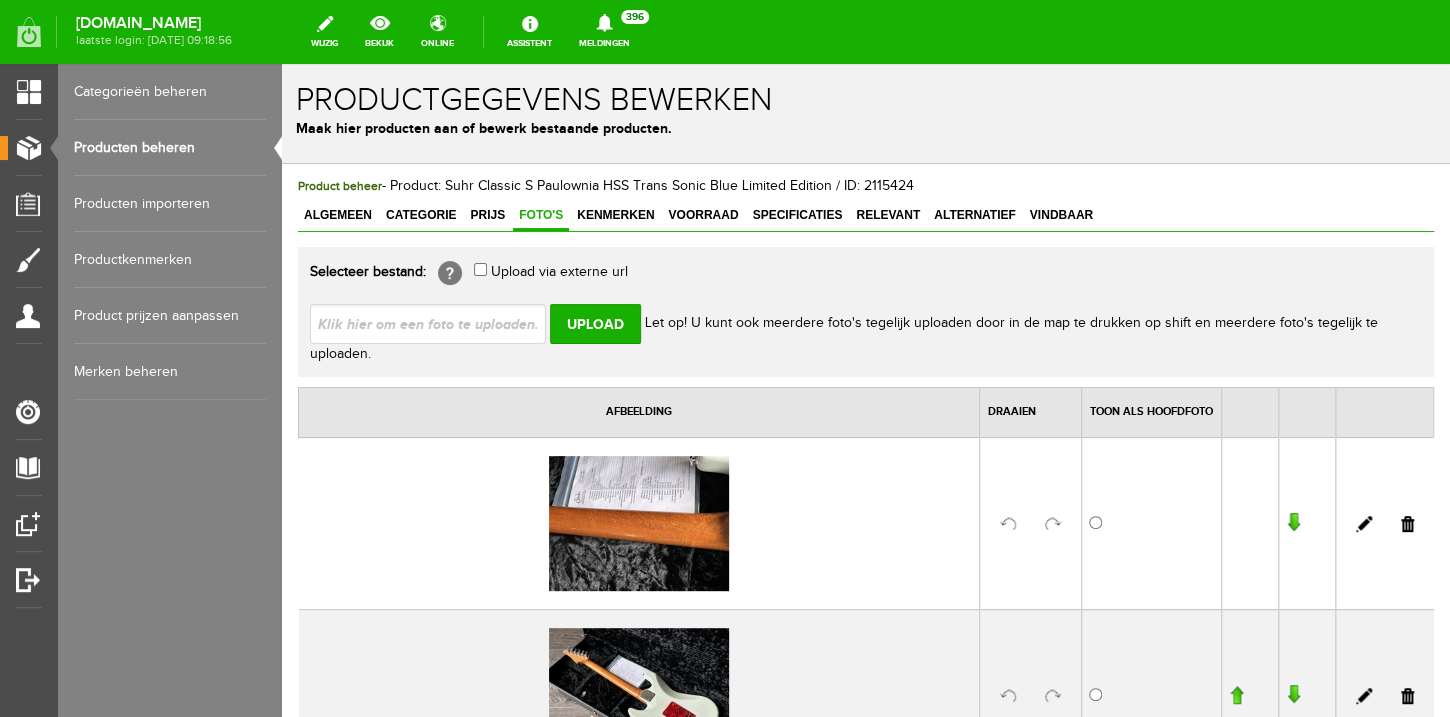 scroll, scrollTop: 0, scrollLeft: 0, axis: both 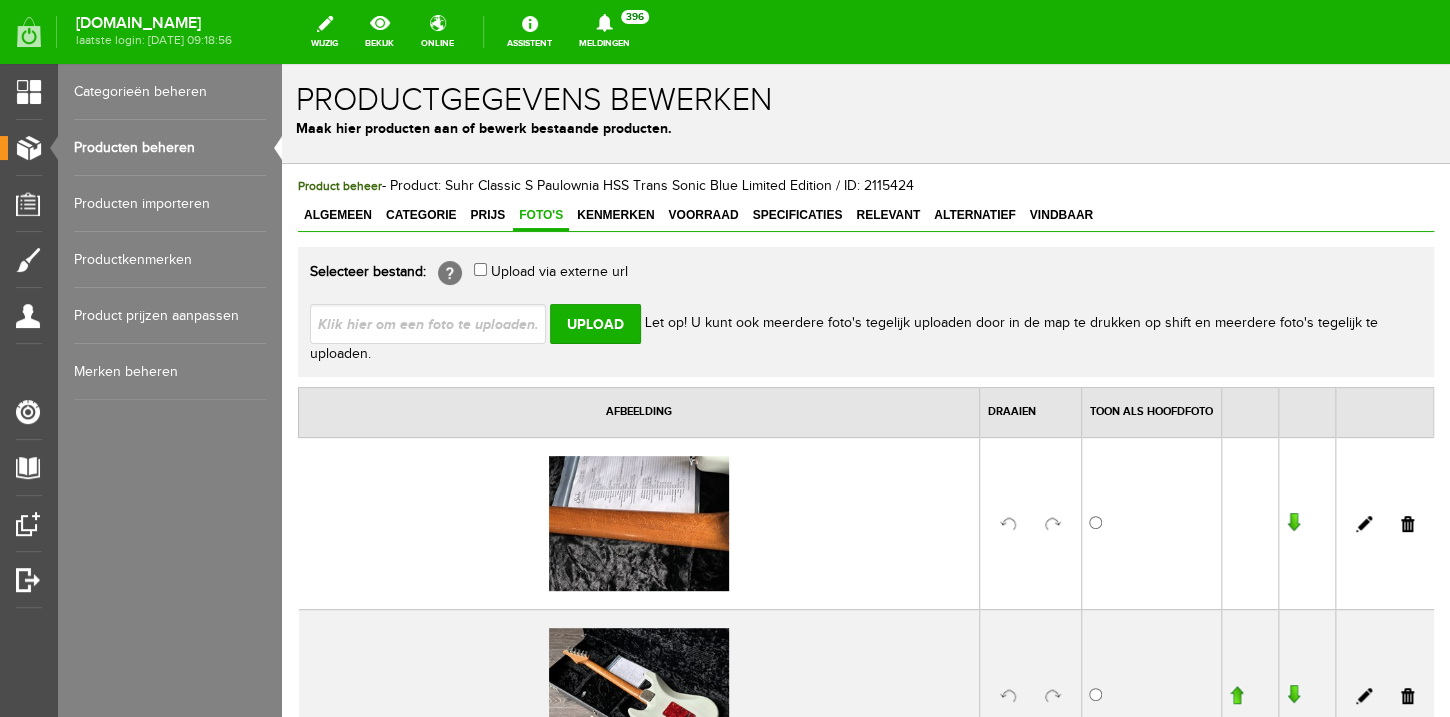 click at bounding box center (436, 323) 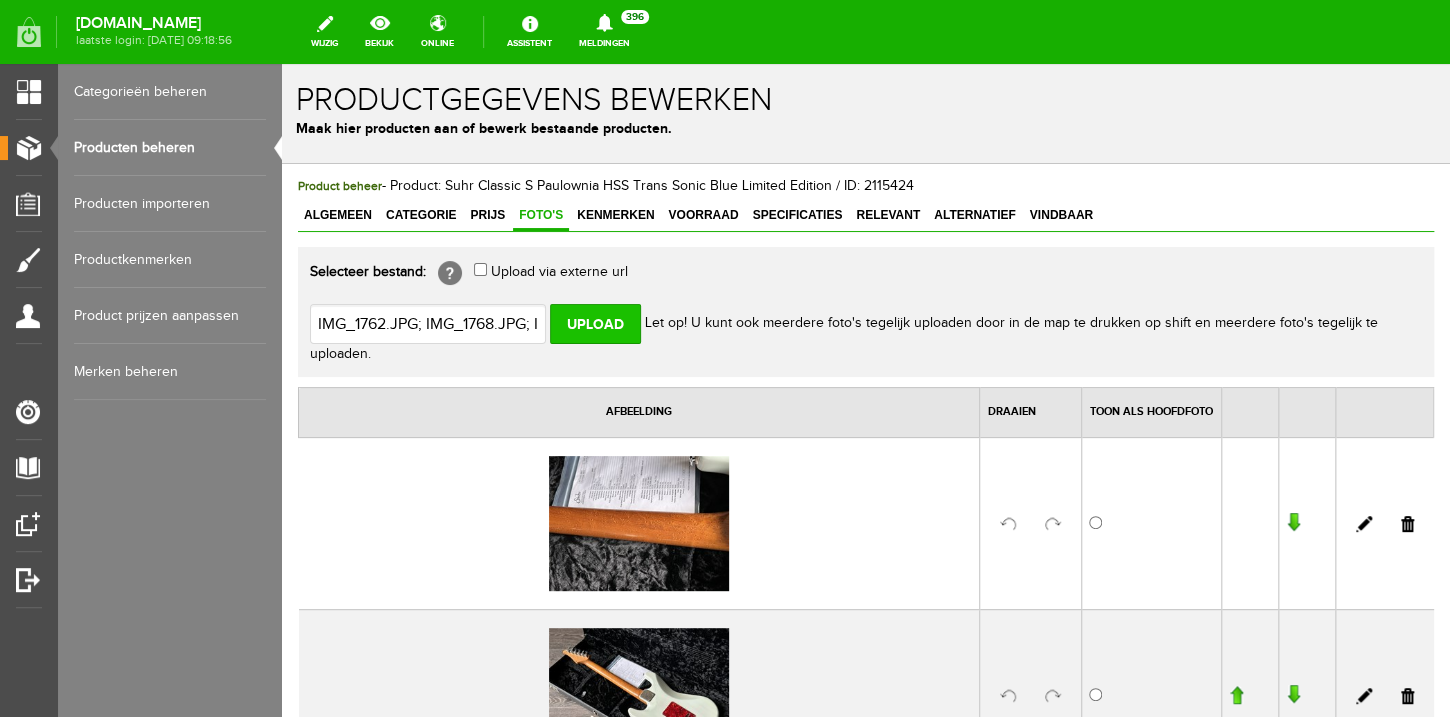 click on "Upload" at bounding box center [595, 324] 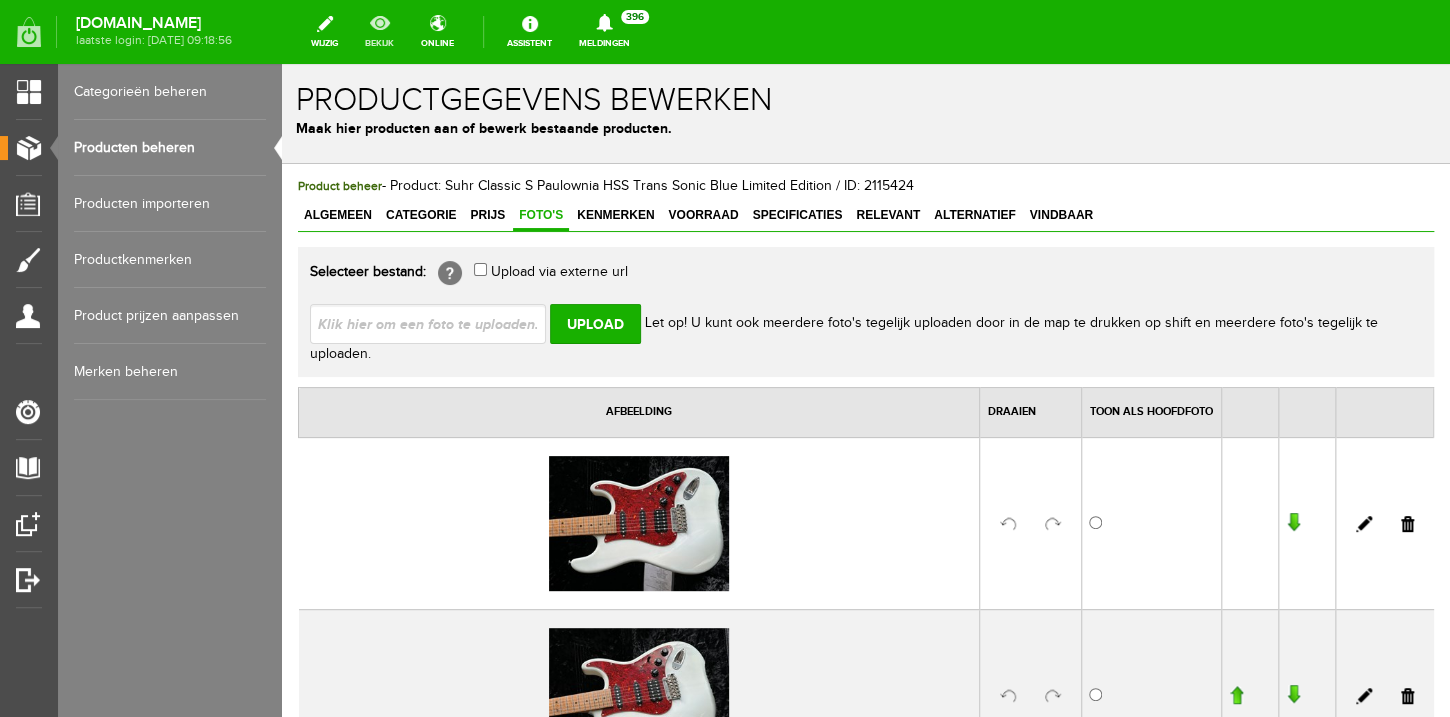 scroll, scrollTop: 0, scrollLeft: 0, axis: both 